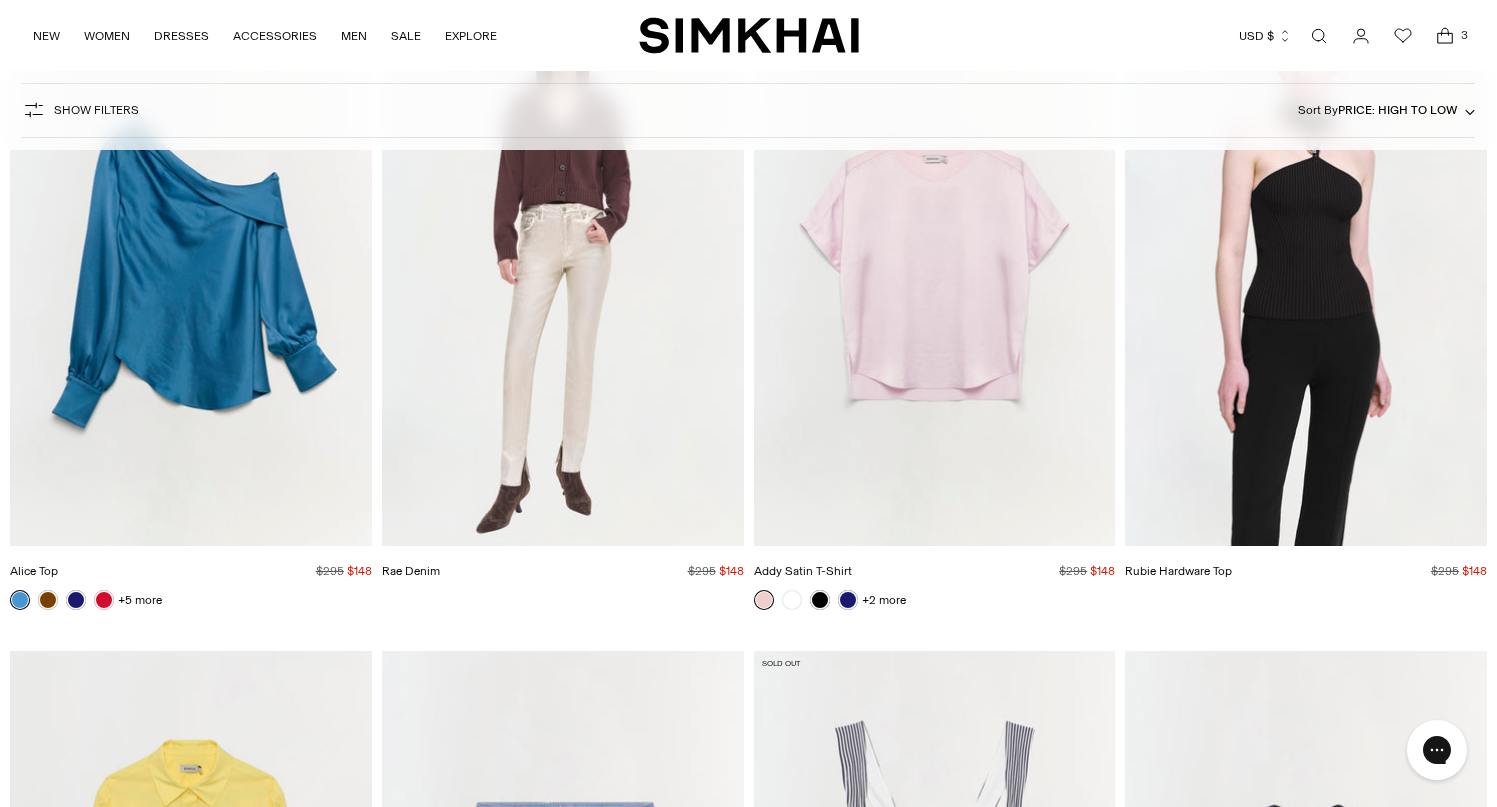 scroll, scrollTop: 0, scrollLeft: 0, axis: both 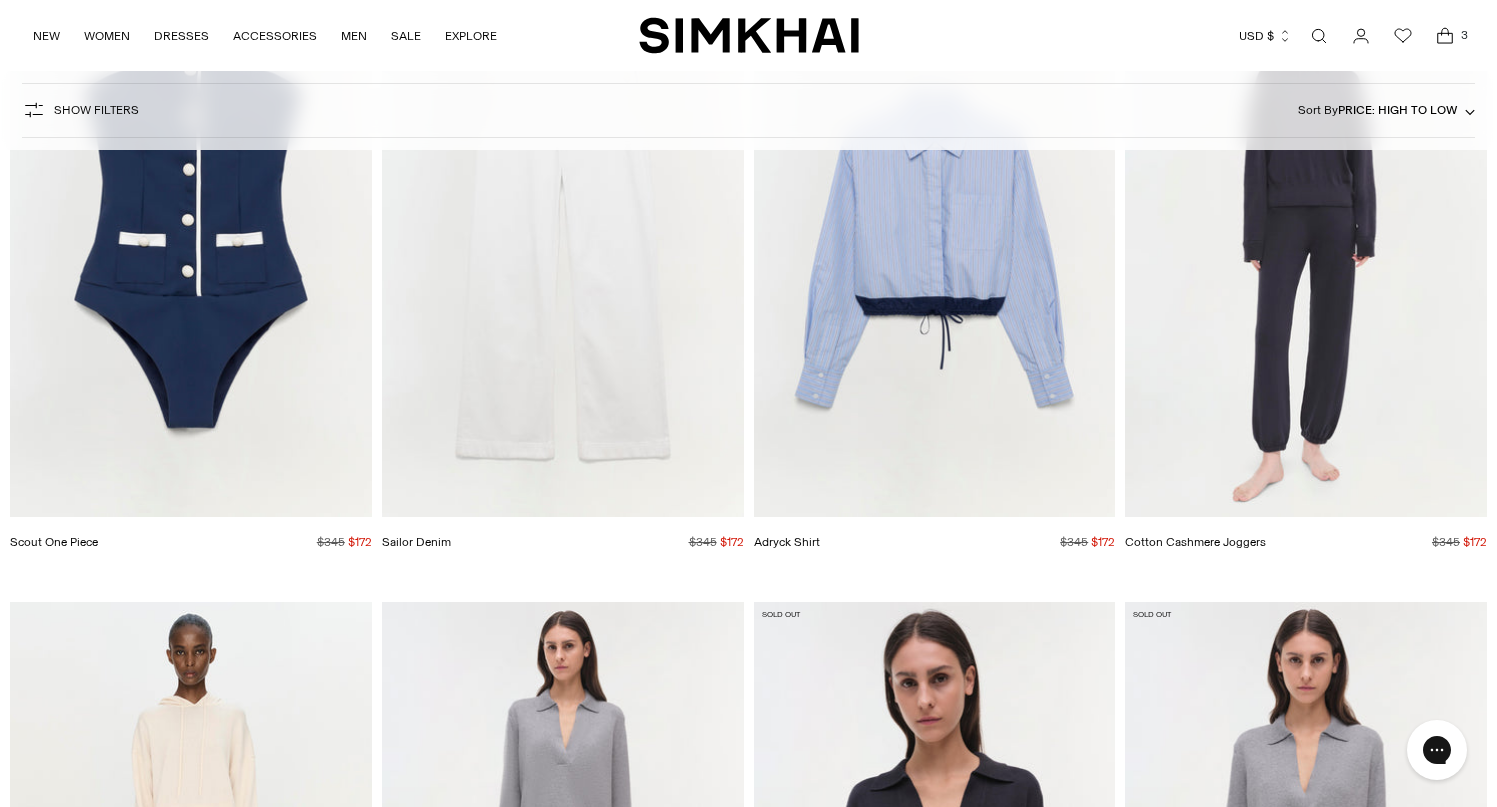 click 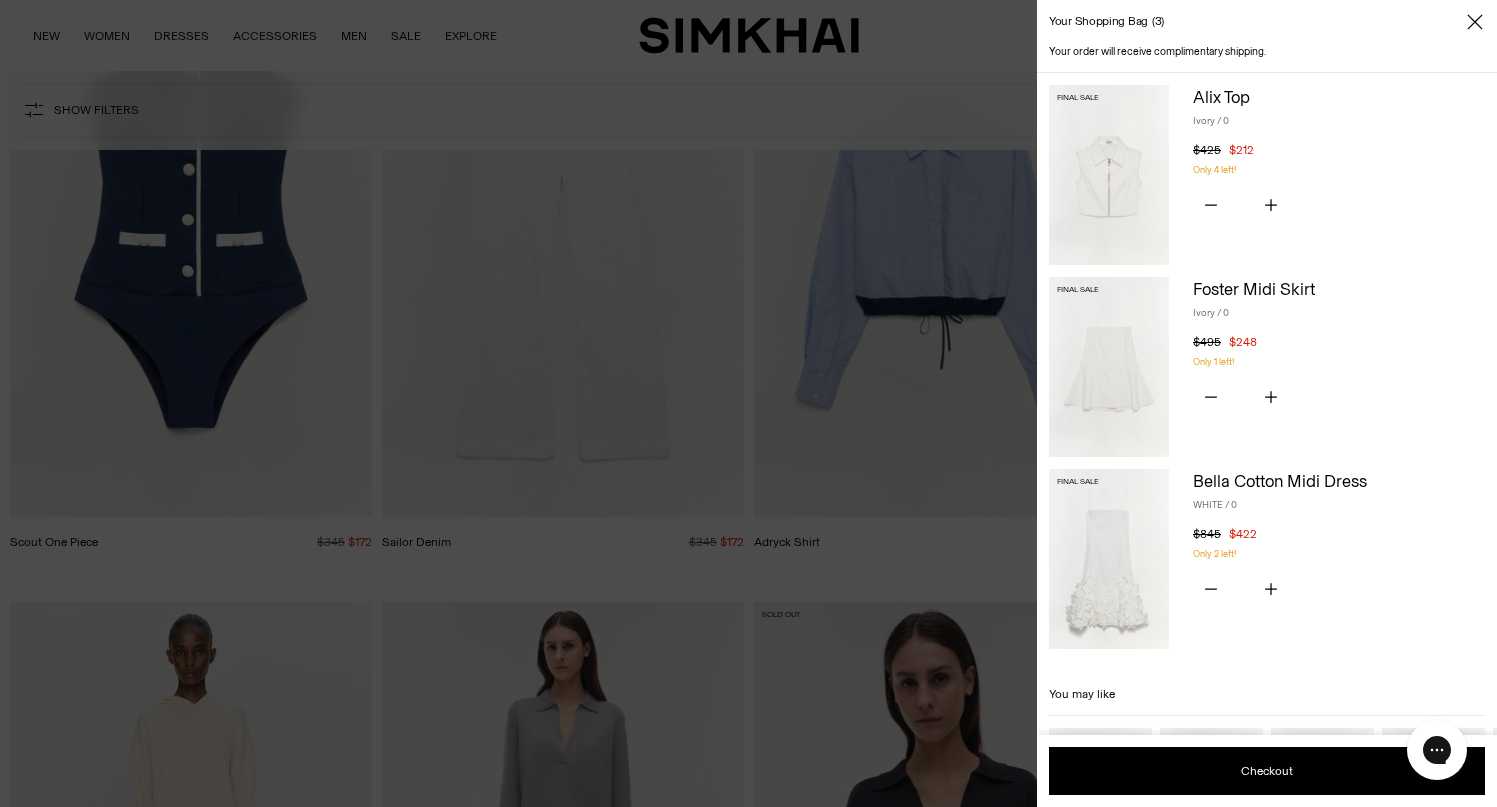 scroll, scrollTop: 0, scrollLeft: 0, axis: both 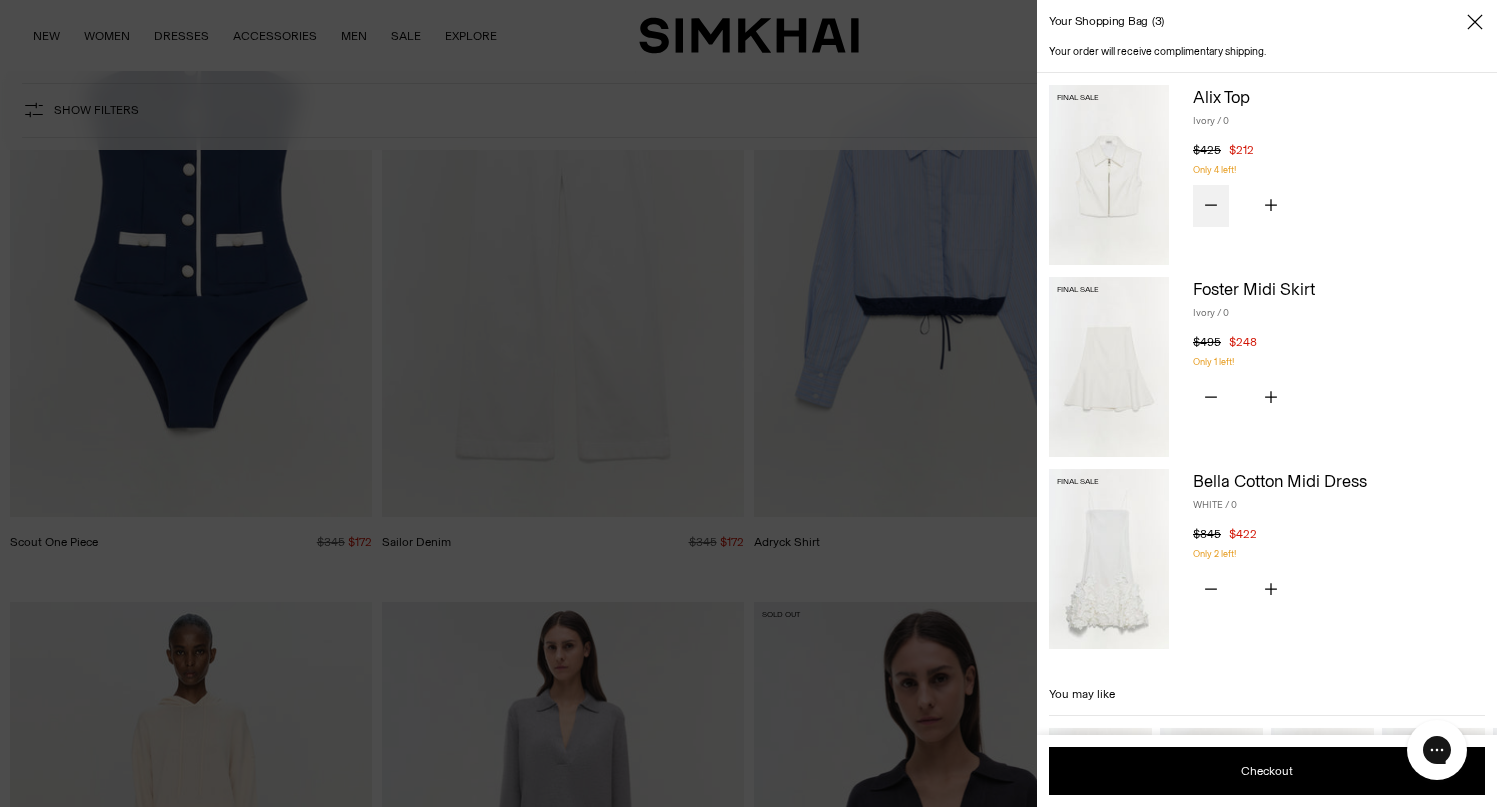 click 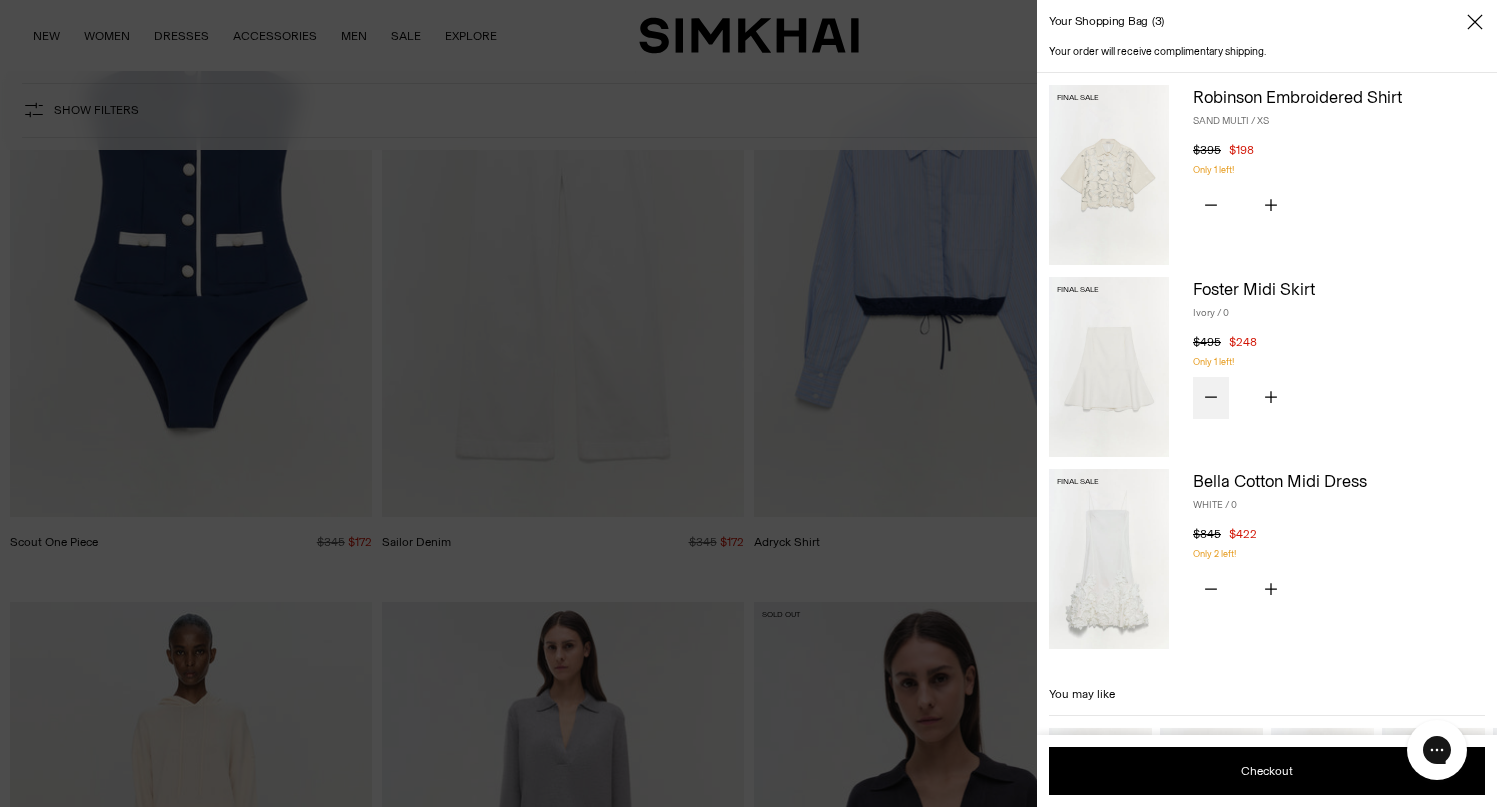click 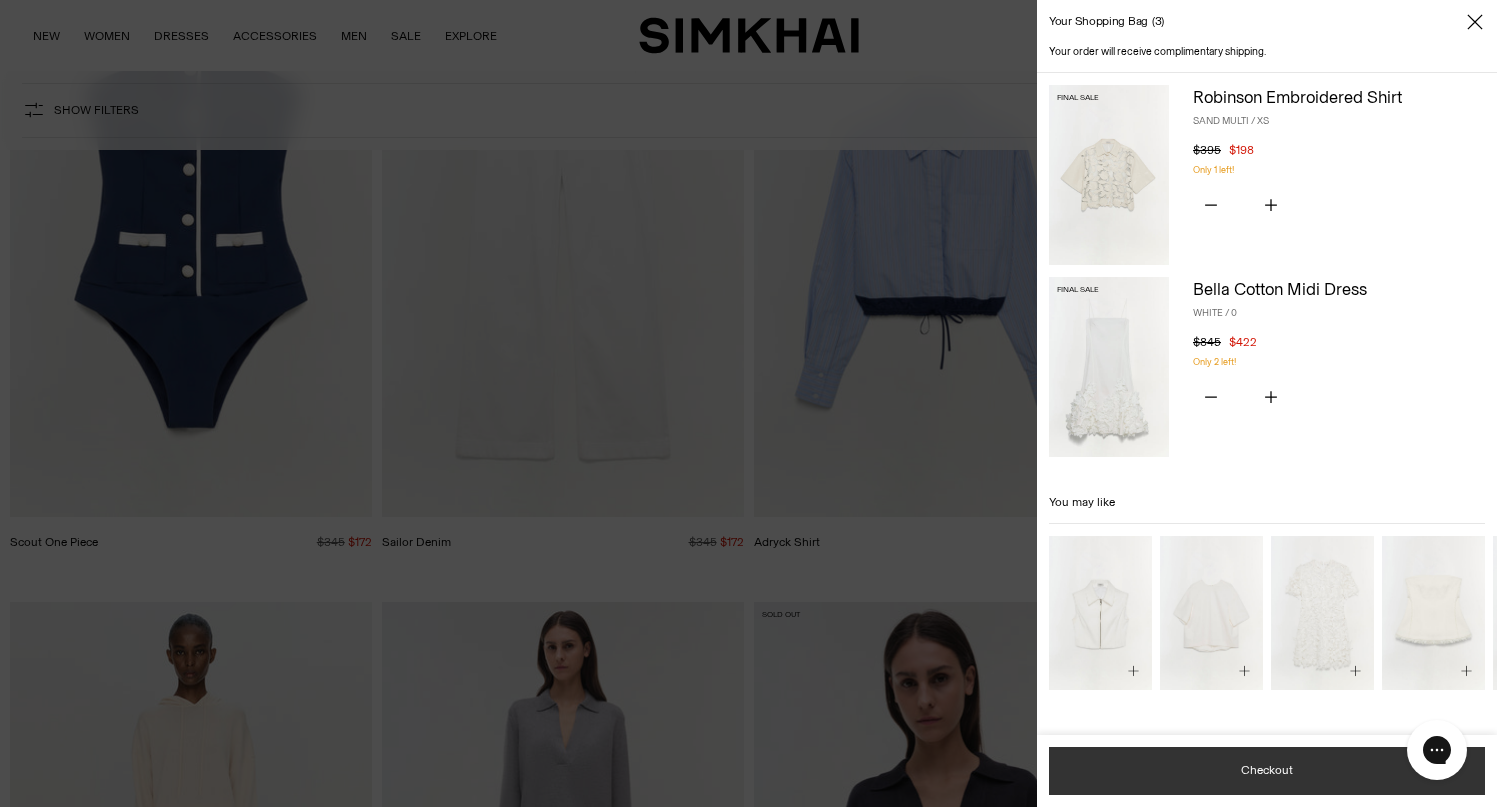 click on "Checkout" at bounding box center [1267, 771] 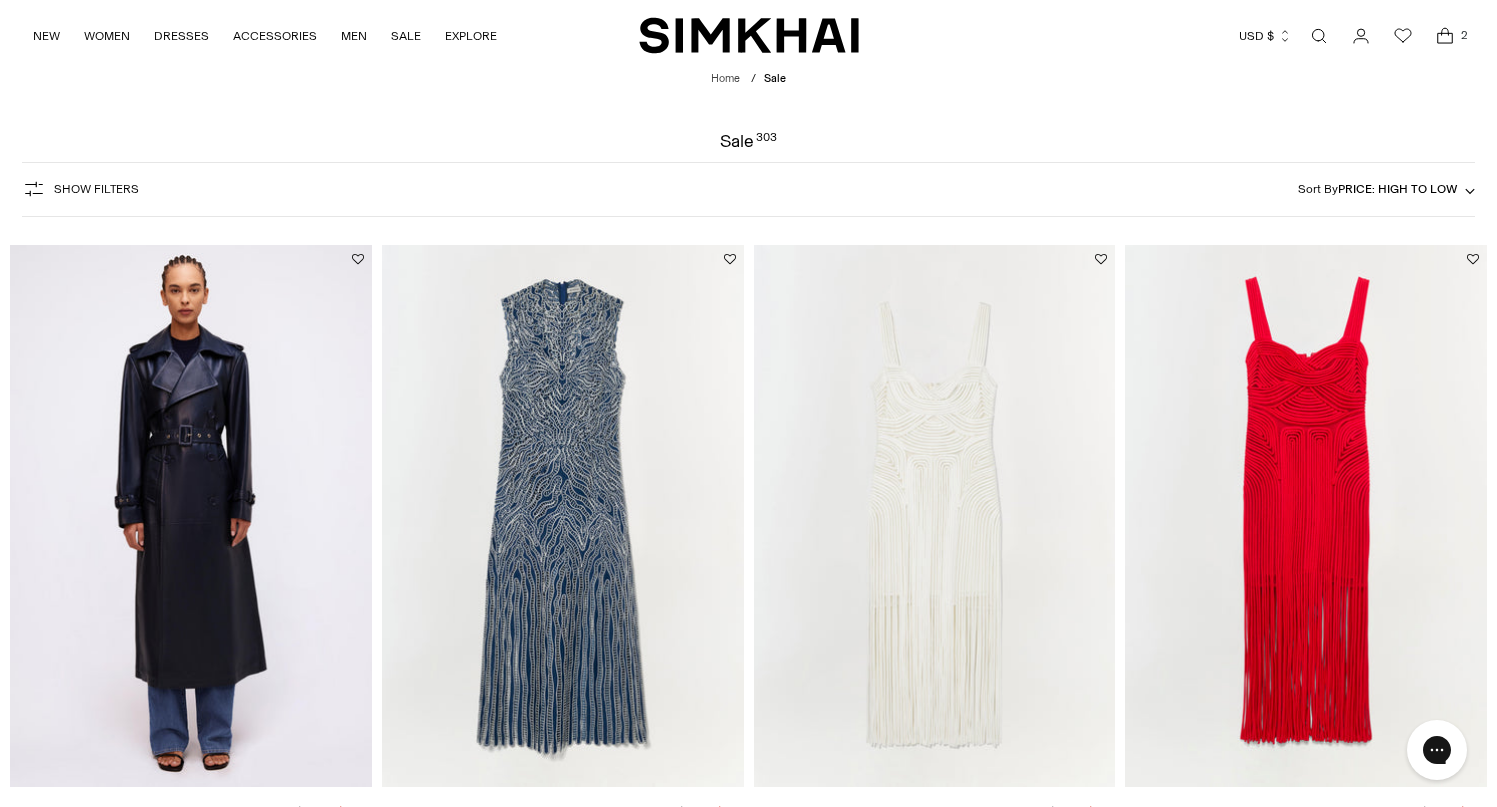 scroll, scrollTop: 0, scrollLeft: 0, axis: both 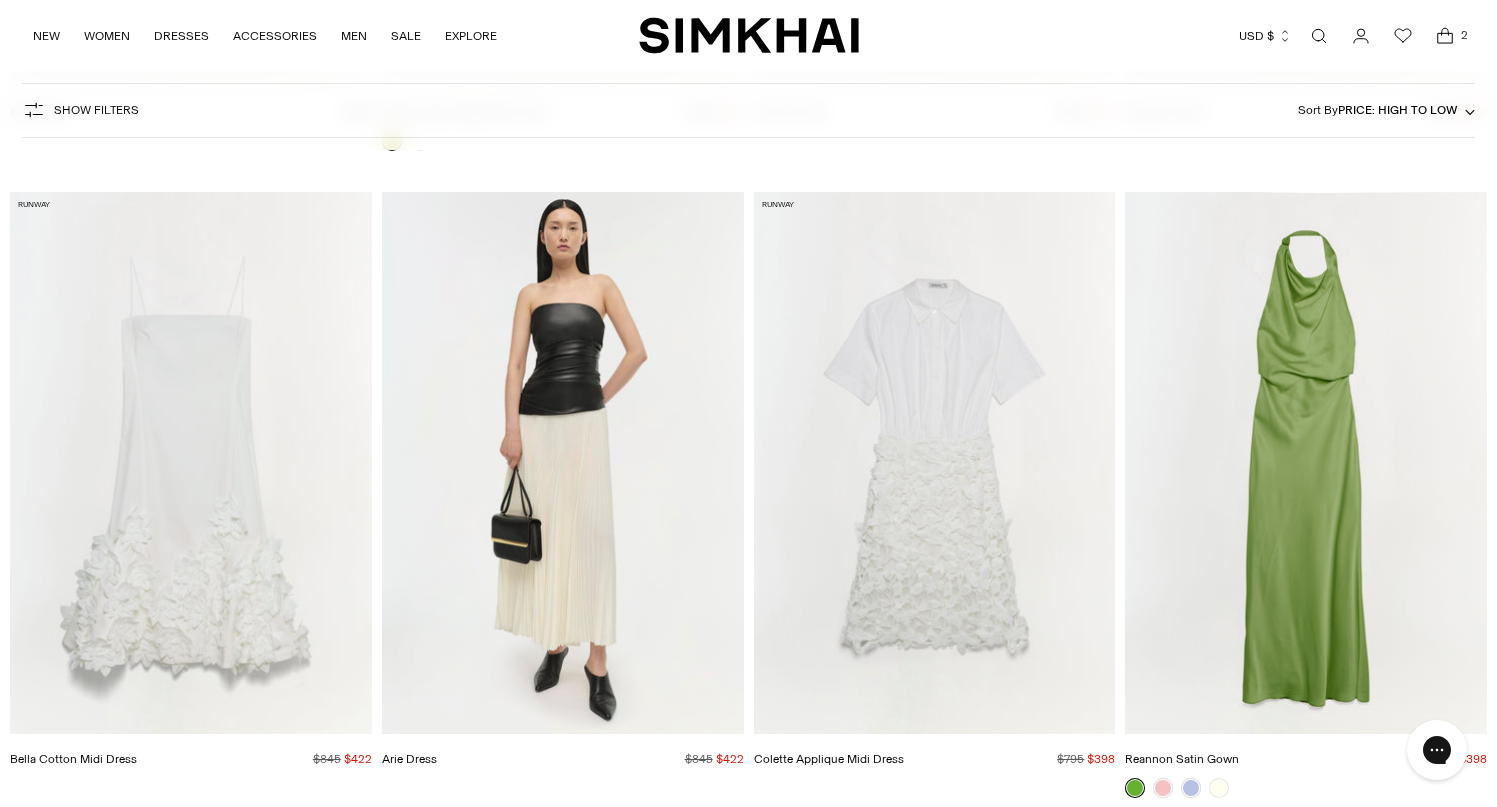 click at bounding box center (0, 0) 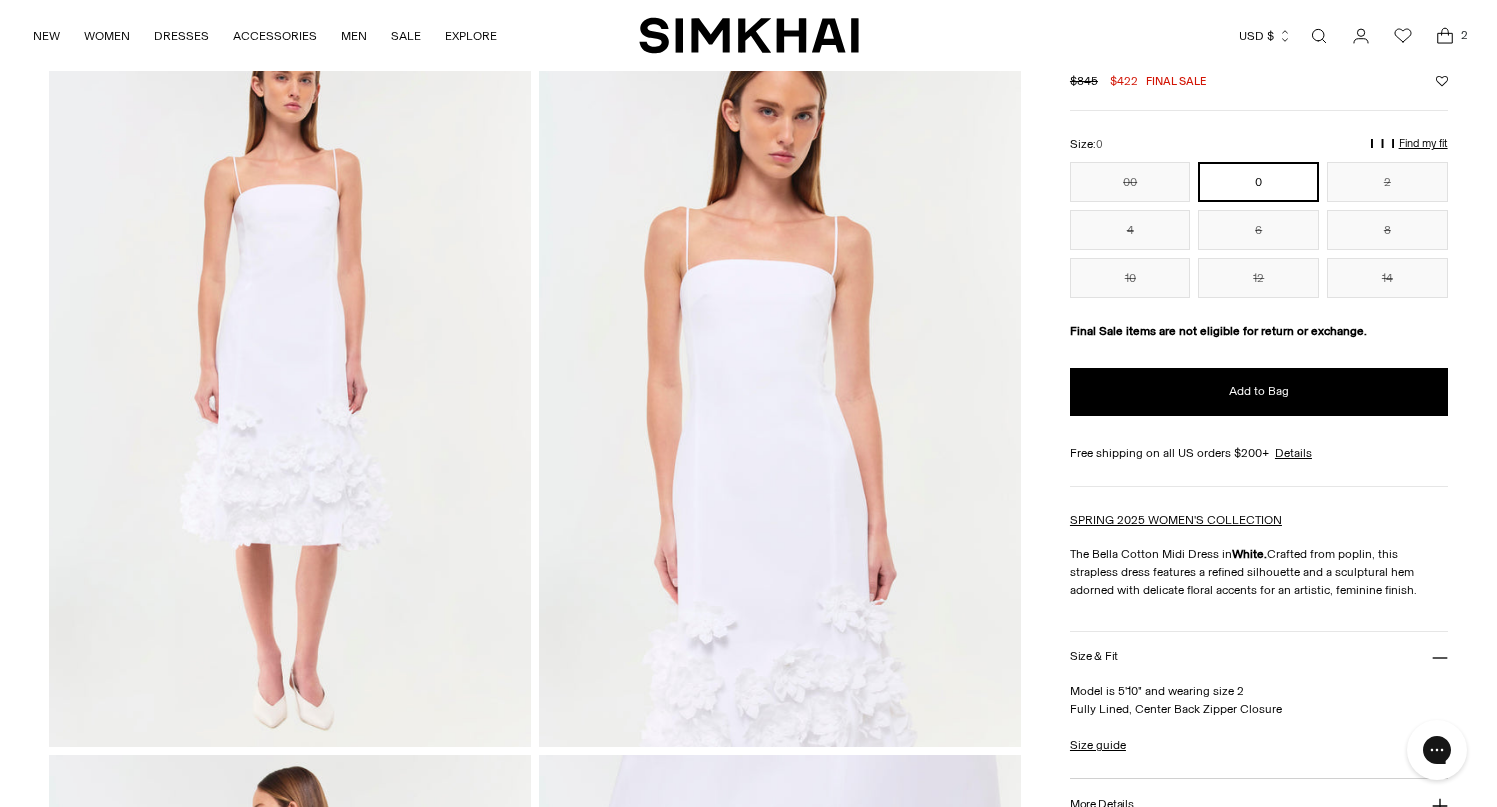 scroll, scrollTop: 0, scrollLeft: 0, axis: both 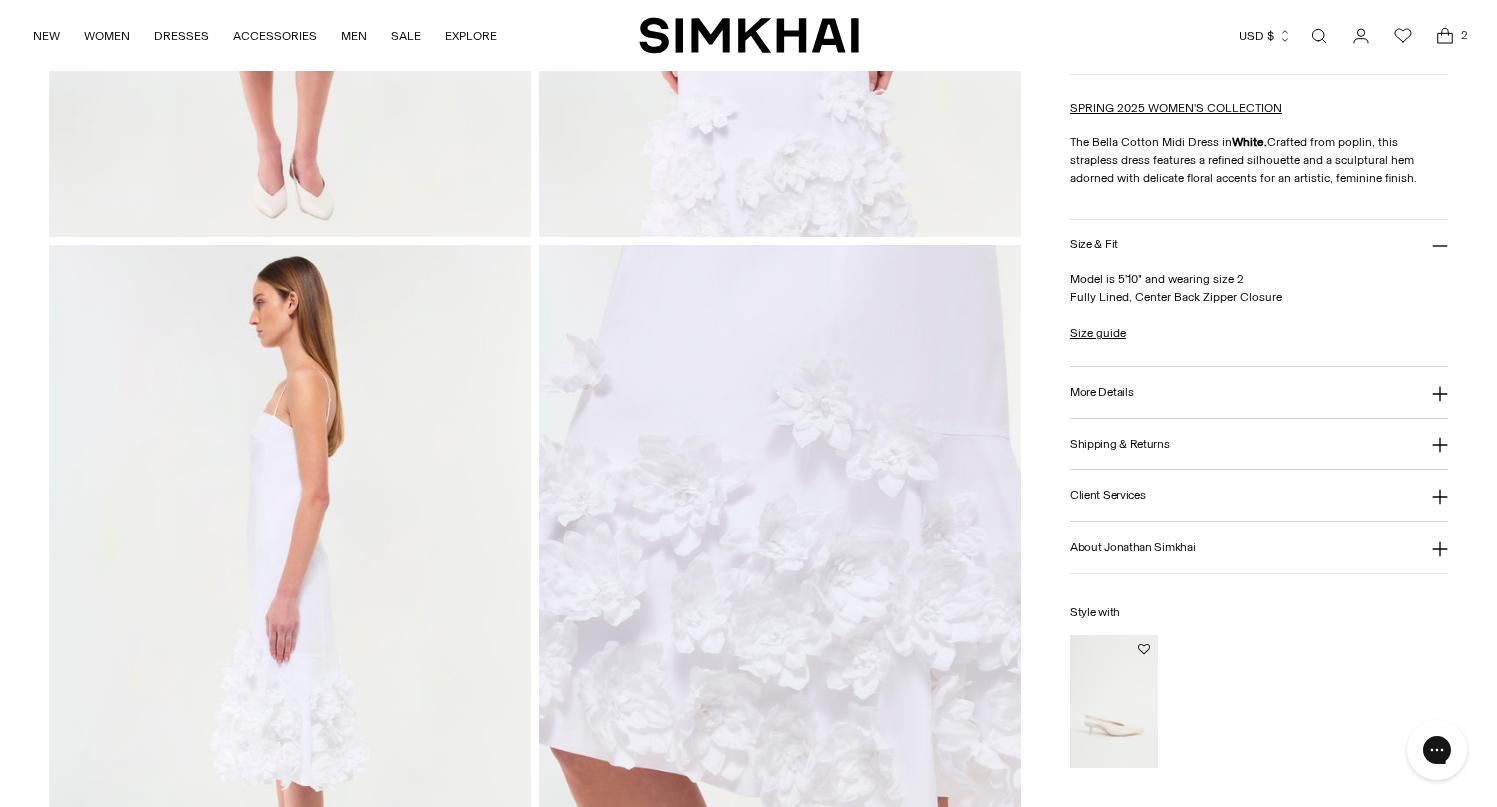 click on "More Details" at bounding box center [1259, 392] 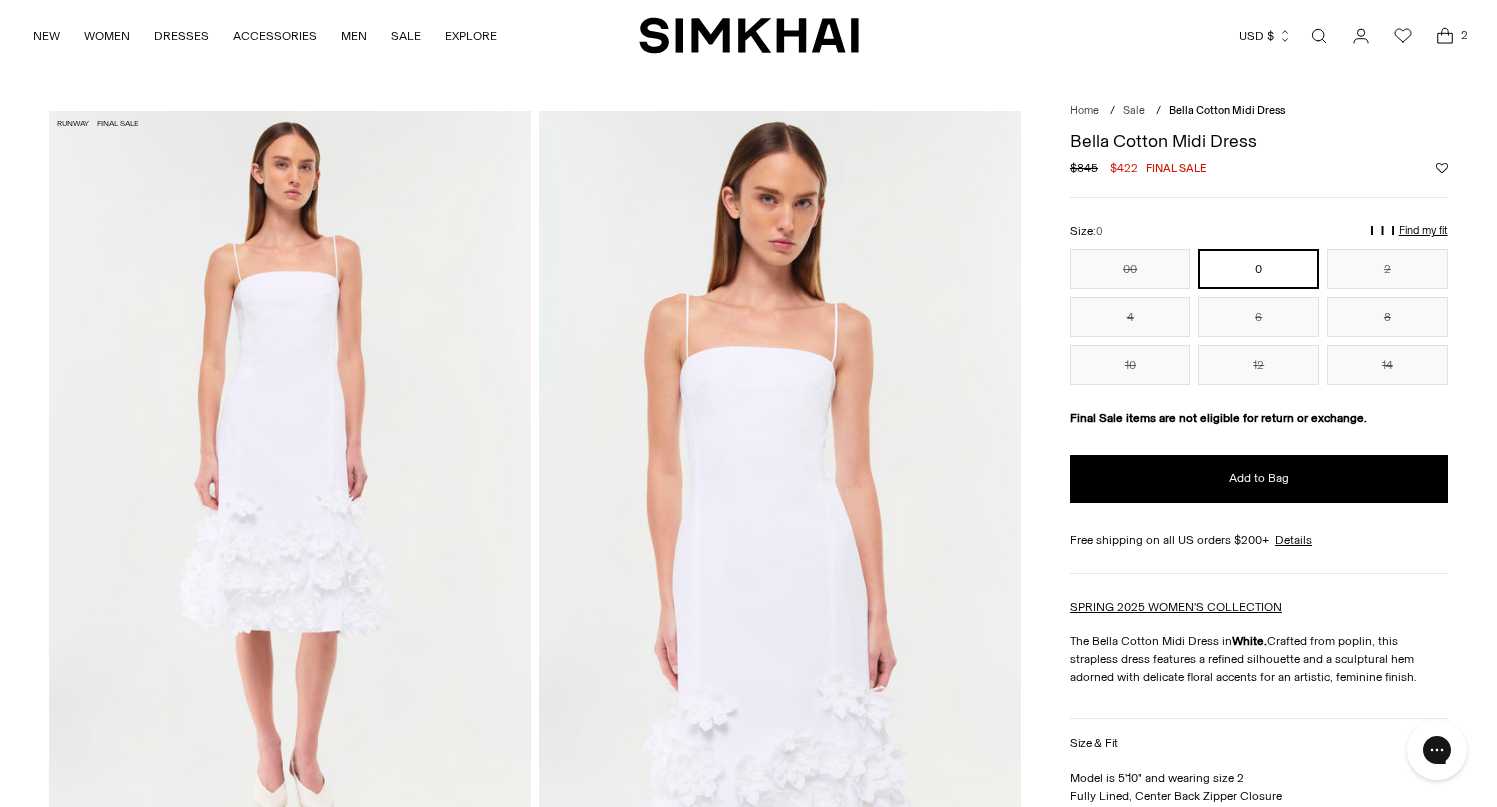 scroll, scrollTop: 0, scrollLeft: 0, axis: both 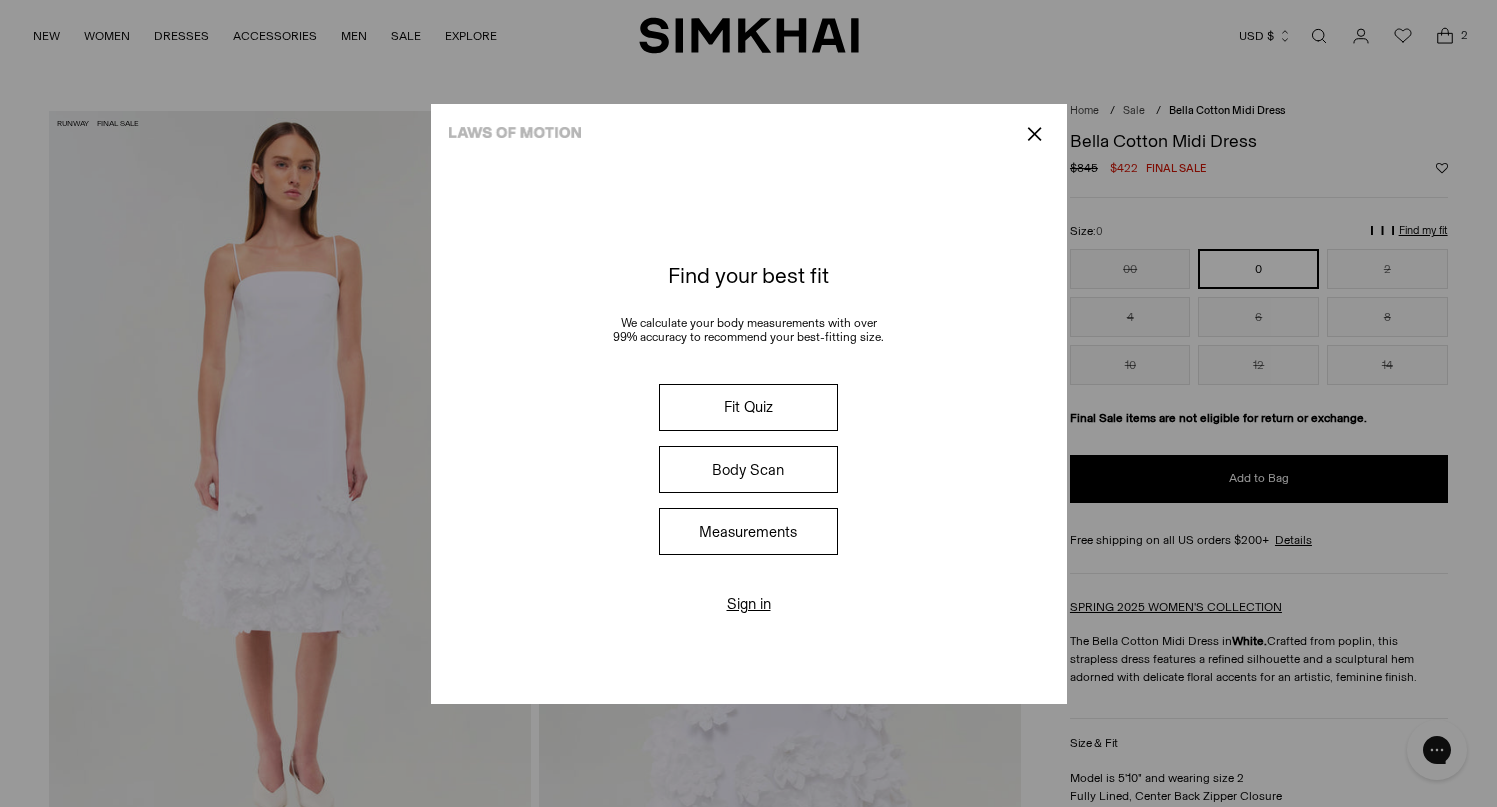 click on "Measurements" at bounding box center [748, 531] 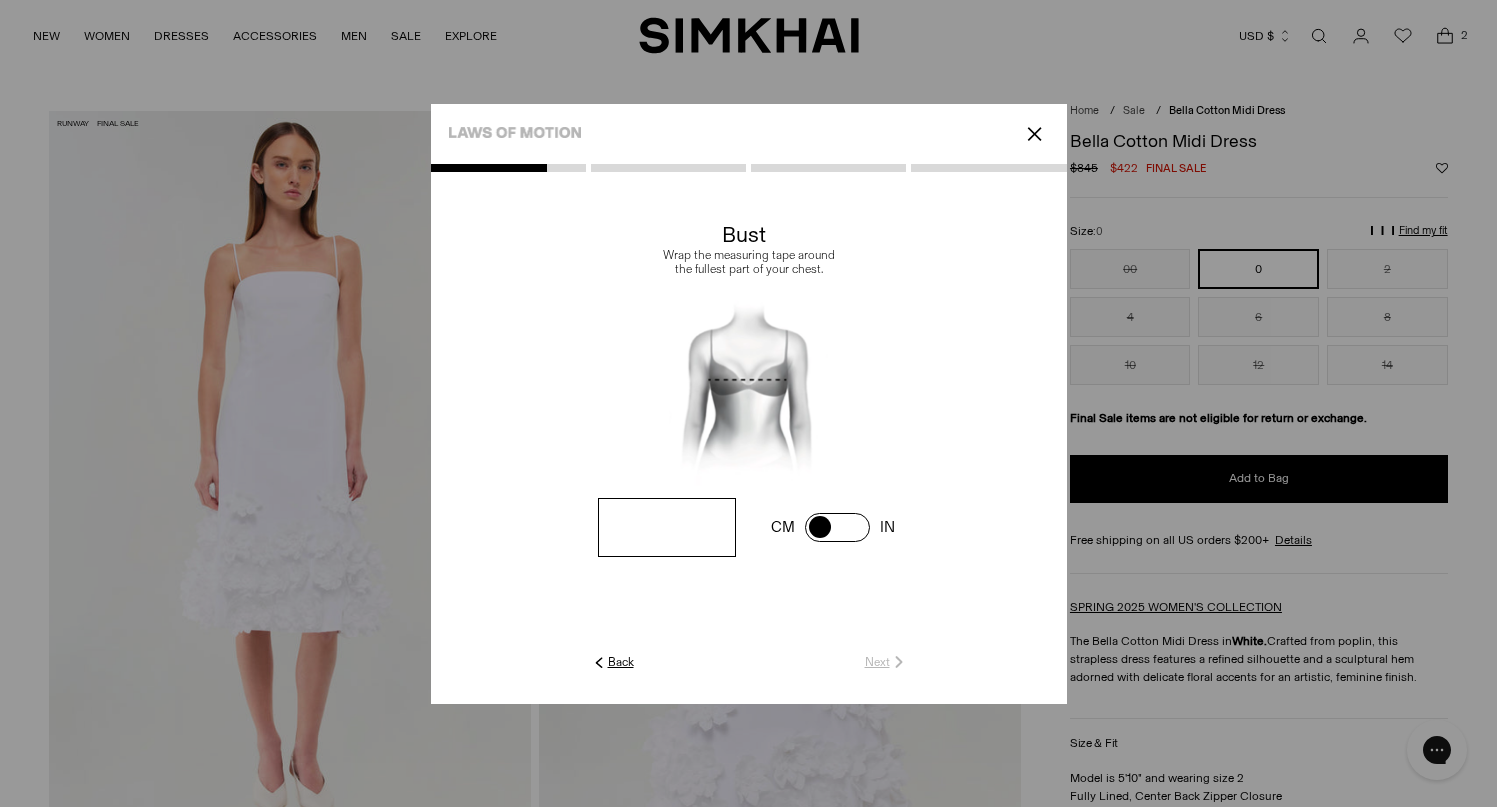 click at bounding box center [666, 527] 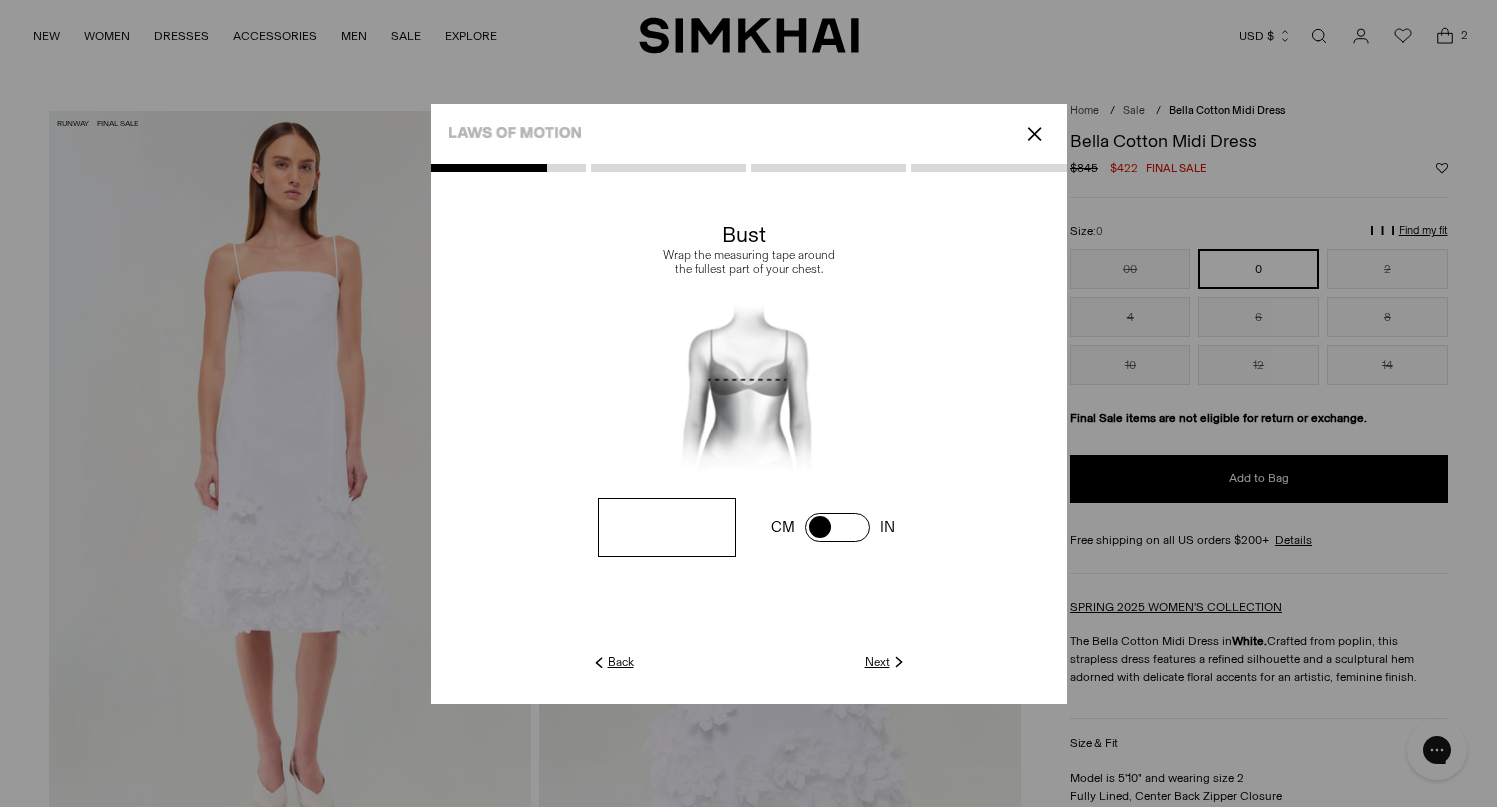 type on "**" 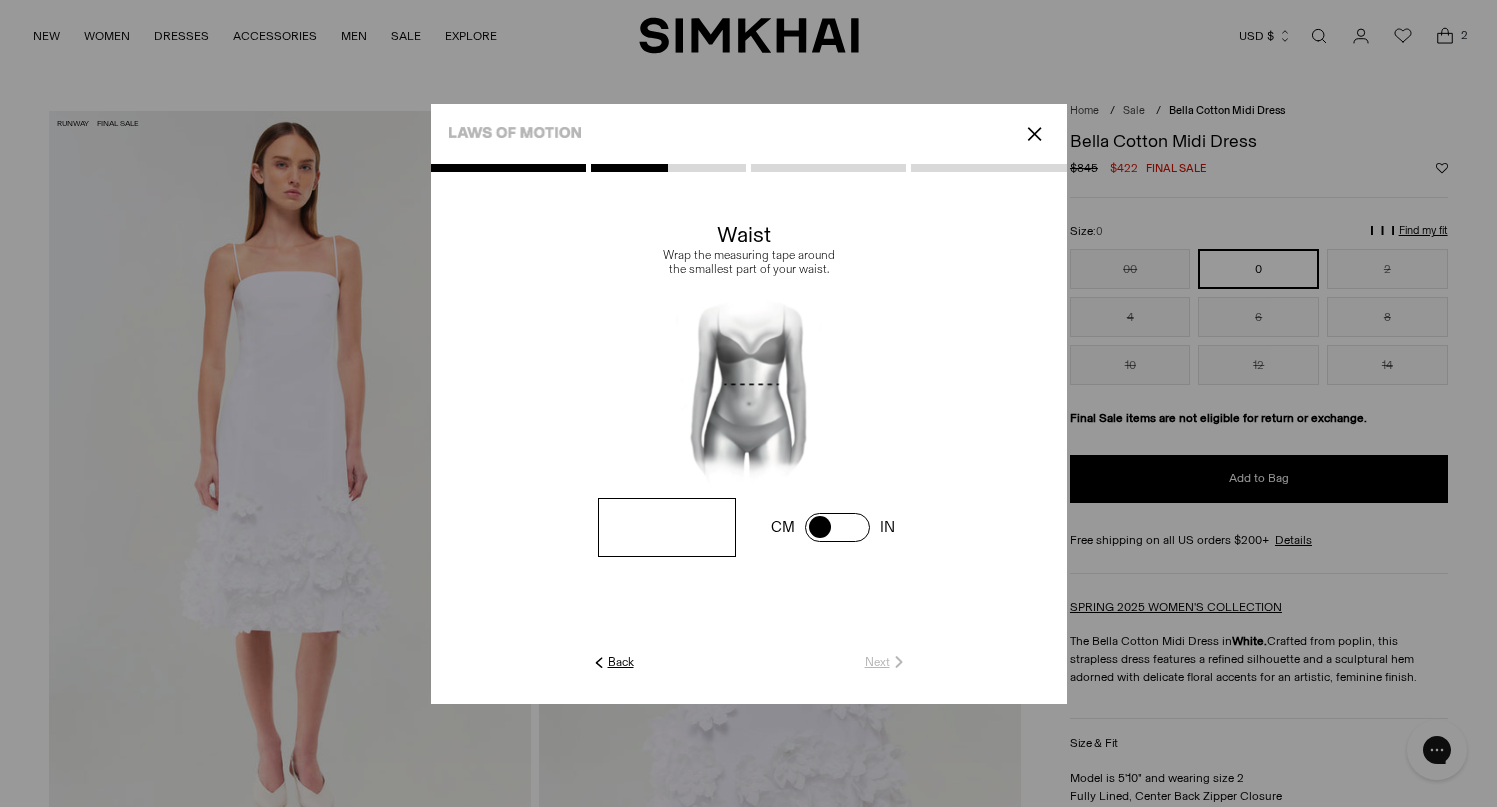 click at bounding box center [0, 0] 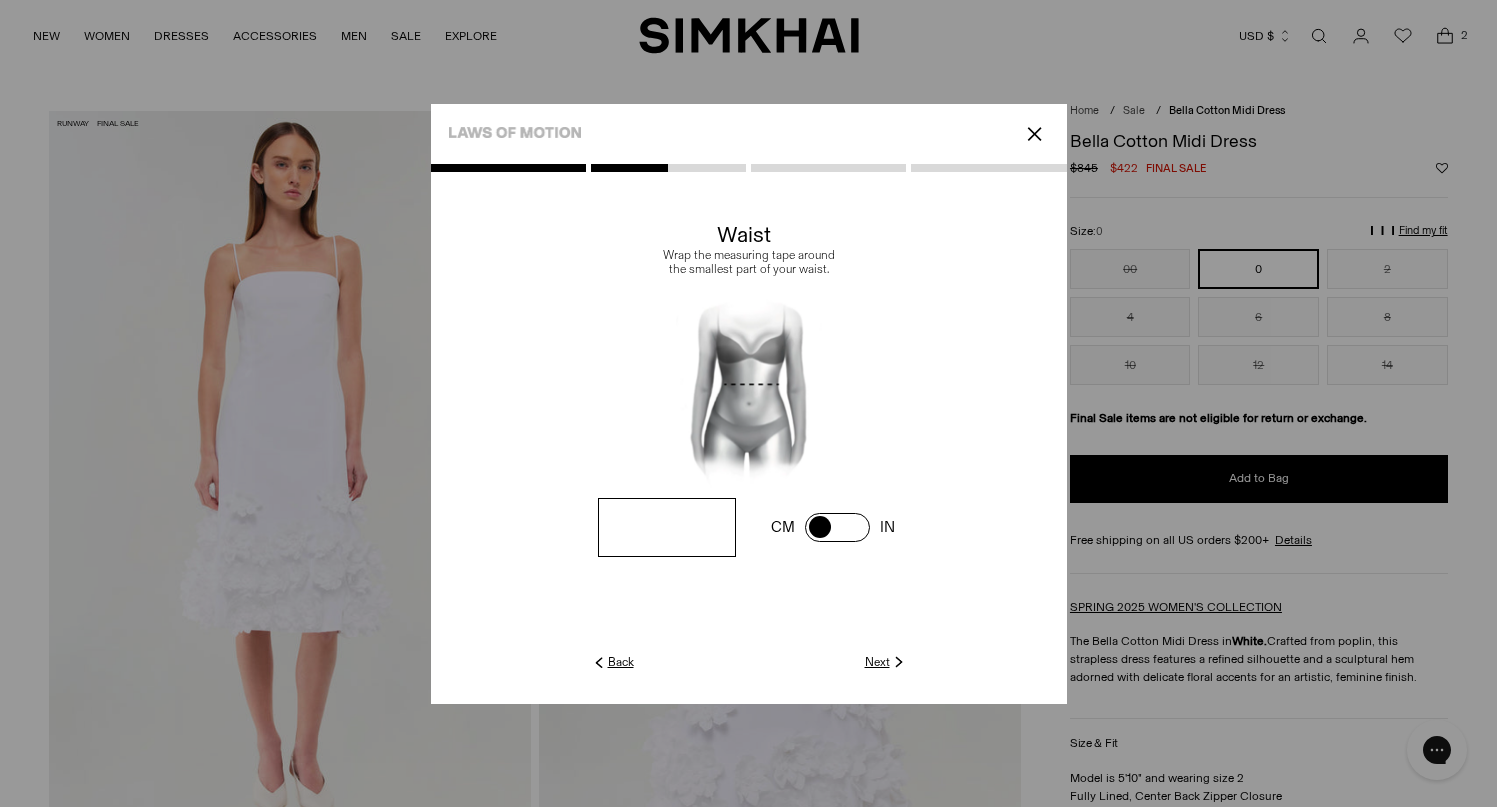 type on "**" 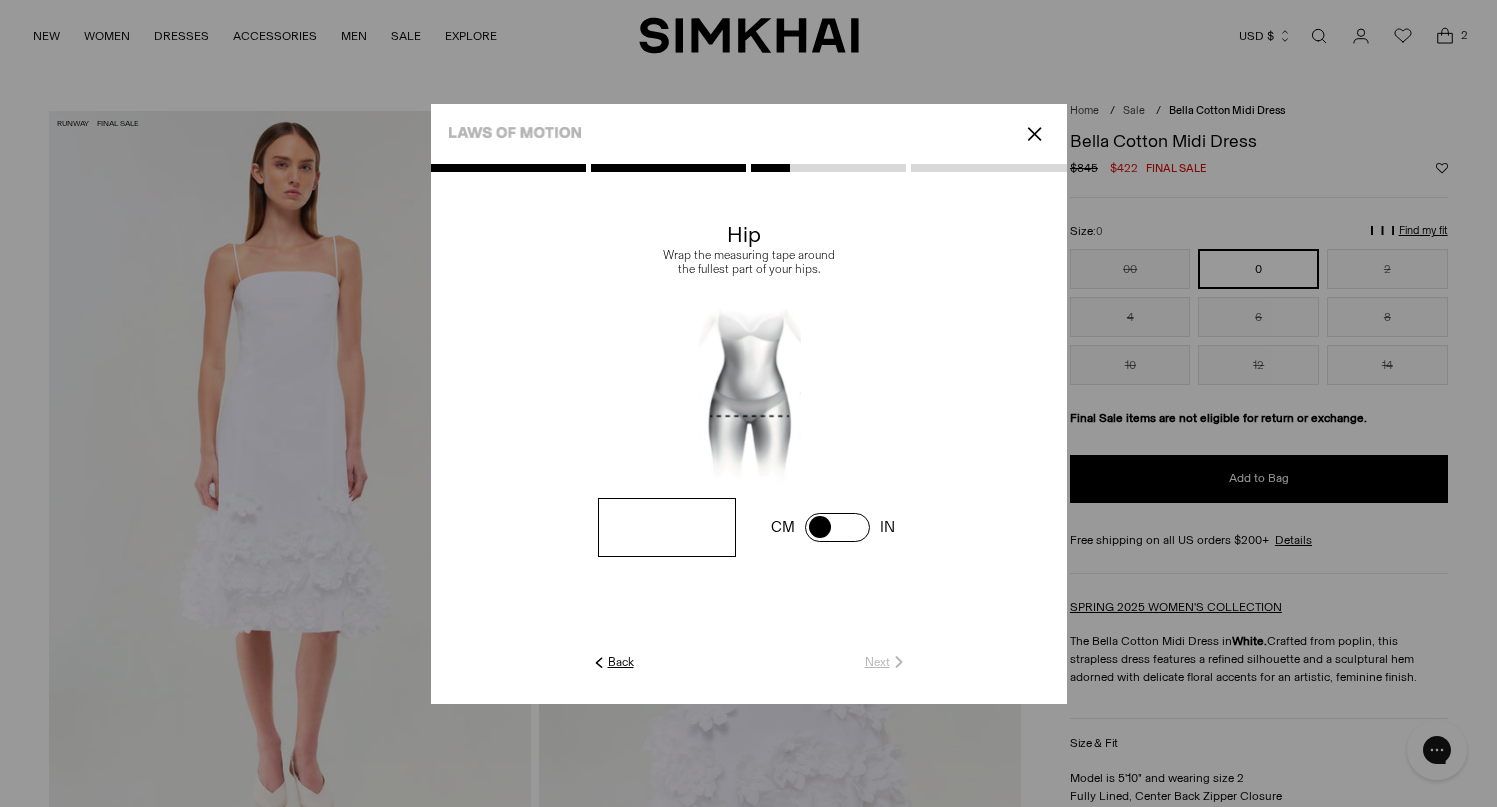 click at bounding box center [0, 0] 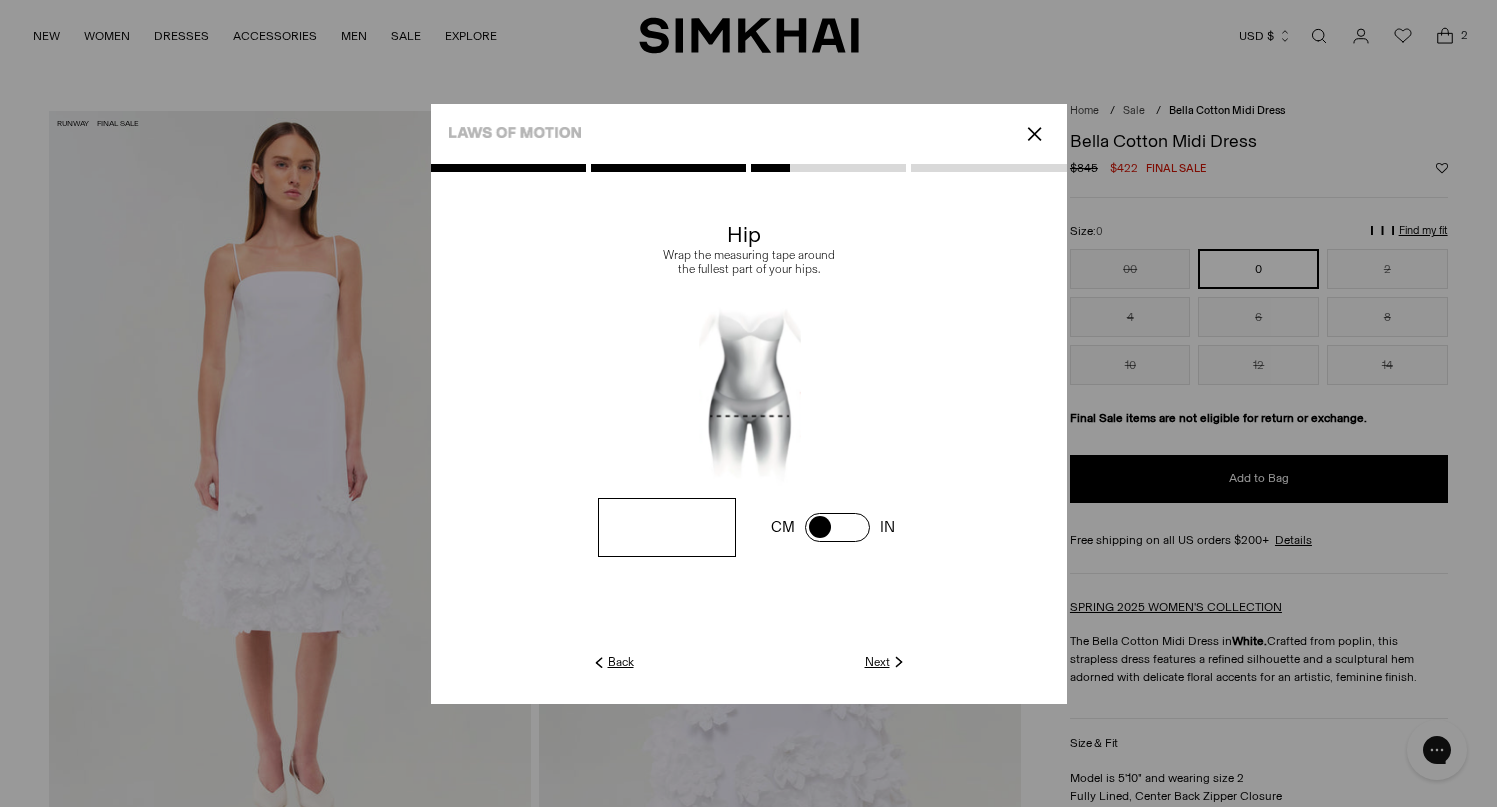 type on "**" 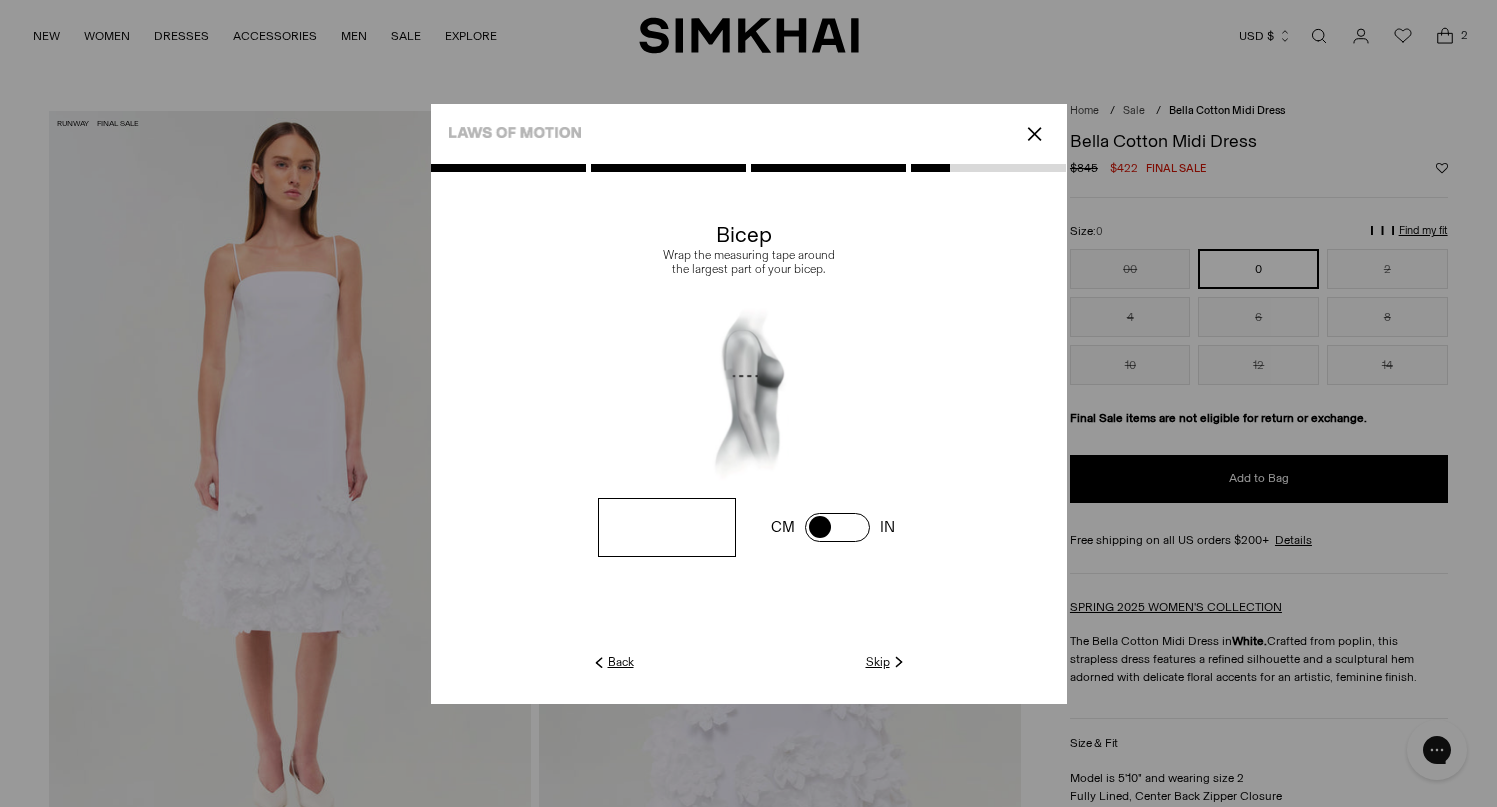 click on "Back" 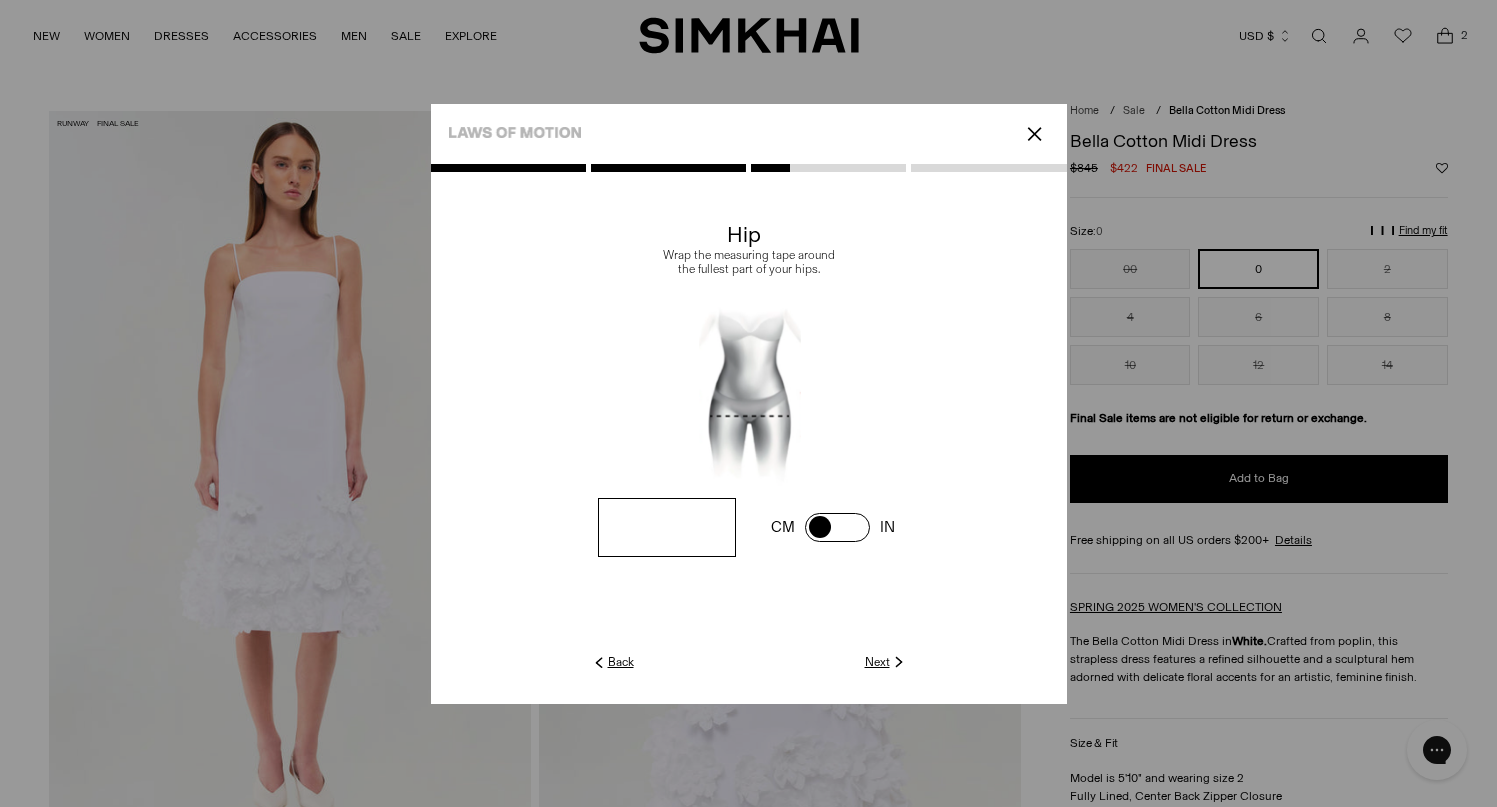 click on "Back" 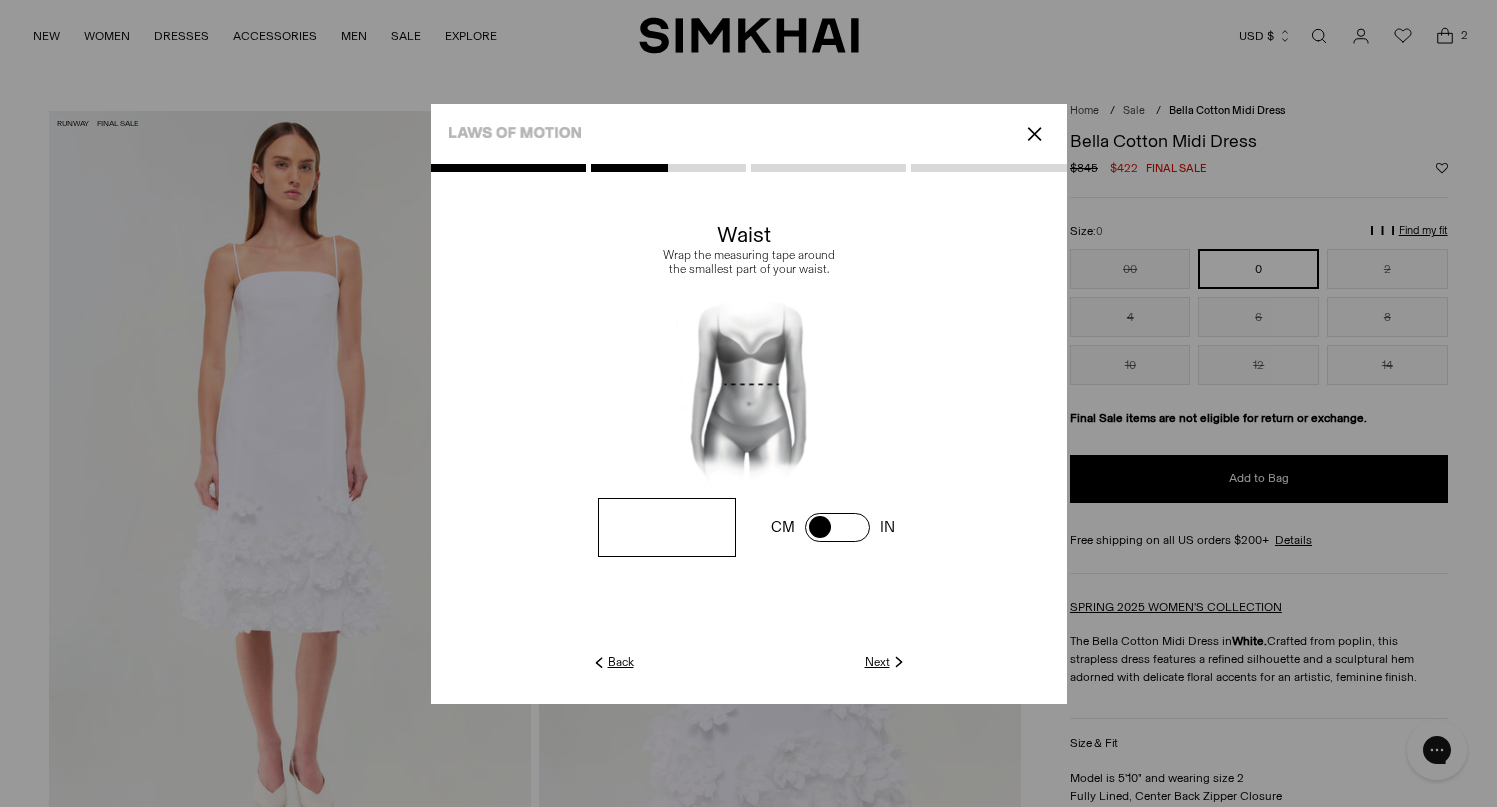 click on "Back" 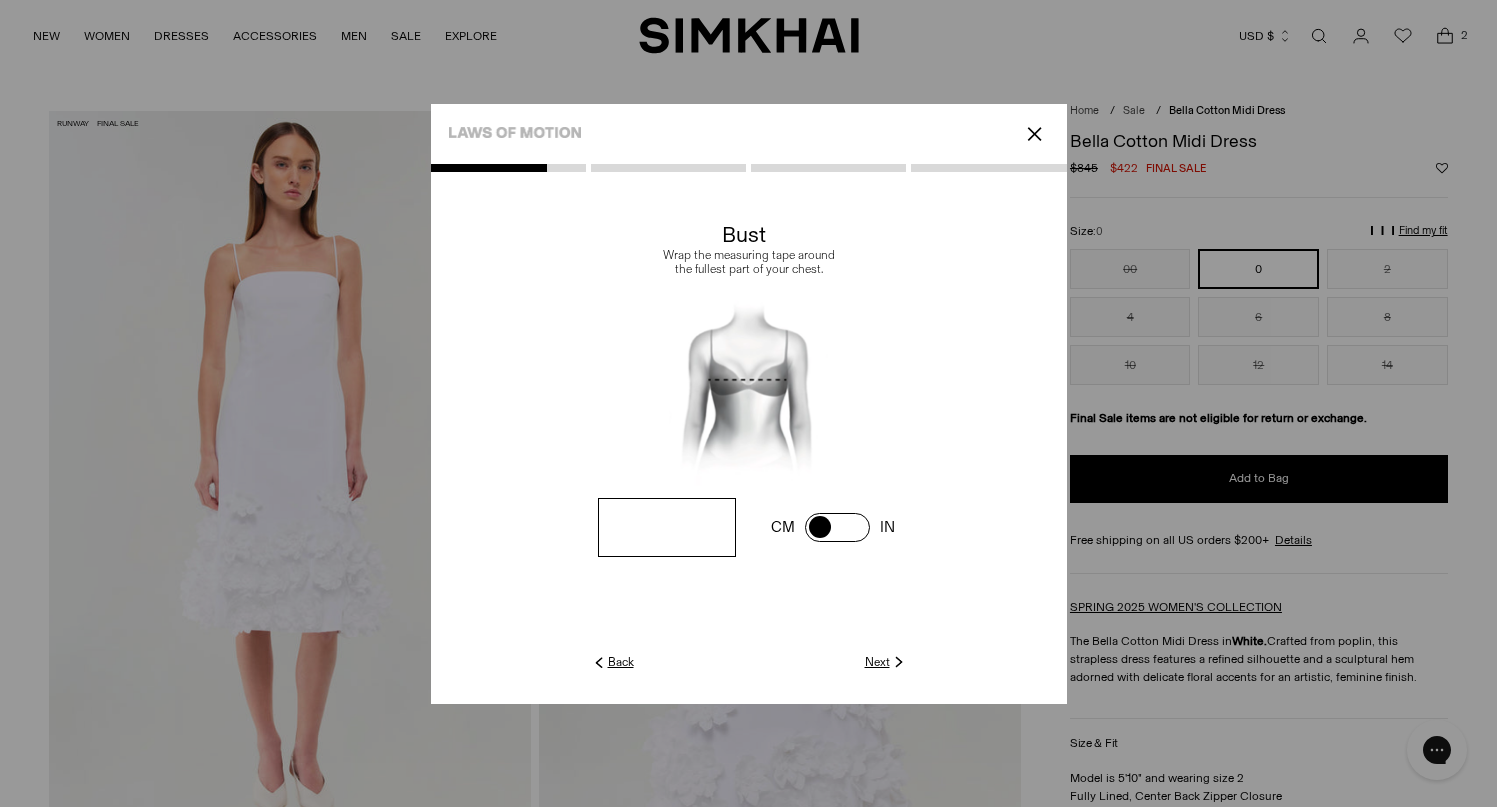 click on "Back" 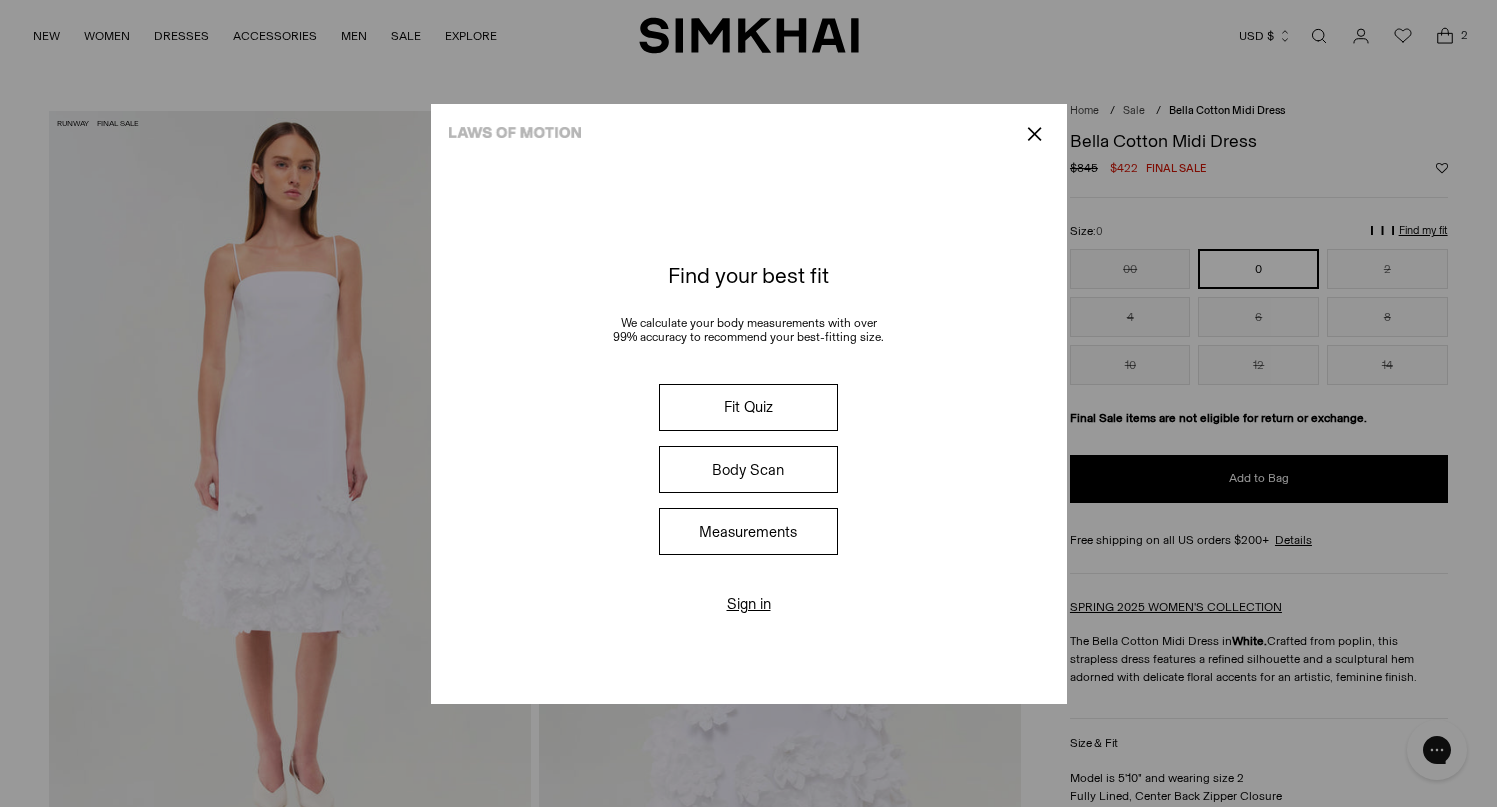 click on "Find your best fit
We calculate your body measurements with over 99% accuracy to recommend your best-fitting size.
Fit Quiz     Body Scan     Measurements
Sign in   My profile" at bounding box center [749, 434] 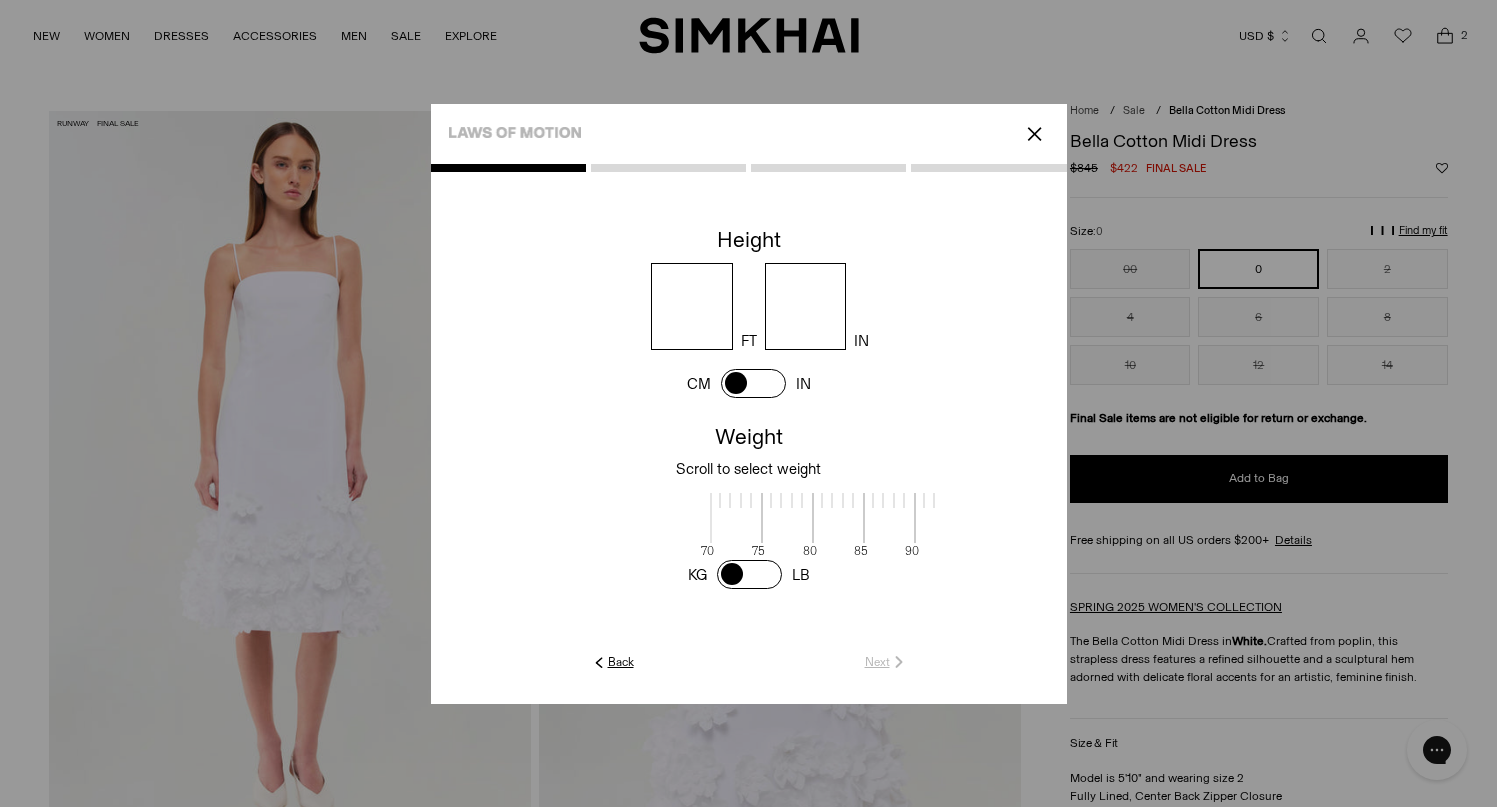 scroll, scrollTop: 4, scrollLeft: 650, axis: both 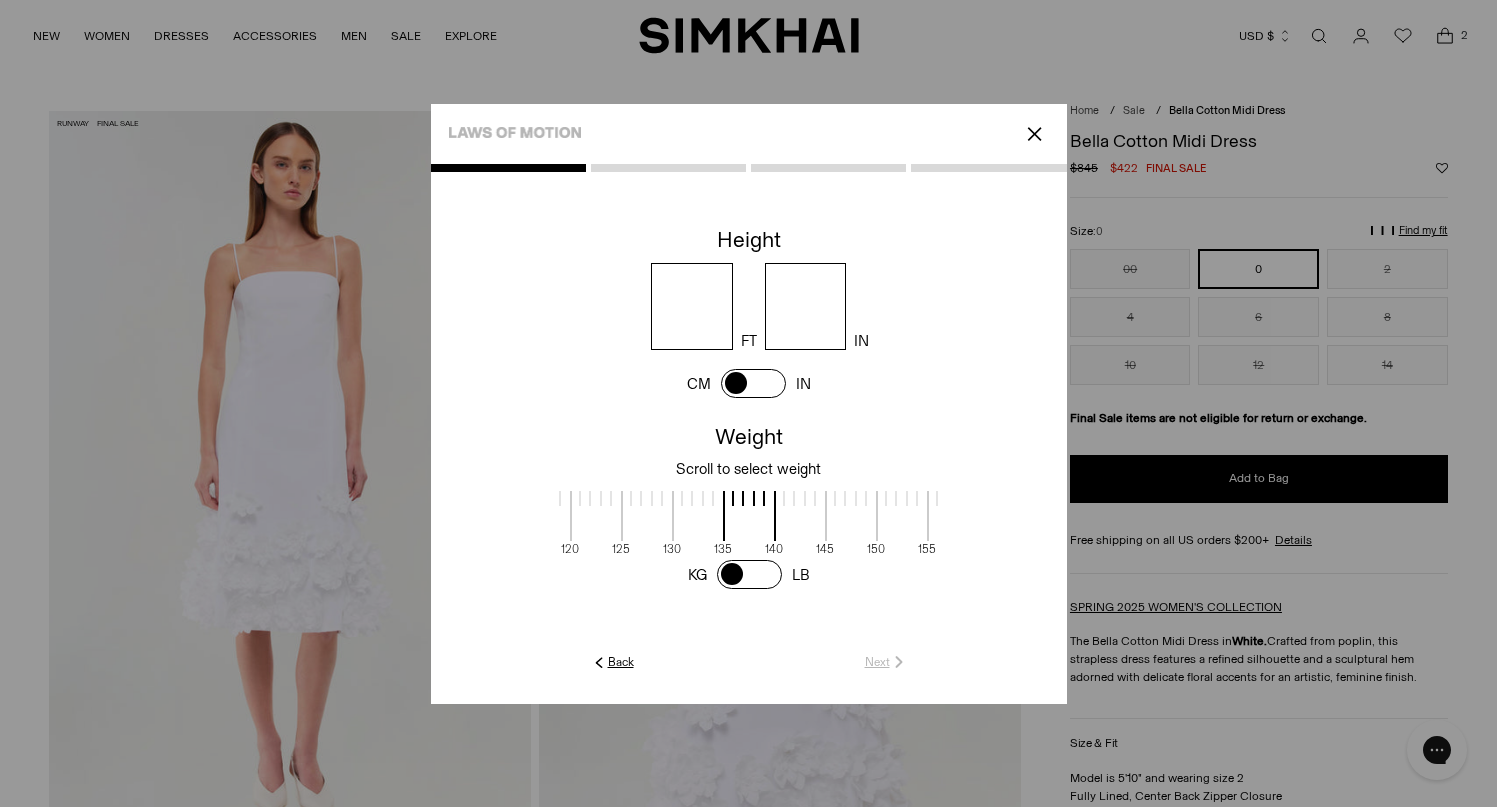 click at bounding box center [692, 306] 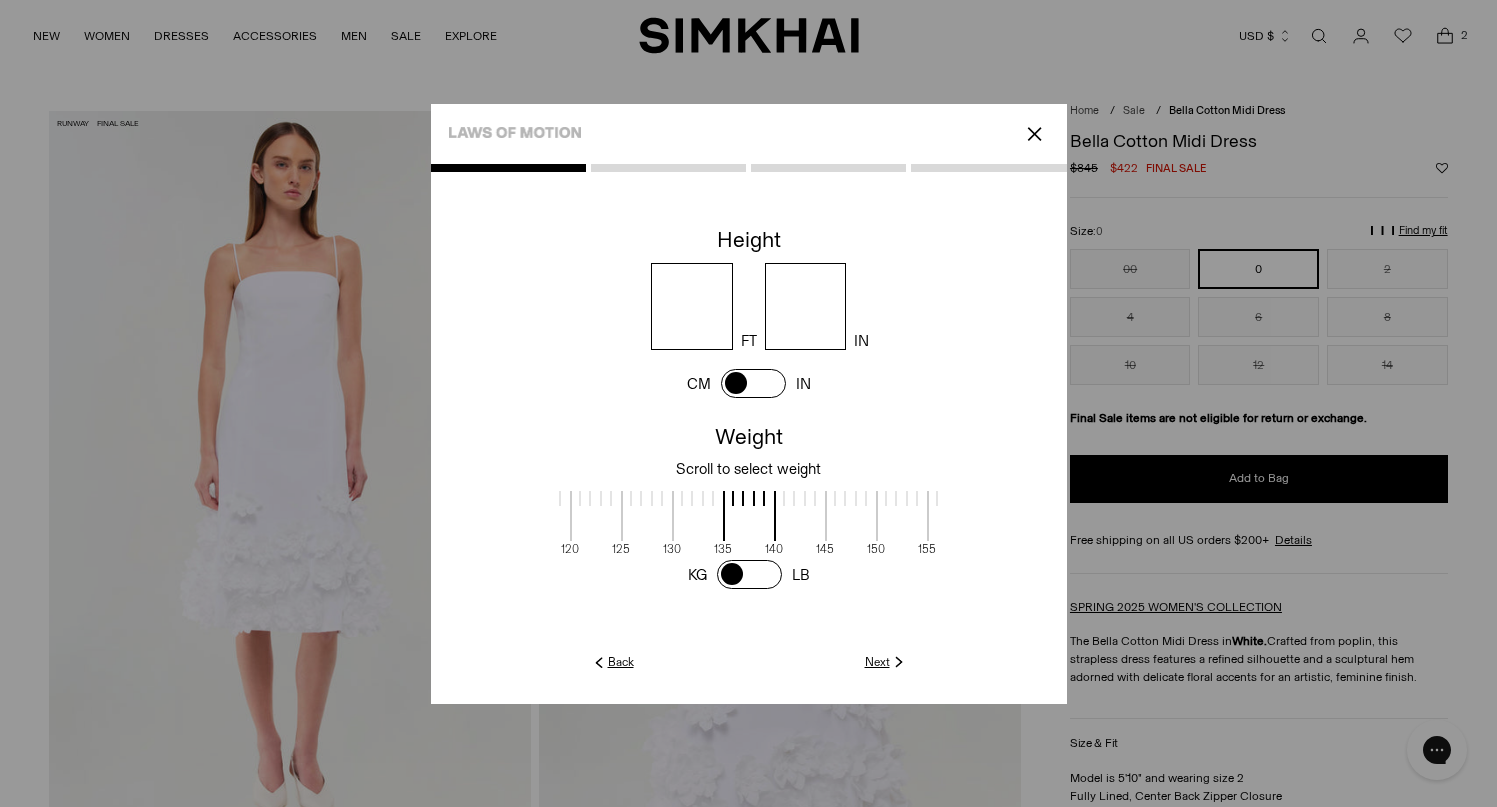 type on "*" 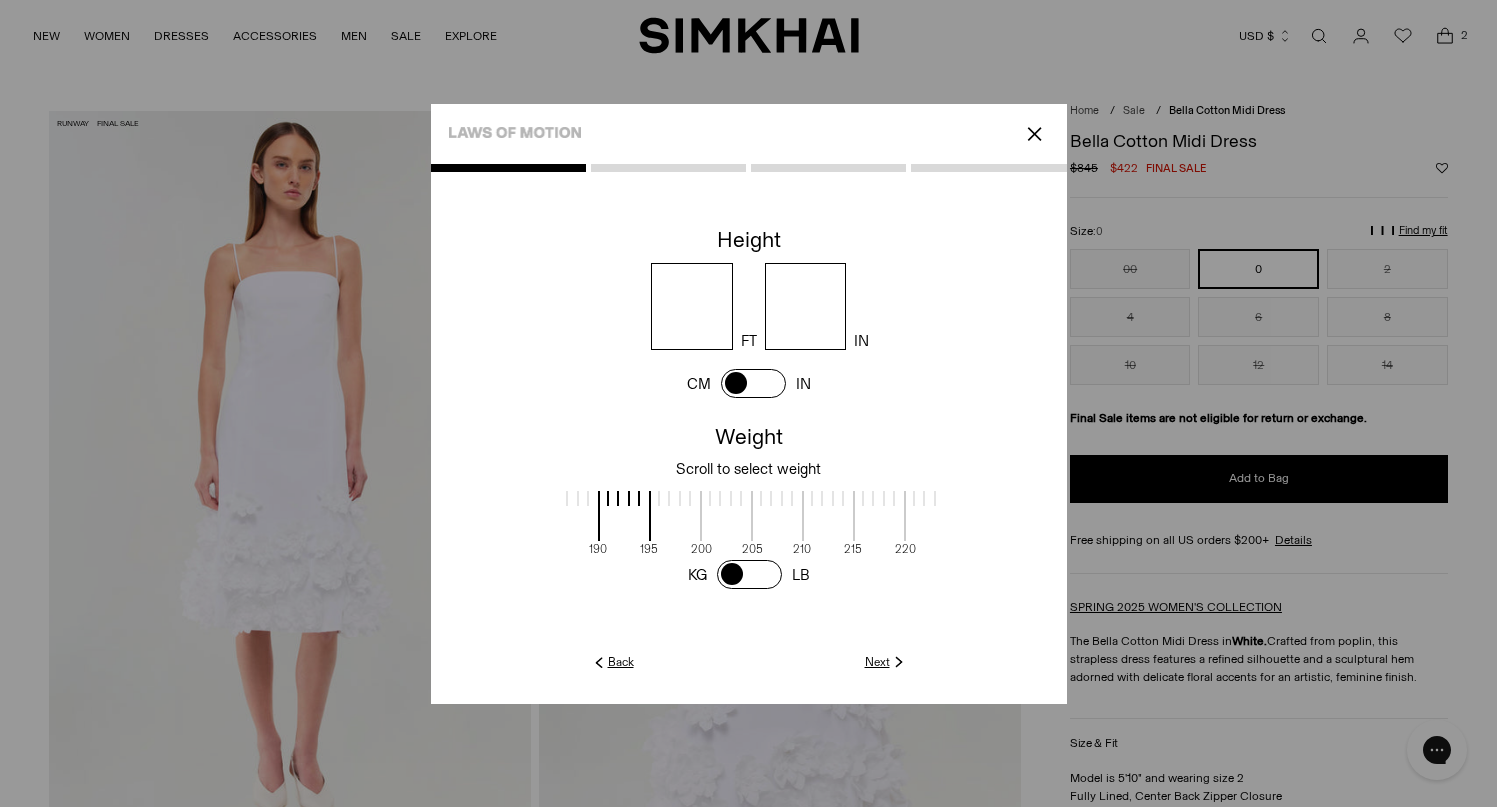 drag, startPoint x: 799, startPoint y: 518, endPoint x: 1053, endPoint y: 518, distance: 254 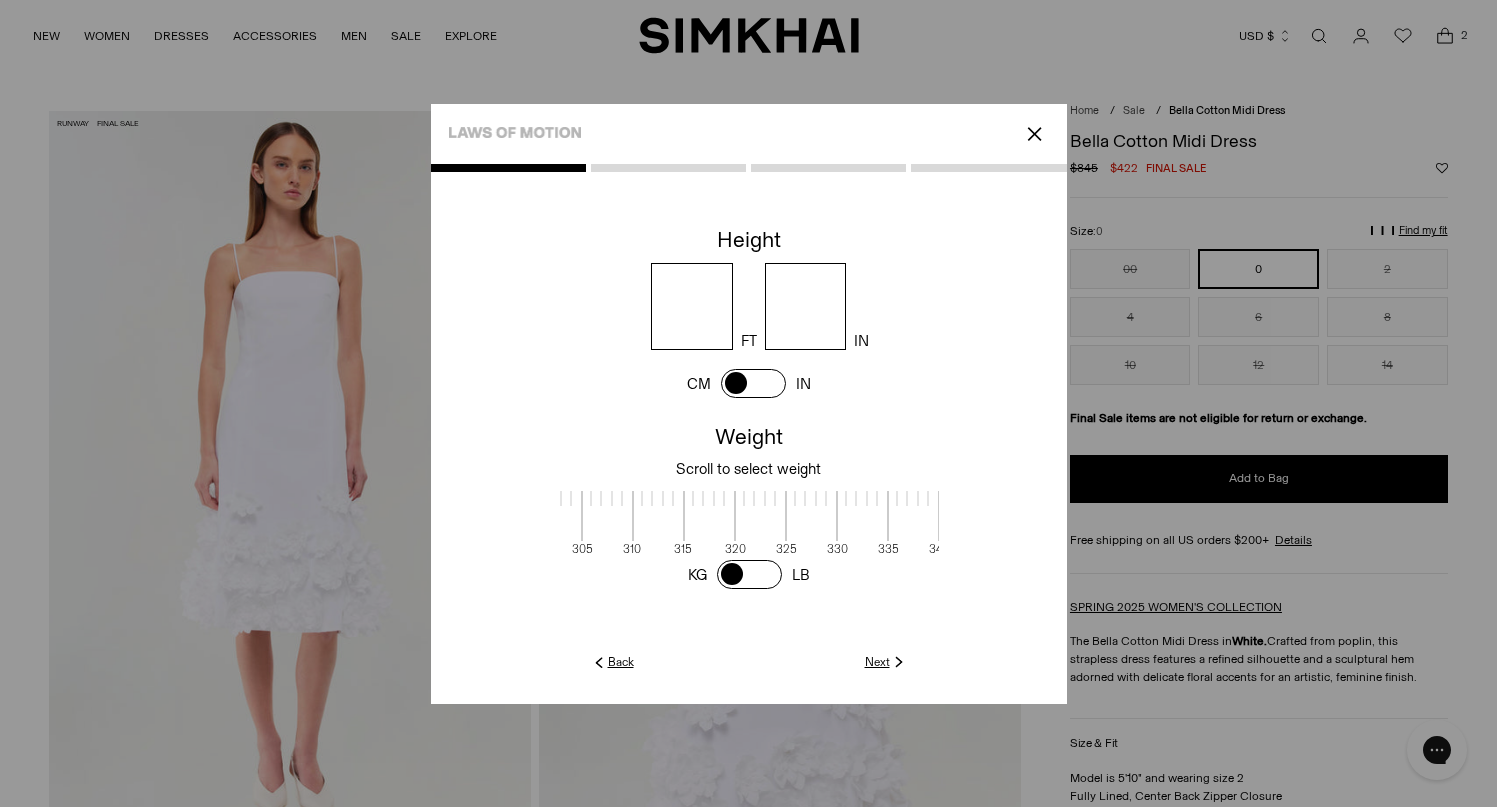 scroll, scrollTop: 4, scrollLeft: 3713, axis: both 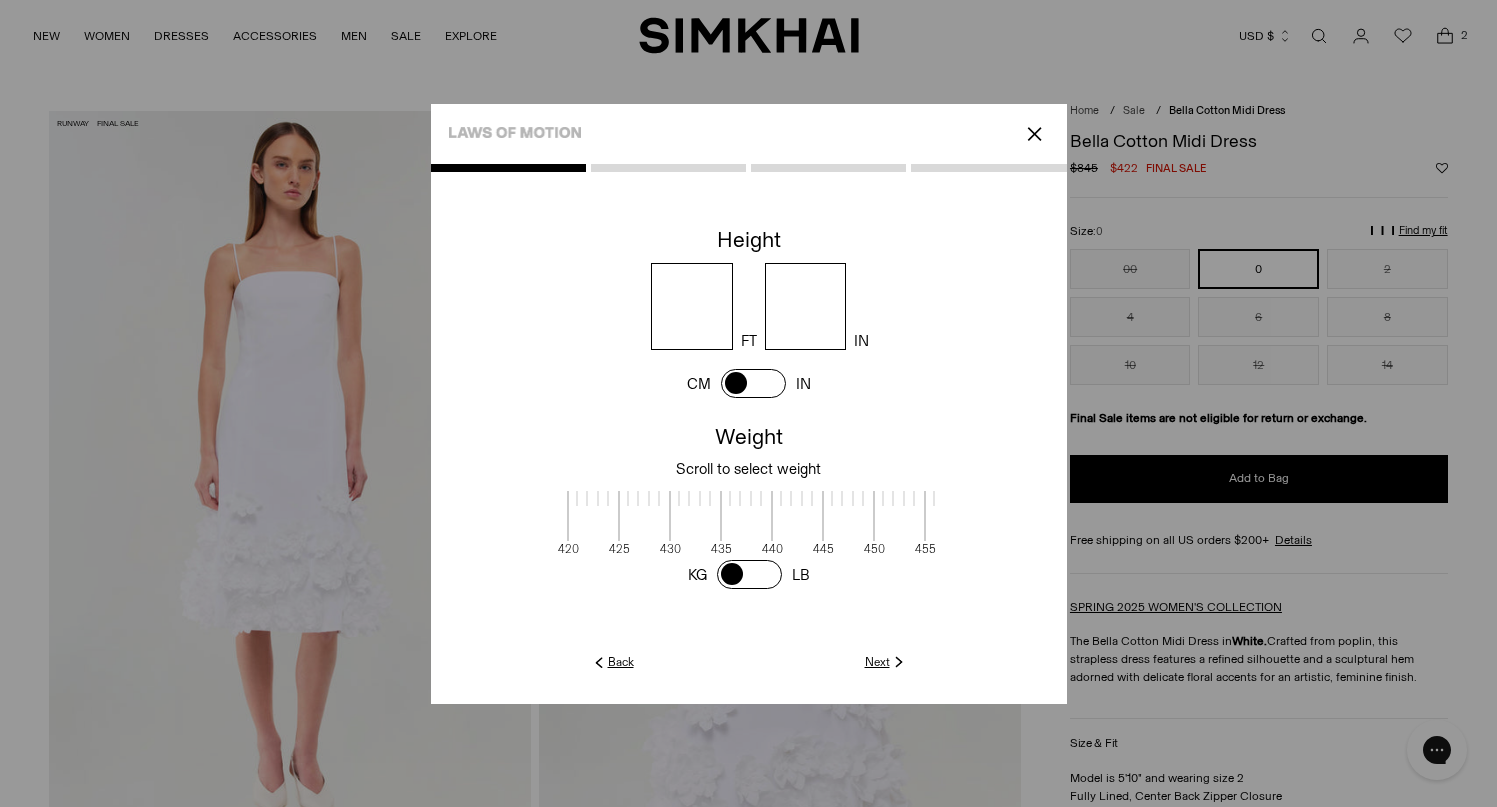 drag, startPoint x: 846, startPoint y: 523, endPoint x: 1334, endPoint y: 499, distance: 488.5898 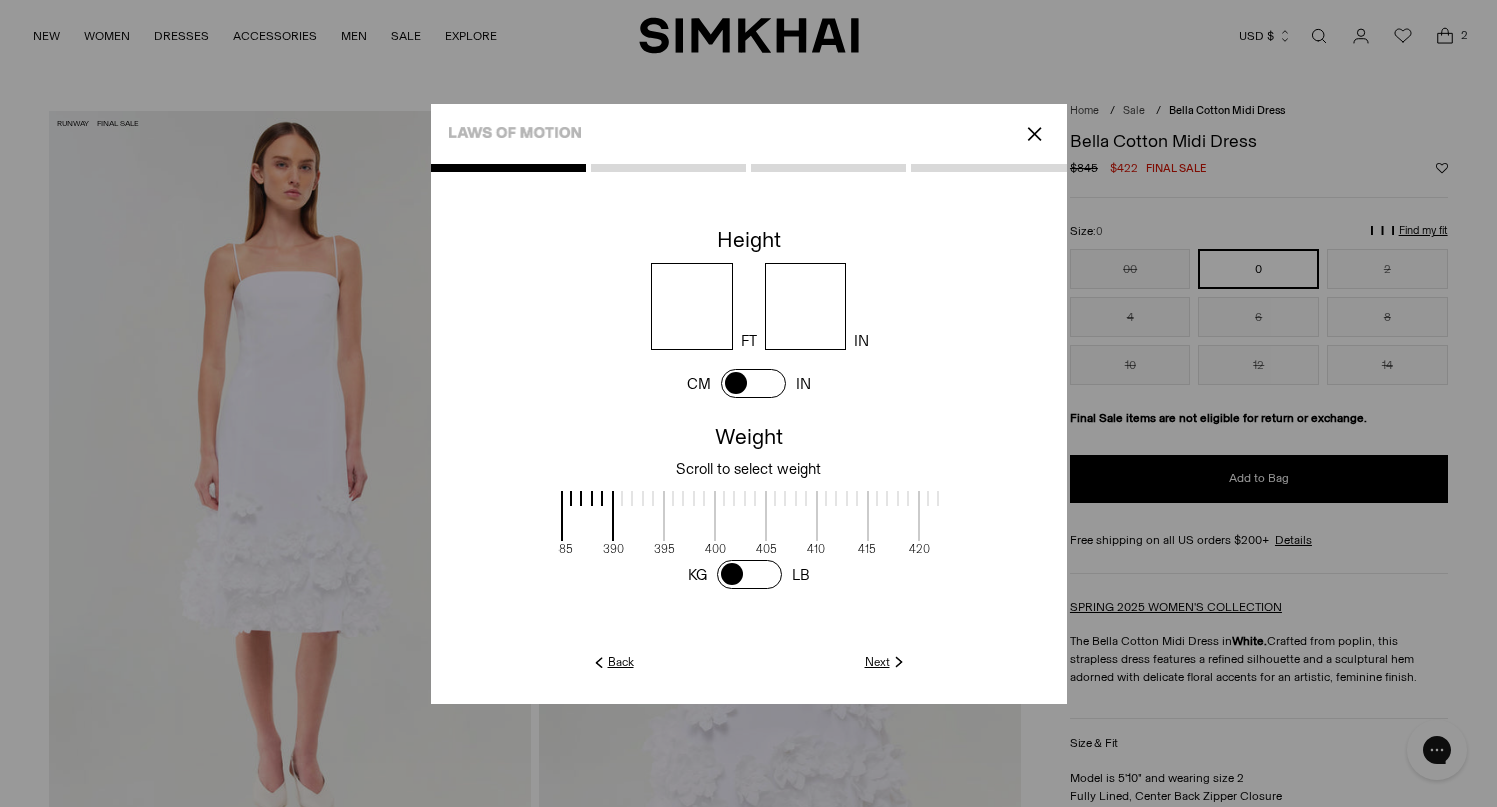 drag, startPoint x: 678, startPoint y: 522, endPoint x: 474, endPoint y: 545, distance: 205.29248 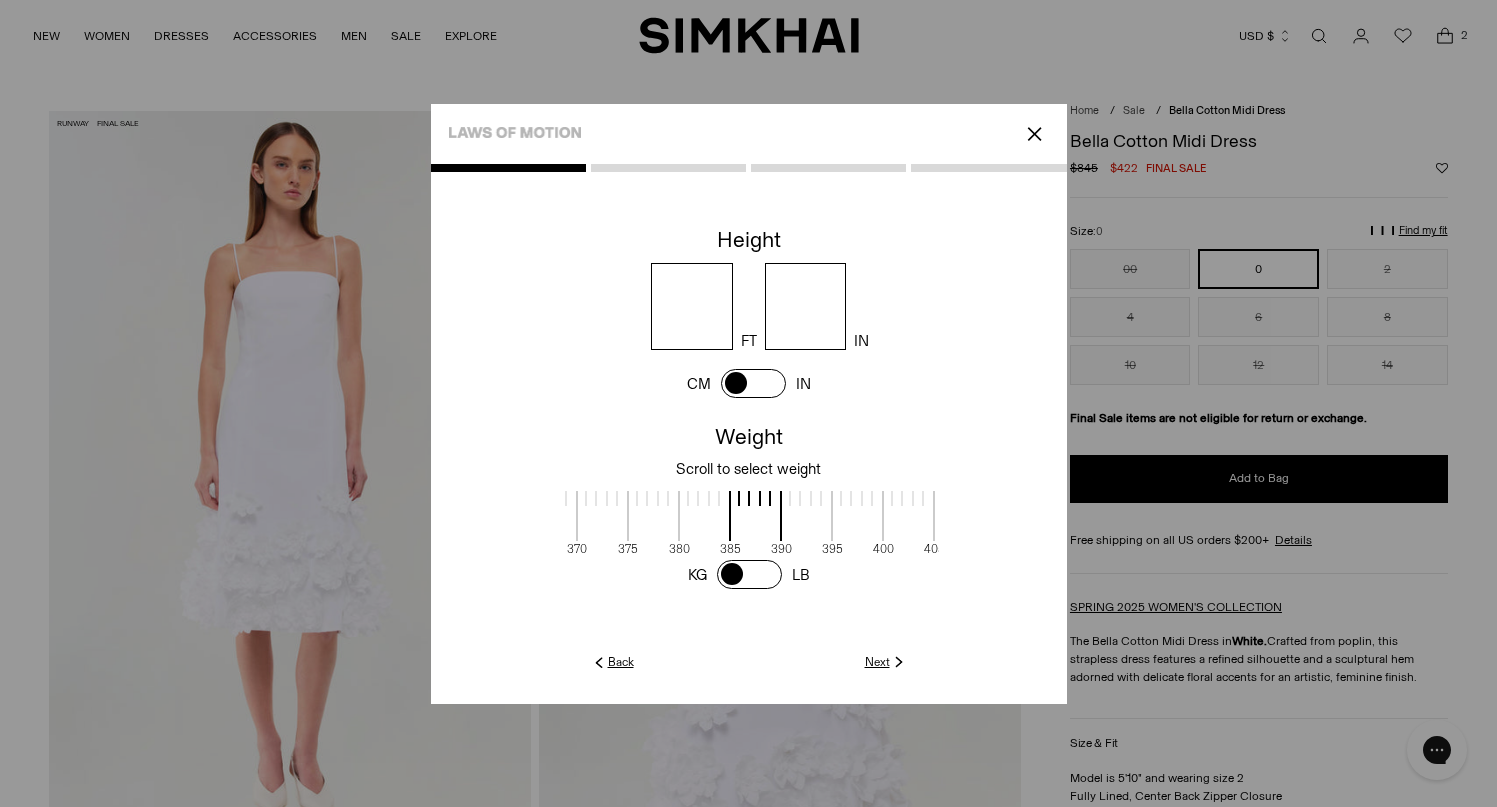 scroll, scrollTop: 4, scrollLeft: 3190, axis: both 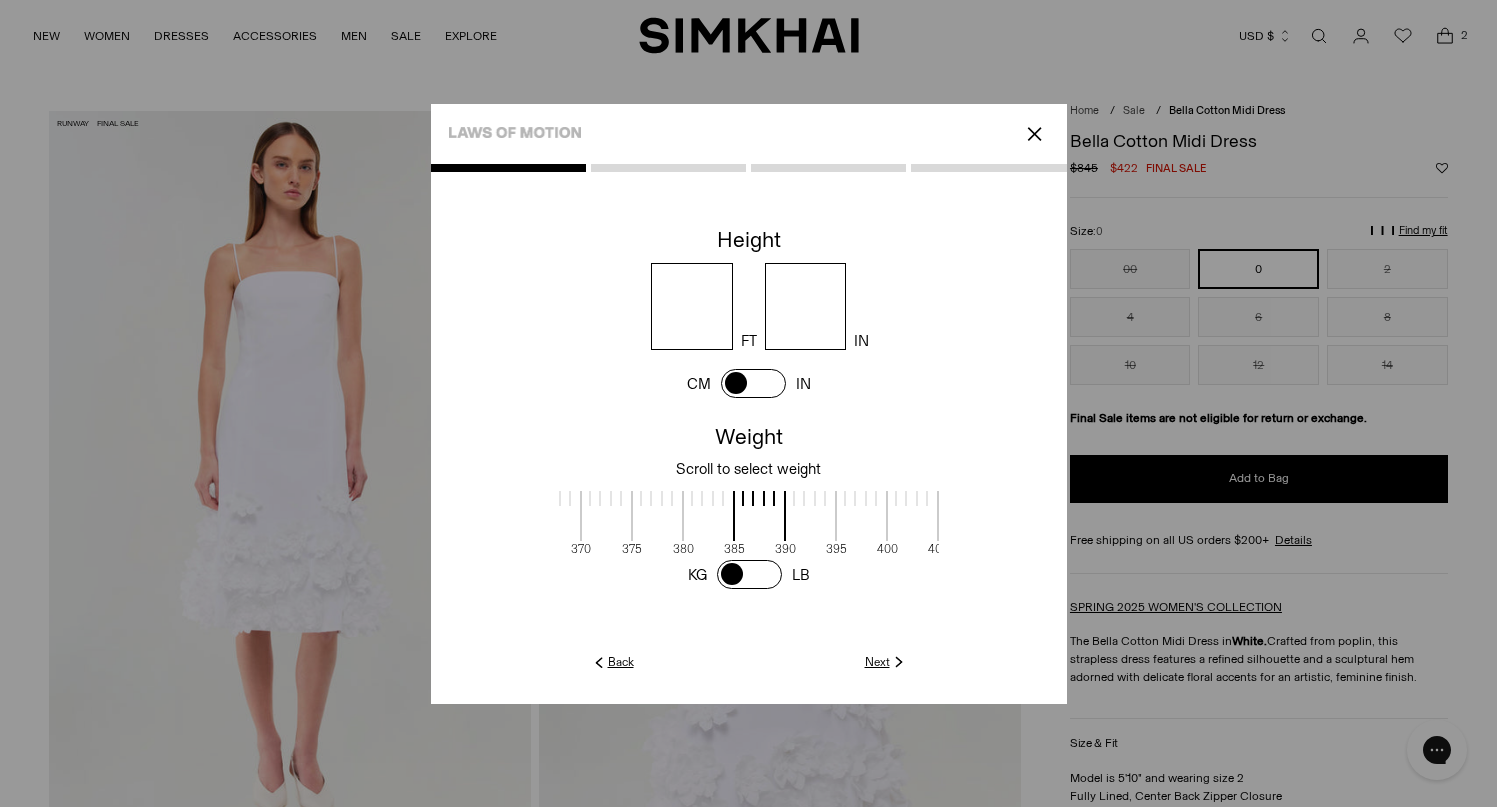 click at bounding box center (855, 498) 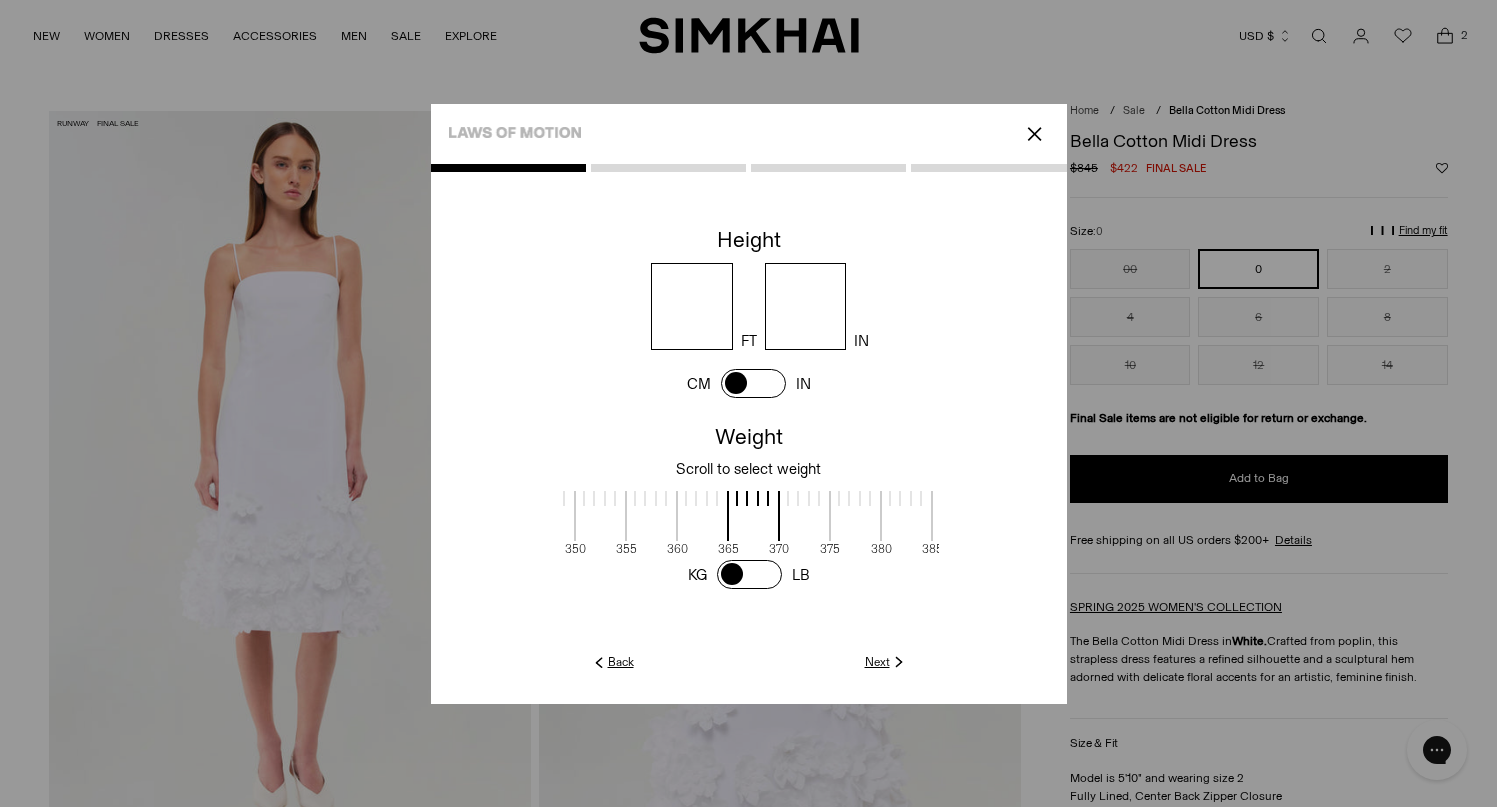 scroll, scrollTop: 4, scrollLeft: 2984, axis: both 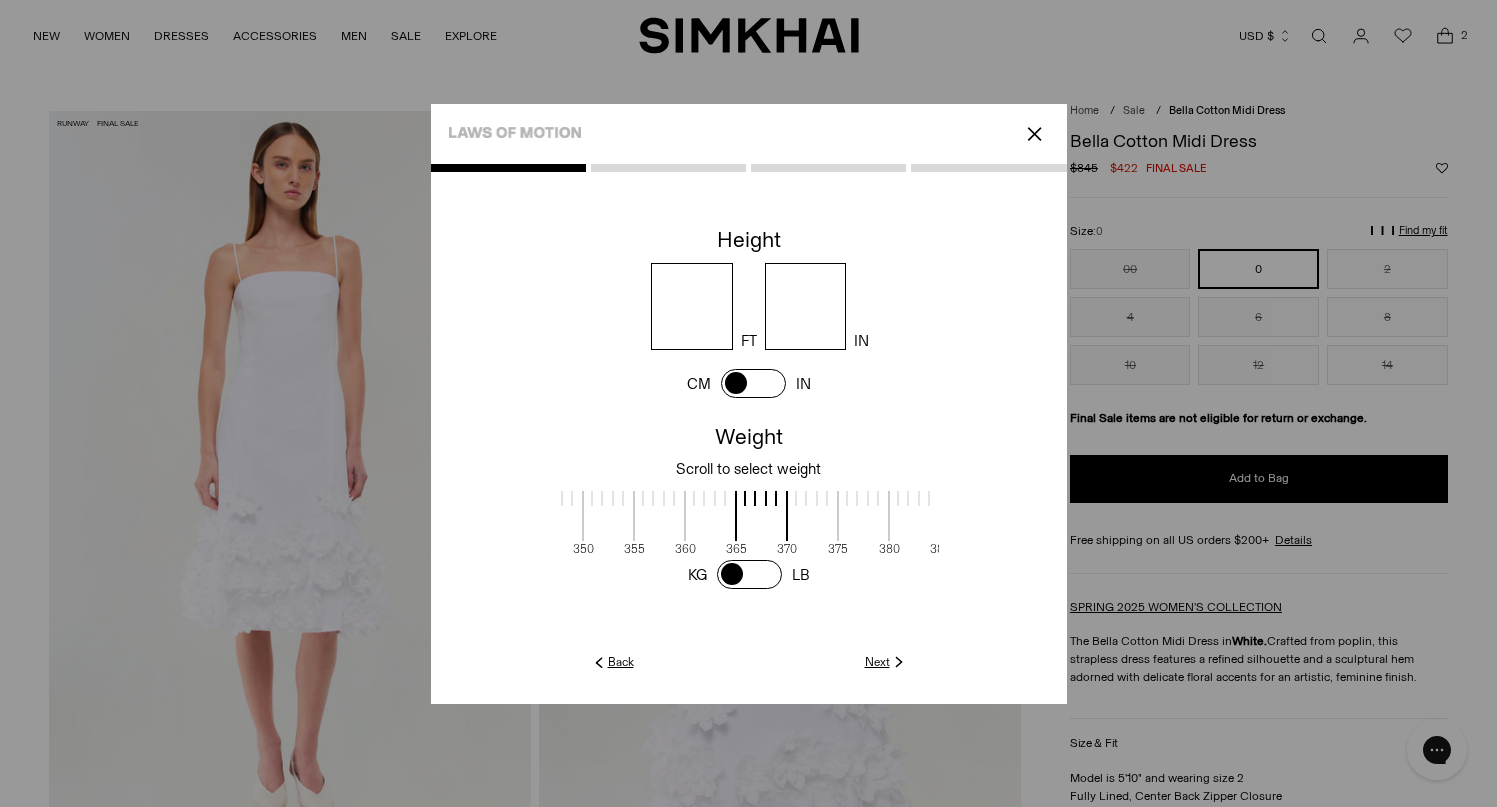 drag, startPoint x: 593, startPoint y: 523, endPoint x: 799, endPoint y: 529, distance: 206.08736 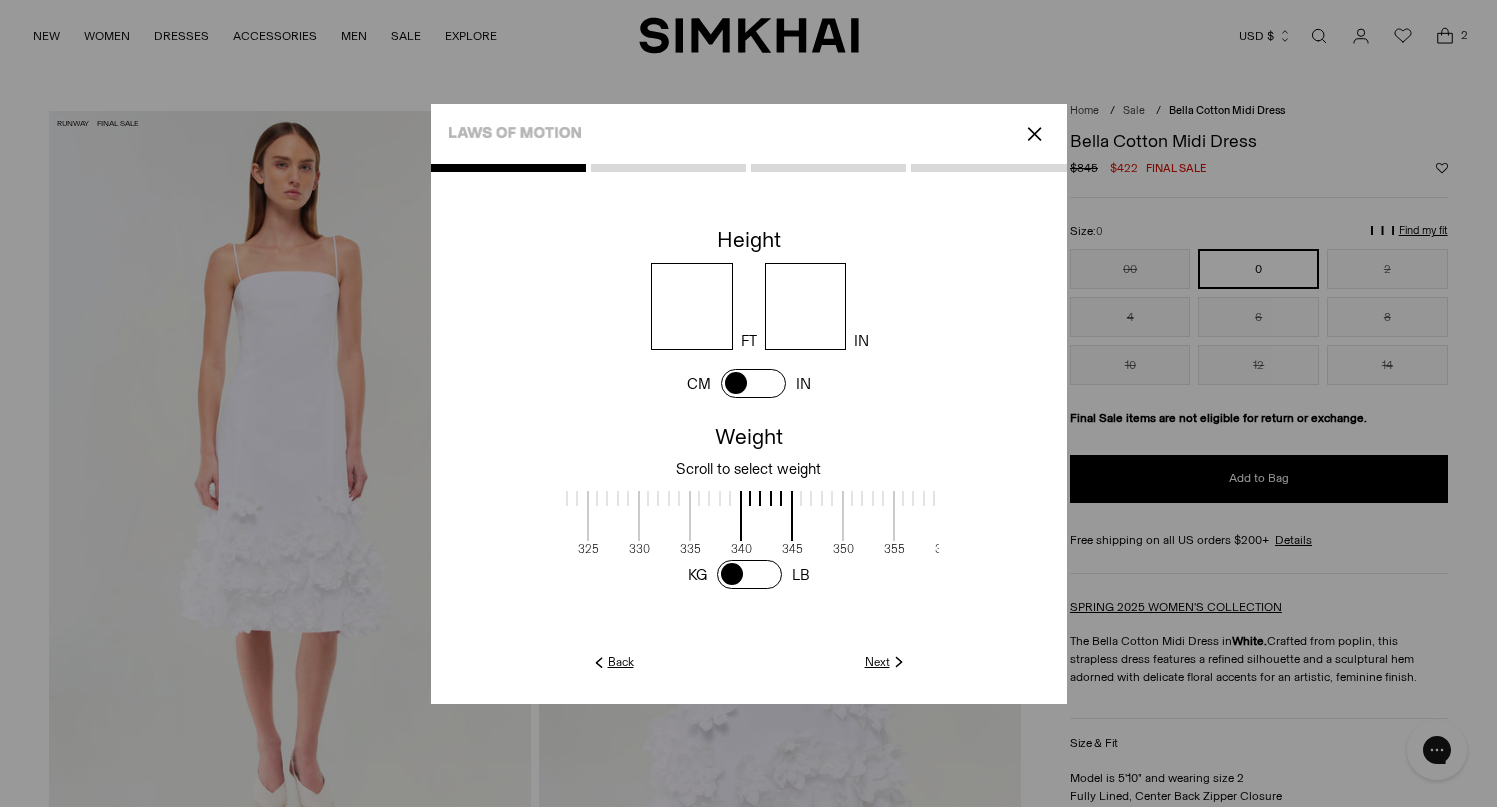 scroll, scrollTop: 4, scrollLeft: 2719, axis: both 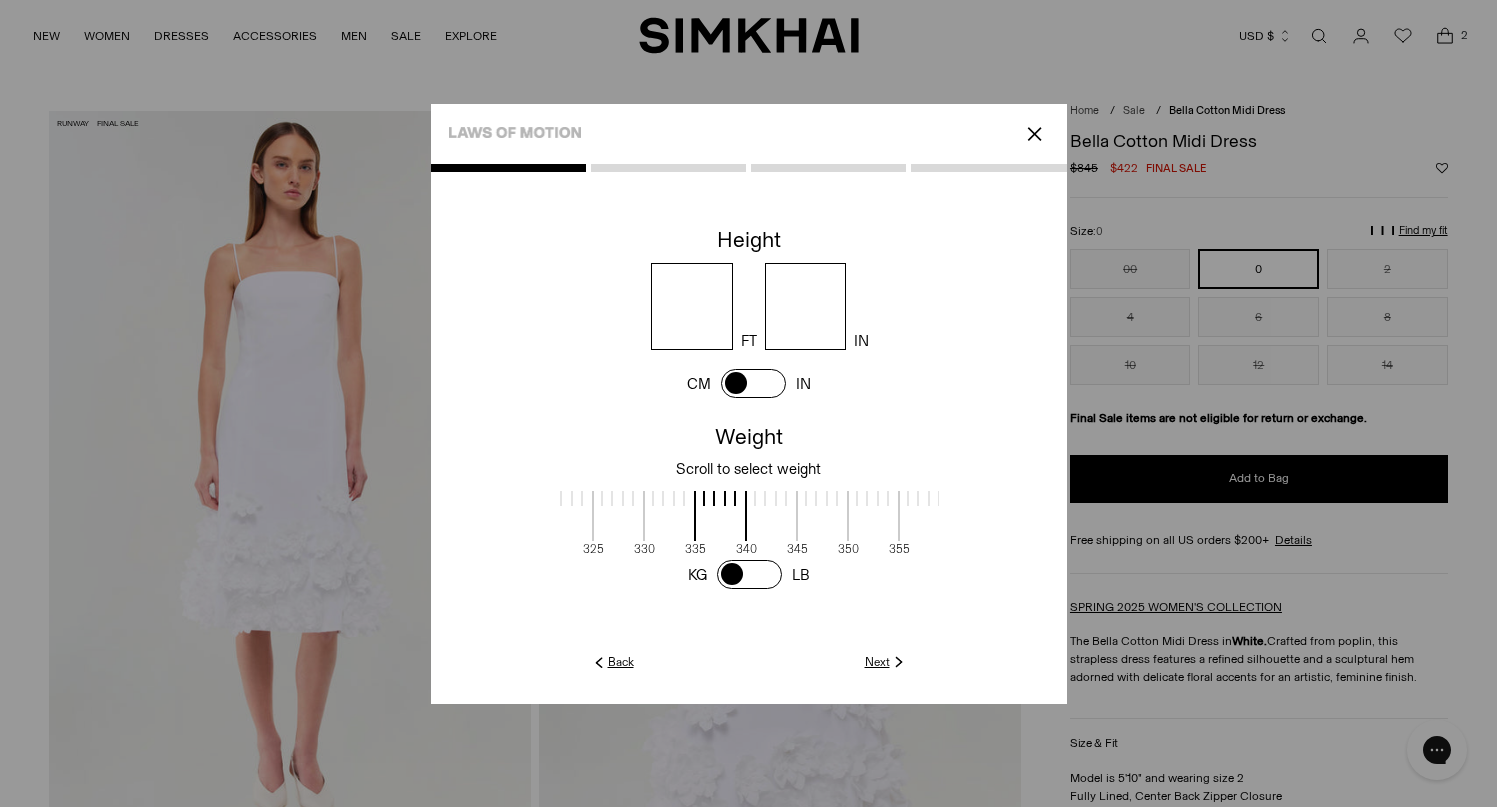 drag, startPoint x: 611, startPoint y: 518, endPoint x: 876, endPoint y: 513, distance: 265.04718 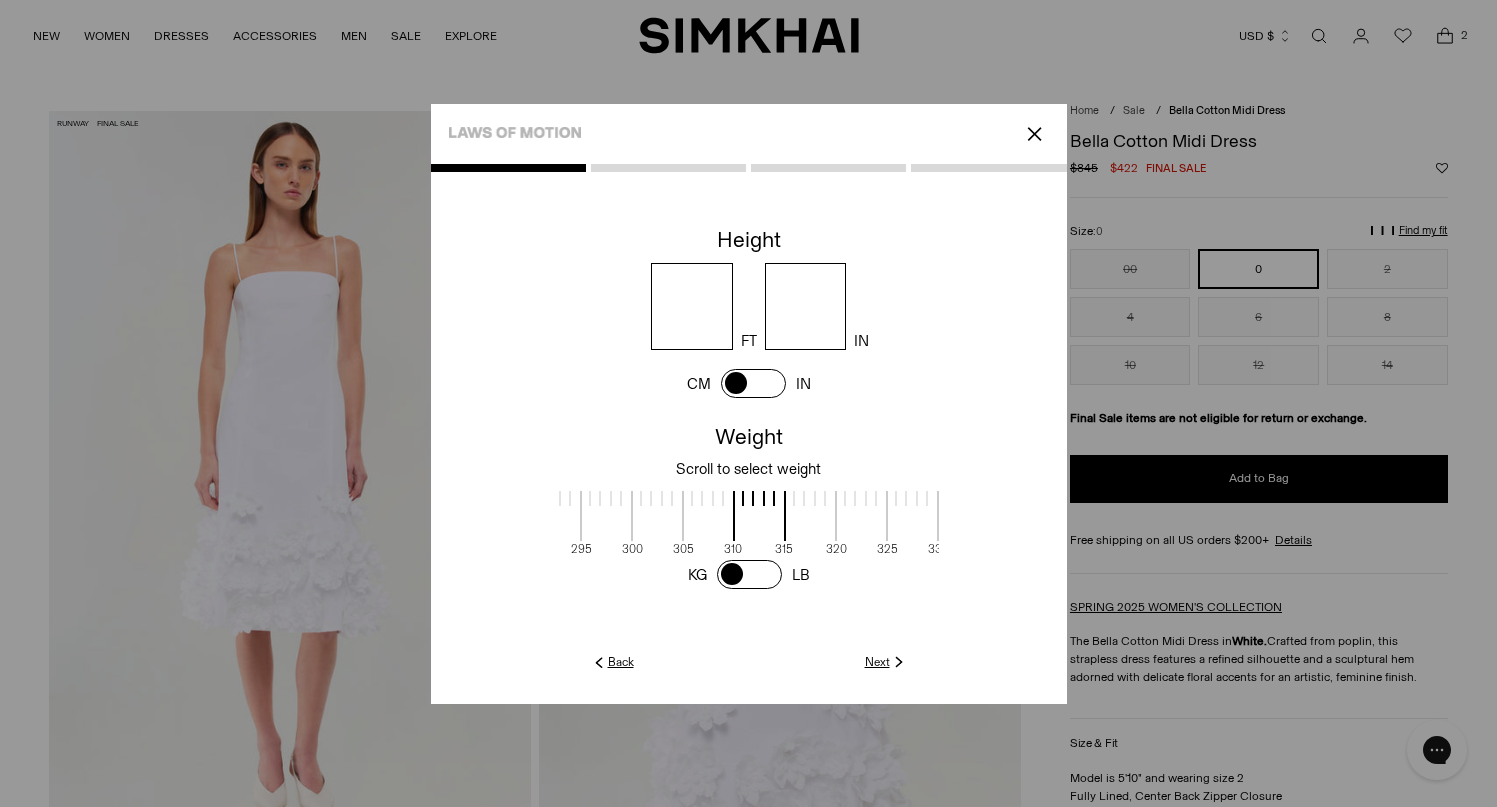 scroll, scrollTop: 4, scrollLeft: 2413, axis: both 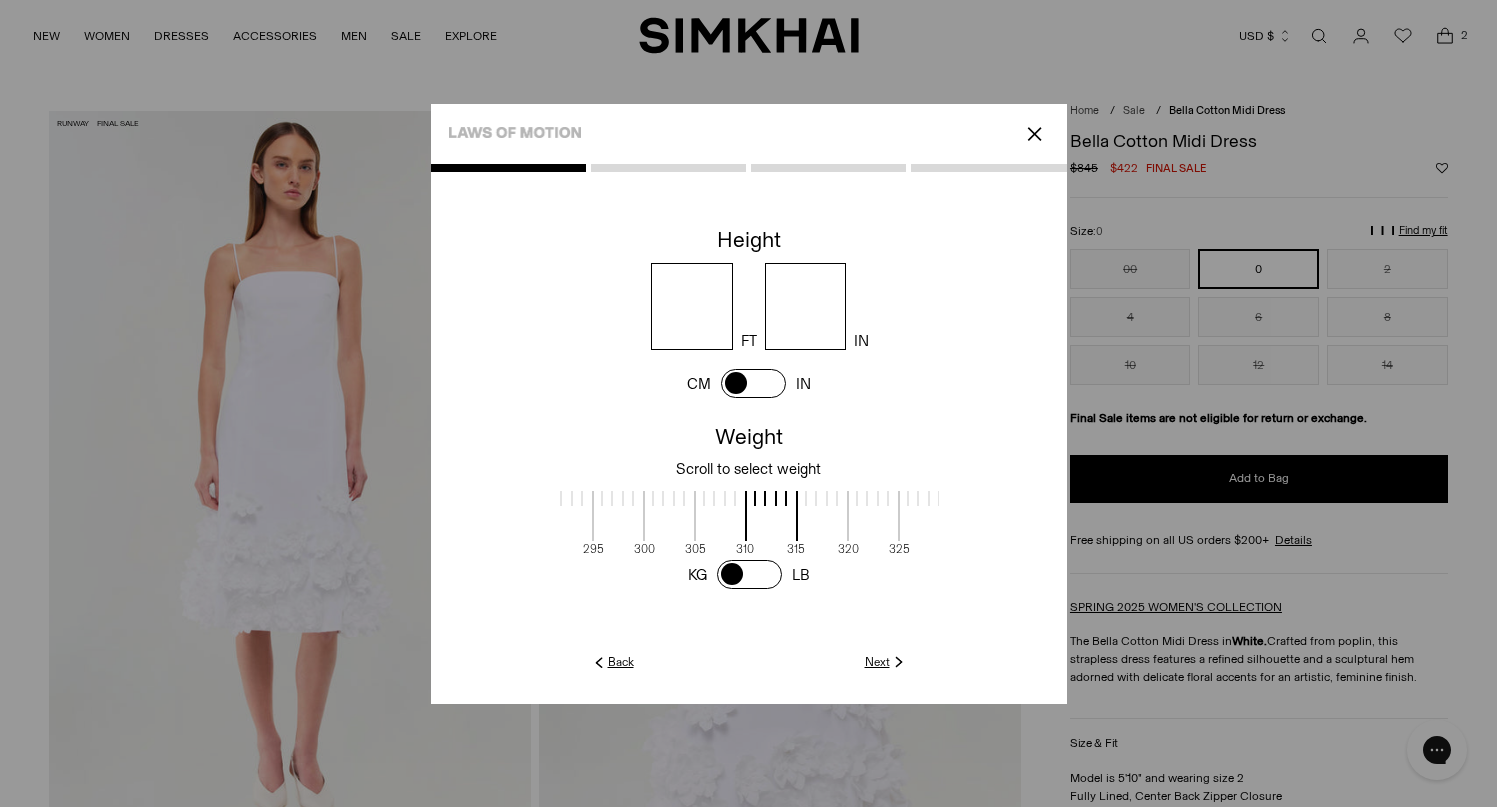 drag, startPoint x: 581, startPoint y: 519, endPoint x: 887, endPoint y: 522, distance: 306.0147 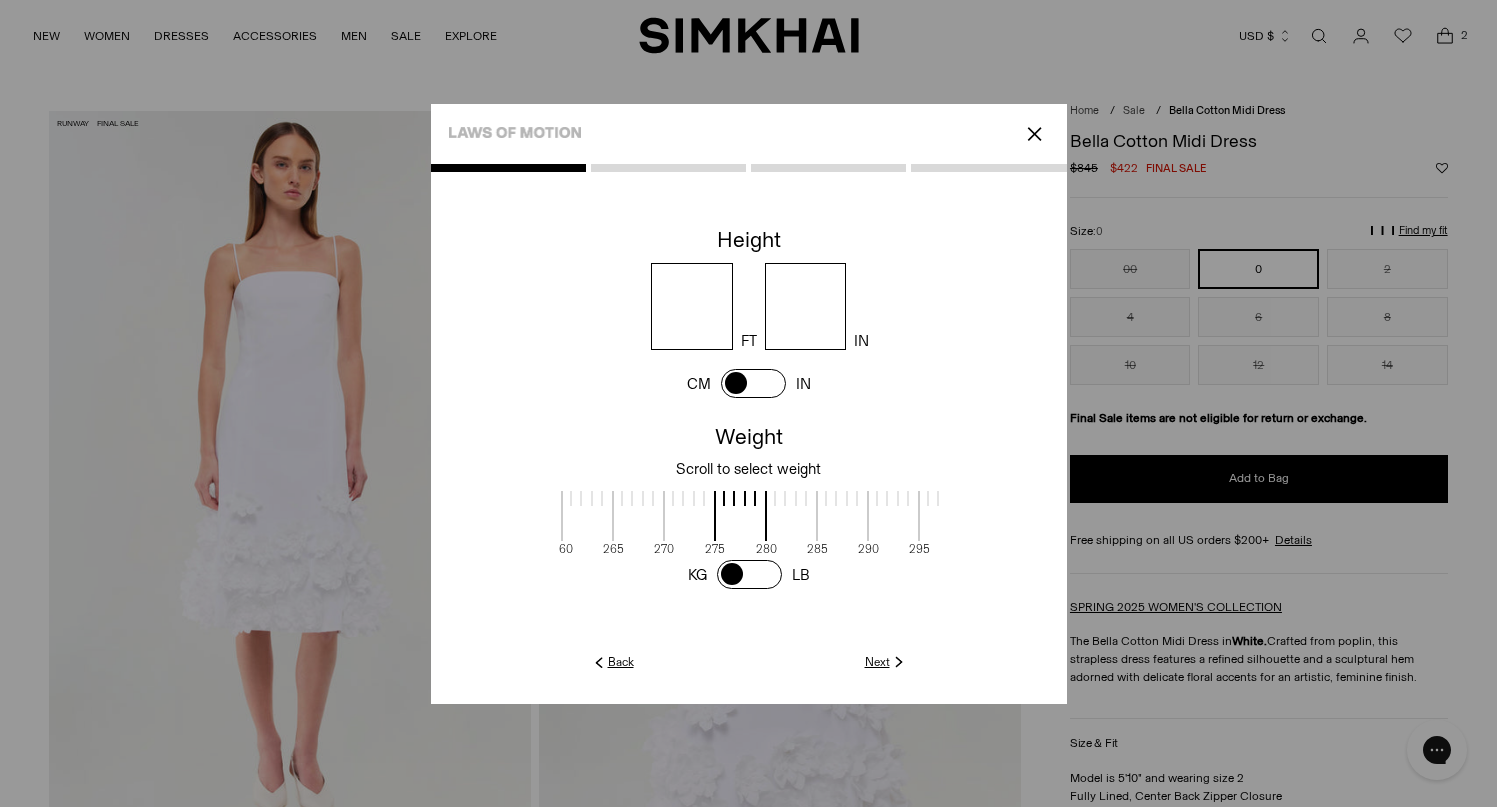 scroll, scrollTop: 4, scrollLeft: 2080, axis: both 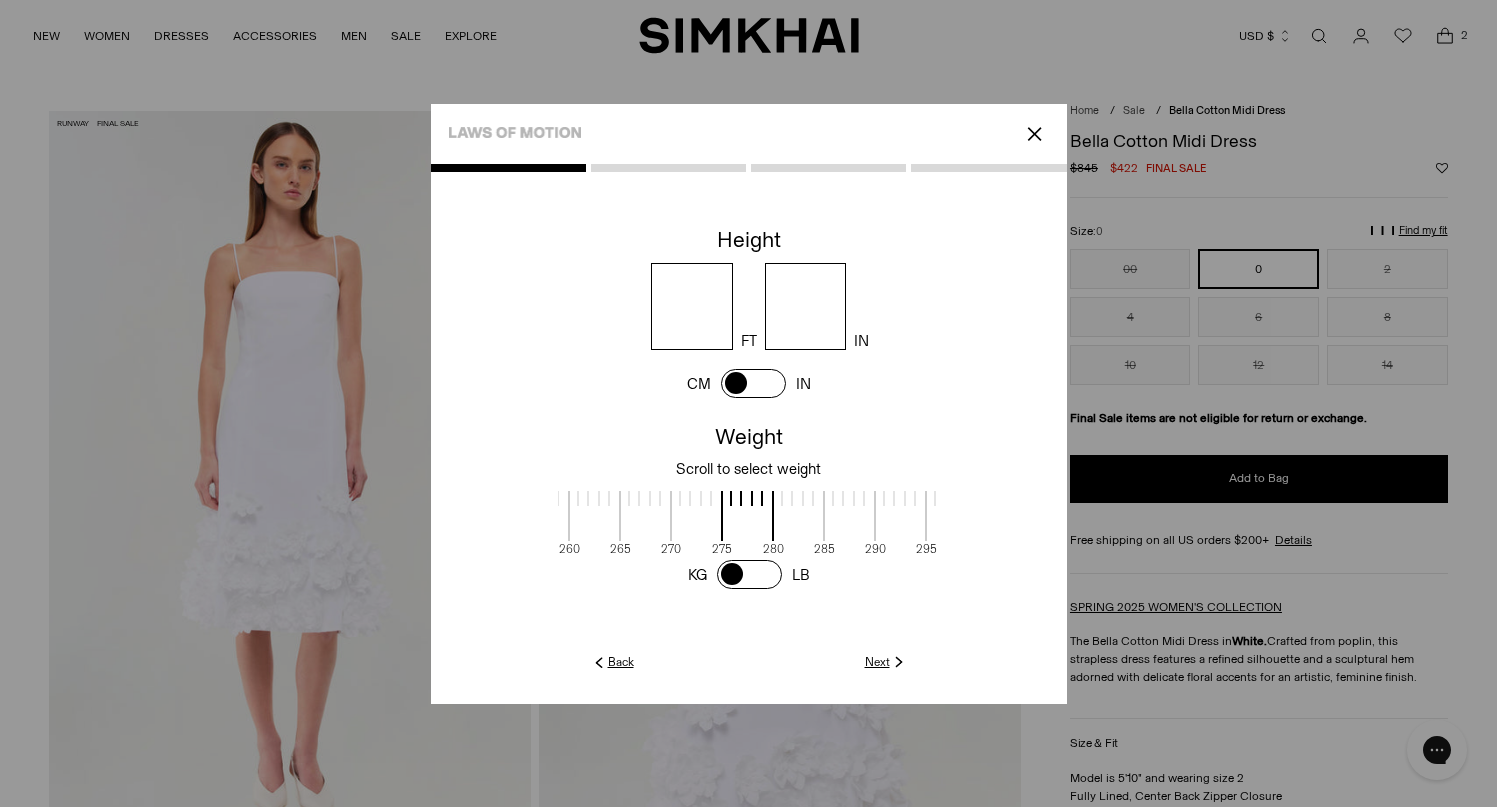 drag, startPoint x: 571, startPoint y: 511, endPoint x: 904, endPoint y: 514, distance: 333.01352 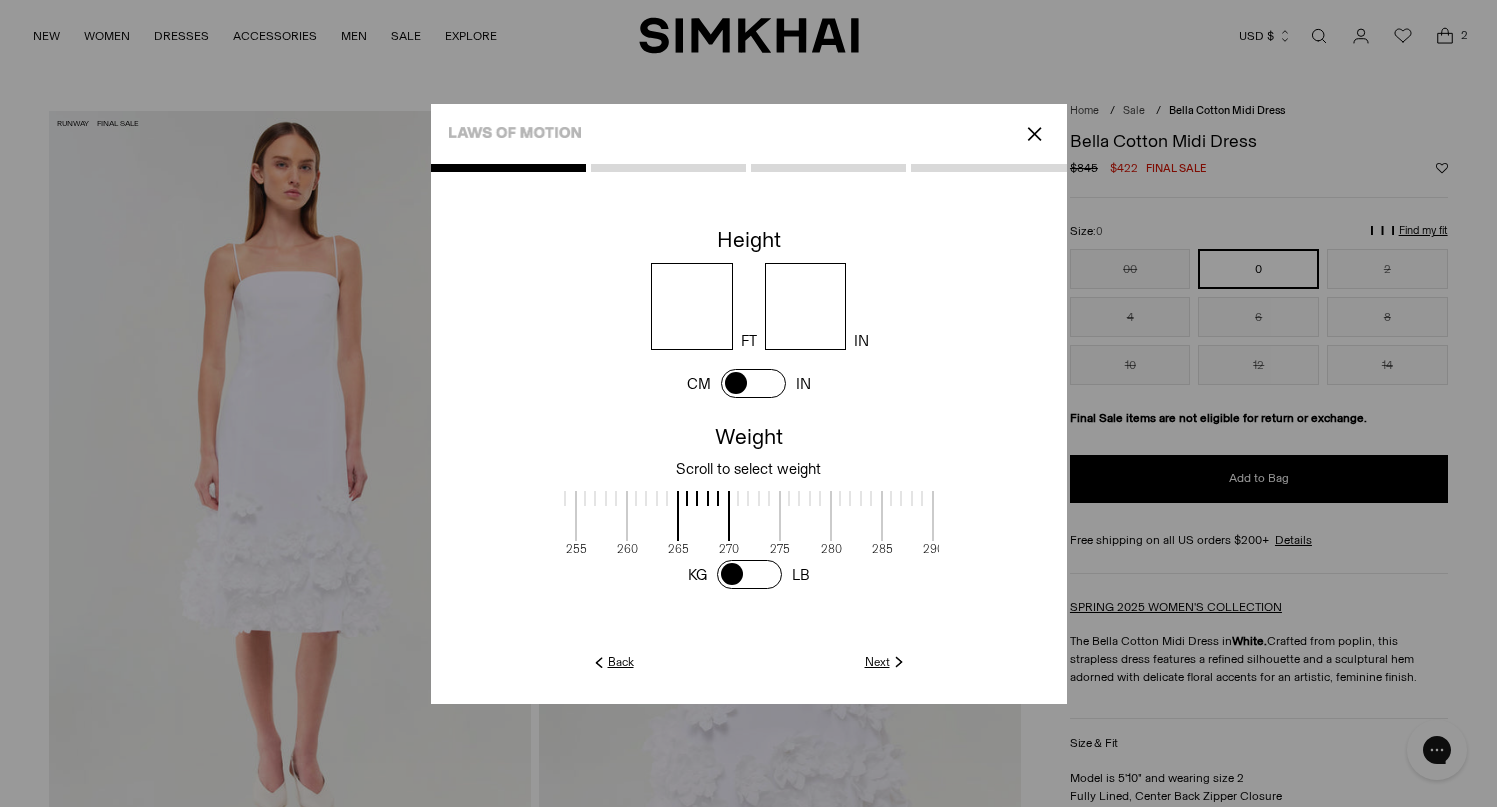 drag, startPoint x: 562, startPoint y: 524, endPoint x: 982, endPoint y: 518, distance: 420.04285 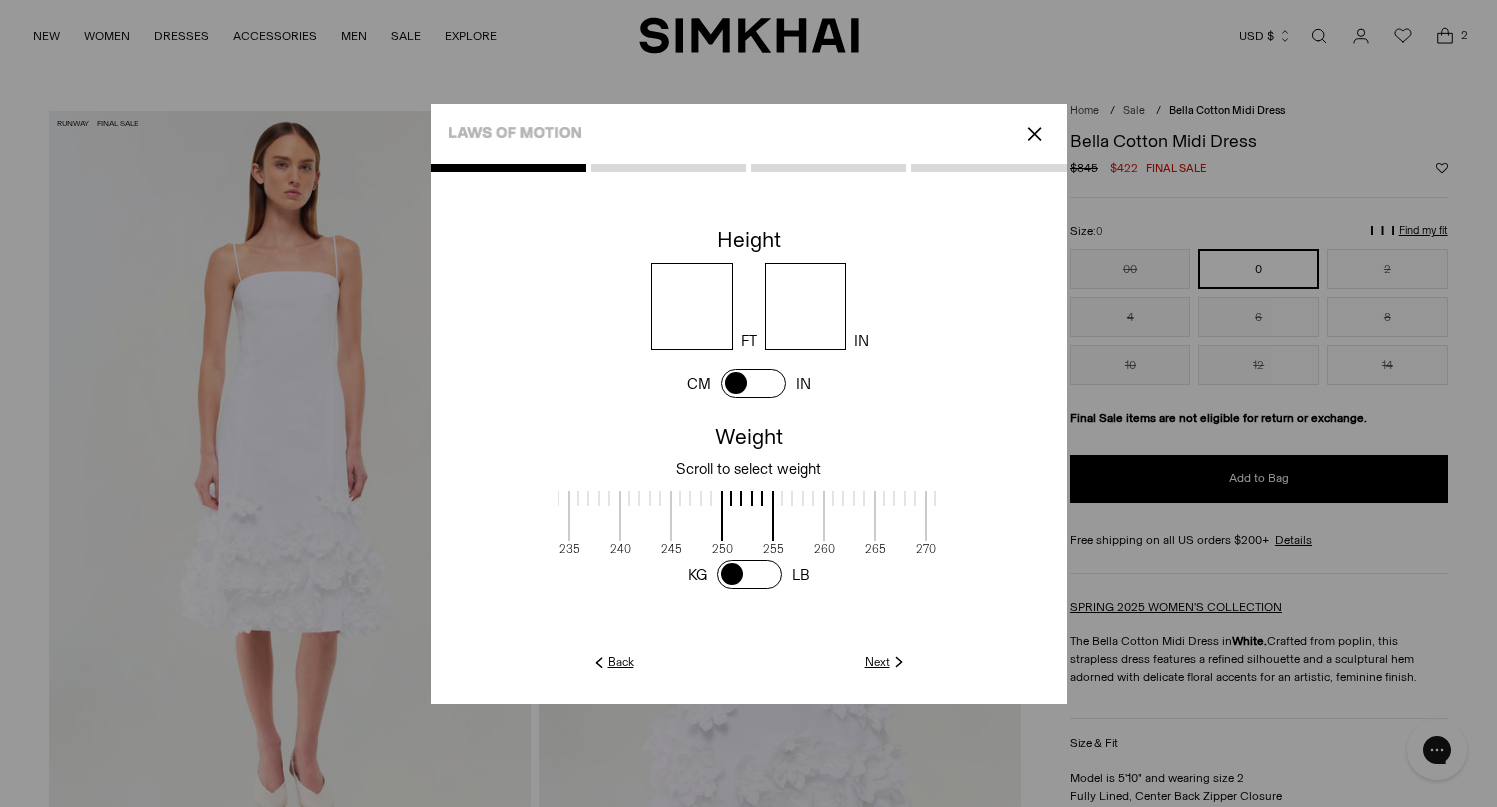 scroll, scrollTop: 4, scrollLeft: 1818, axis: both 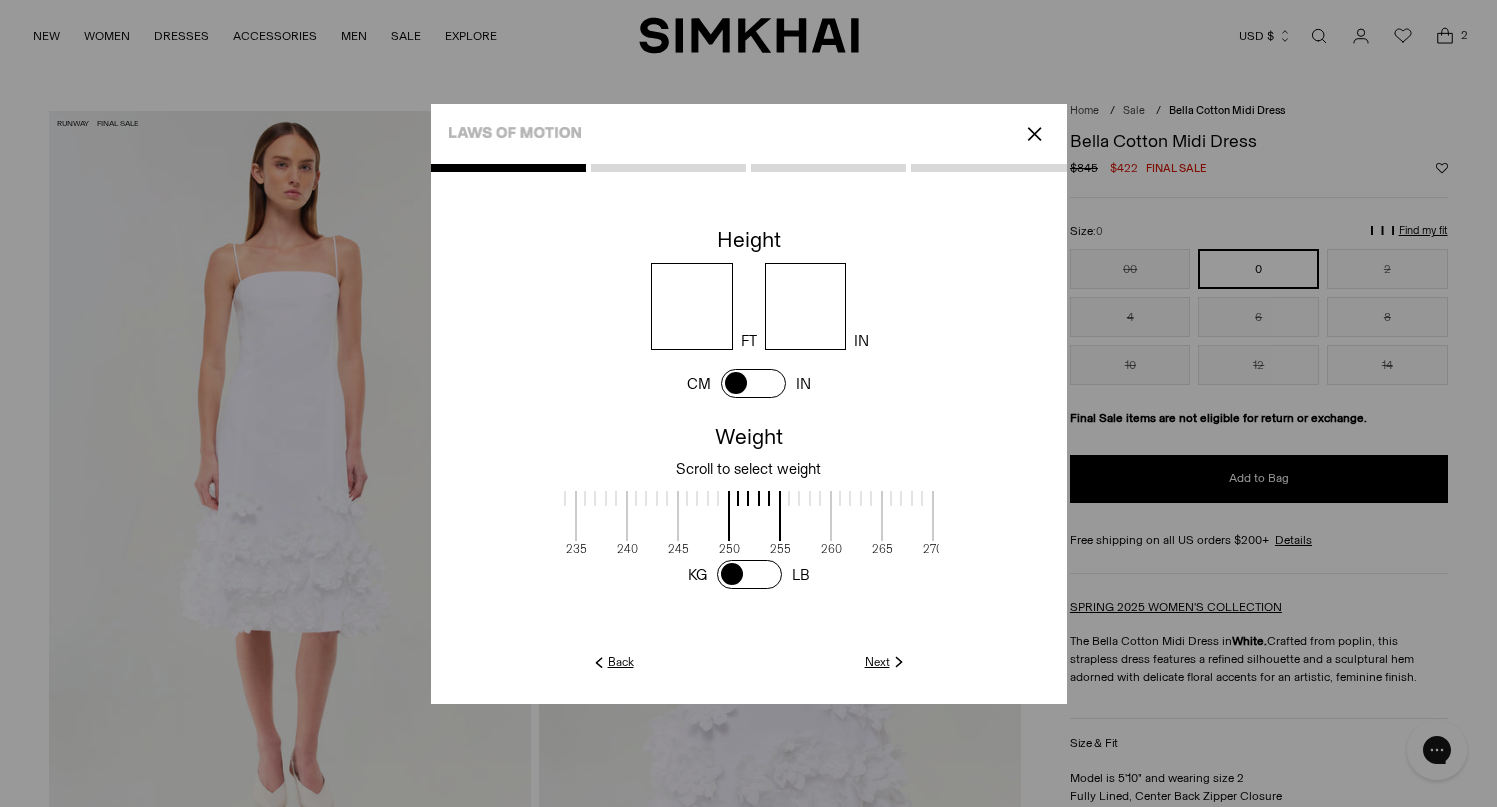 drag, startPoint x: 565, startPoint y: 523, endPoint x: 813, endPoint y: 528, distance: 248.0504 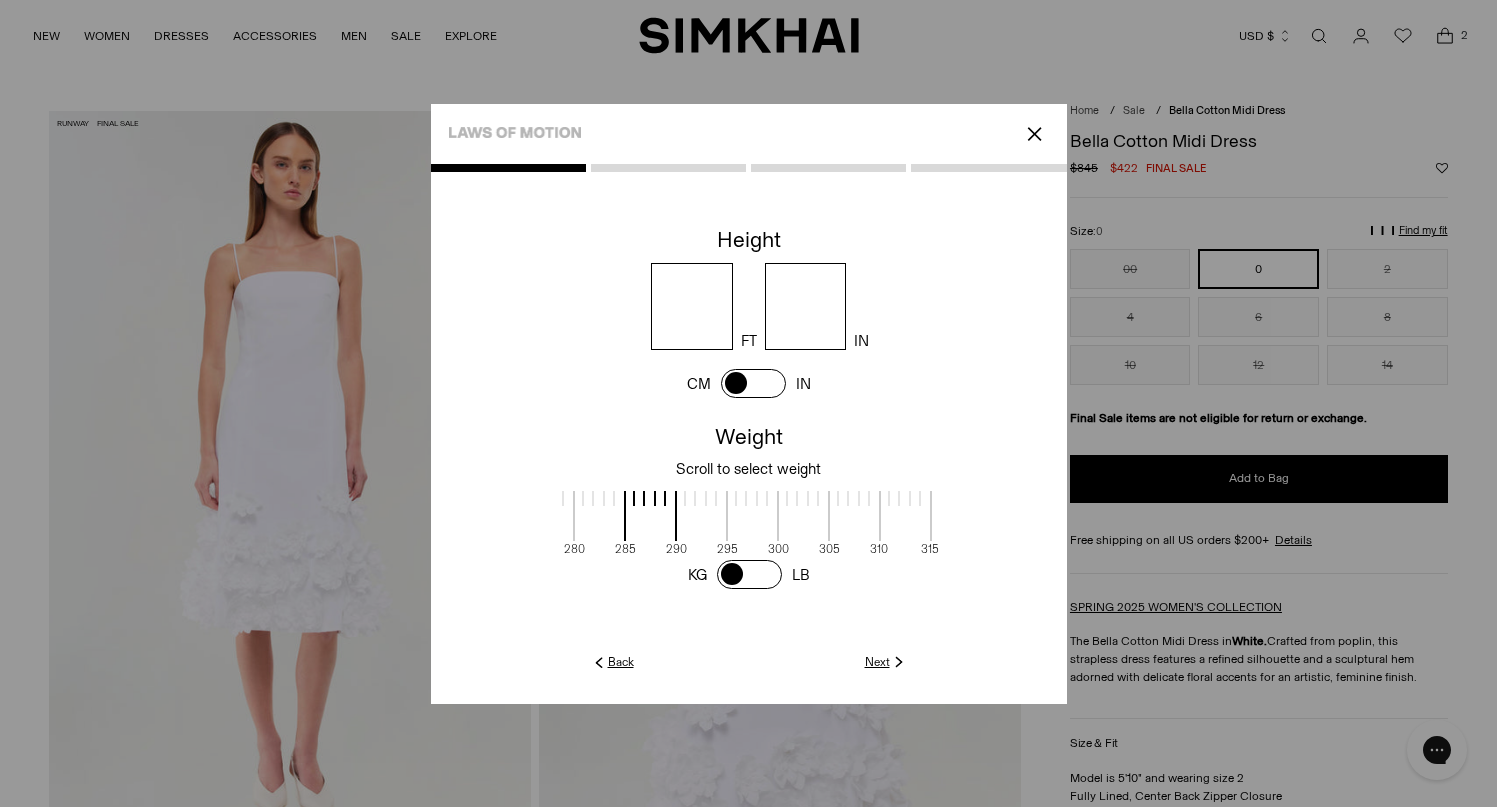 drag, startPoint x: 563, startPoint y: 532, endPoint x: 1012, endPoint y: 537, distance: 449.02783 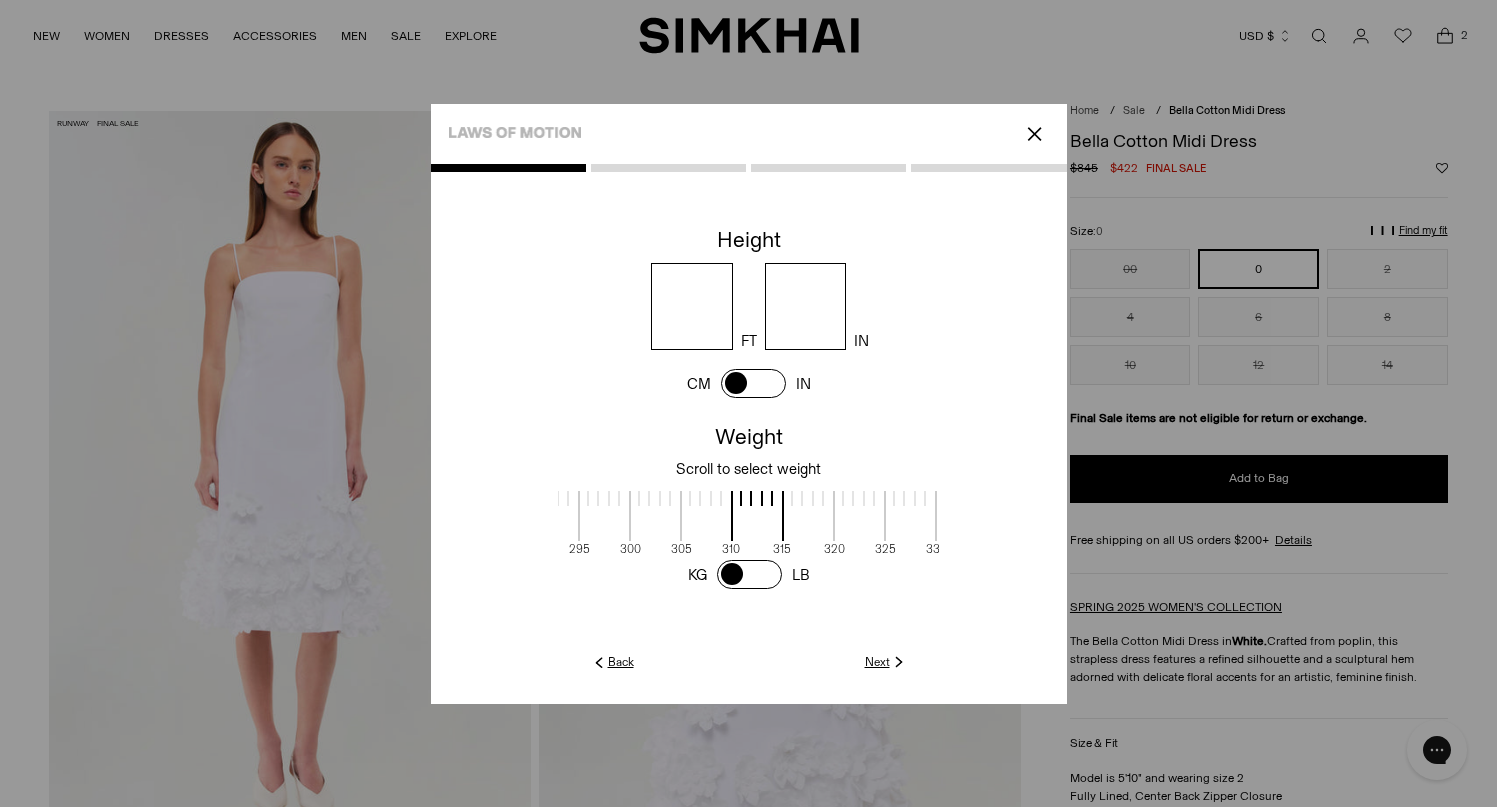 click at bounding box center (553, 516) 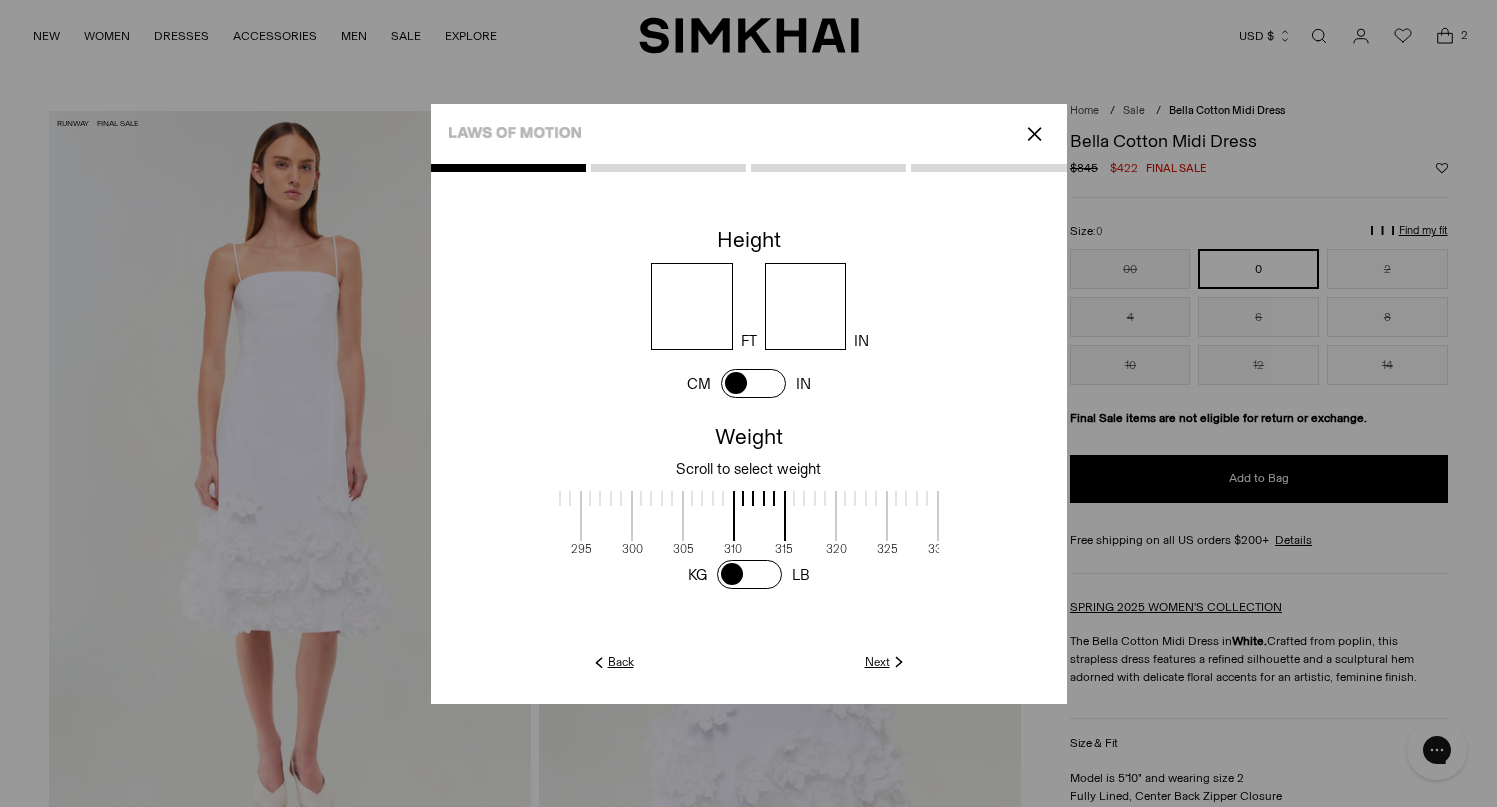 click at bounding box center (555, 516) 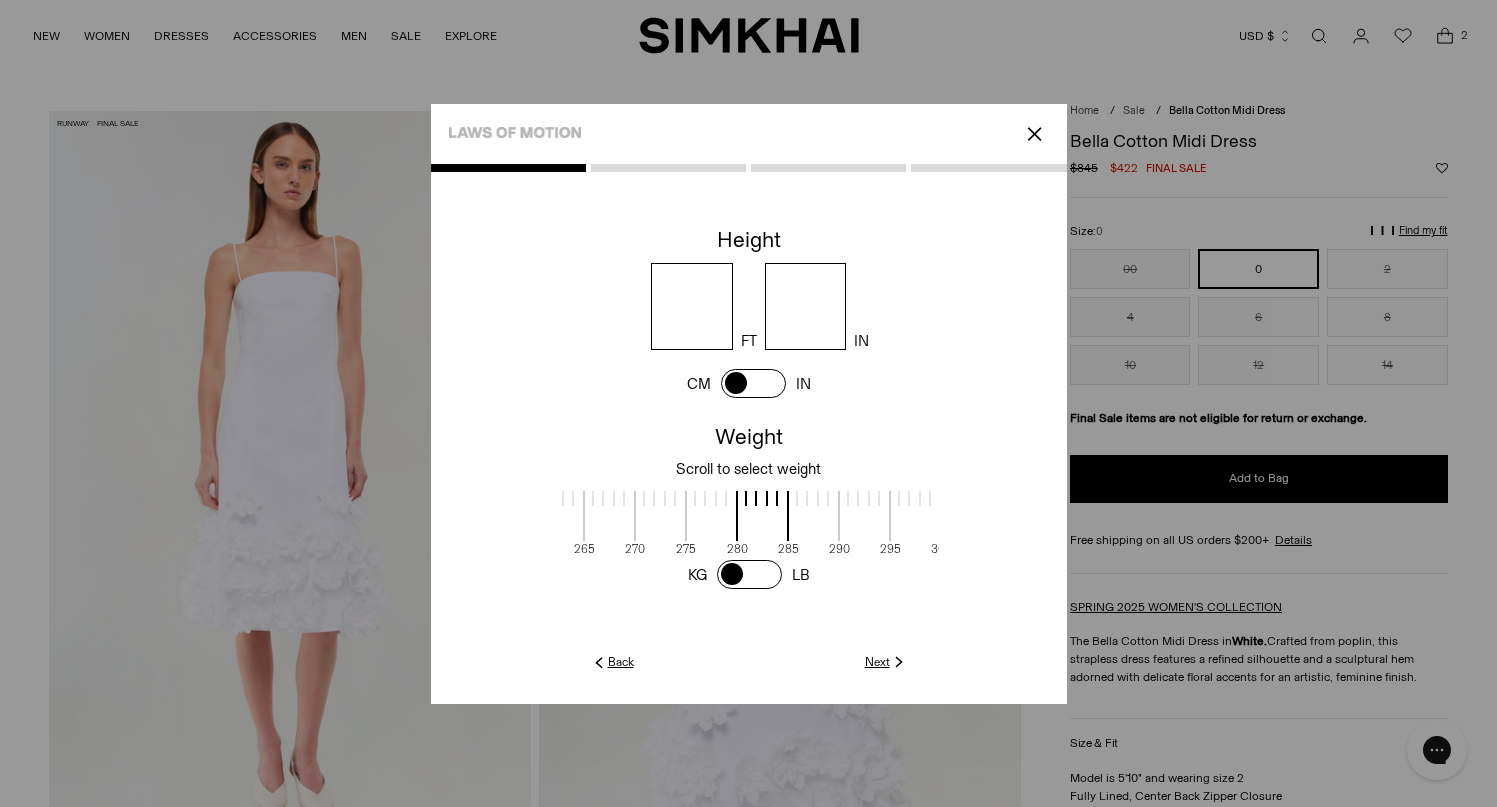 drag, startPoint x: 566, startPoint y: 516, endPoint x: 872, endPoint y: 505, distance: 306.19766 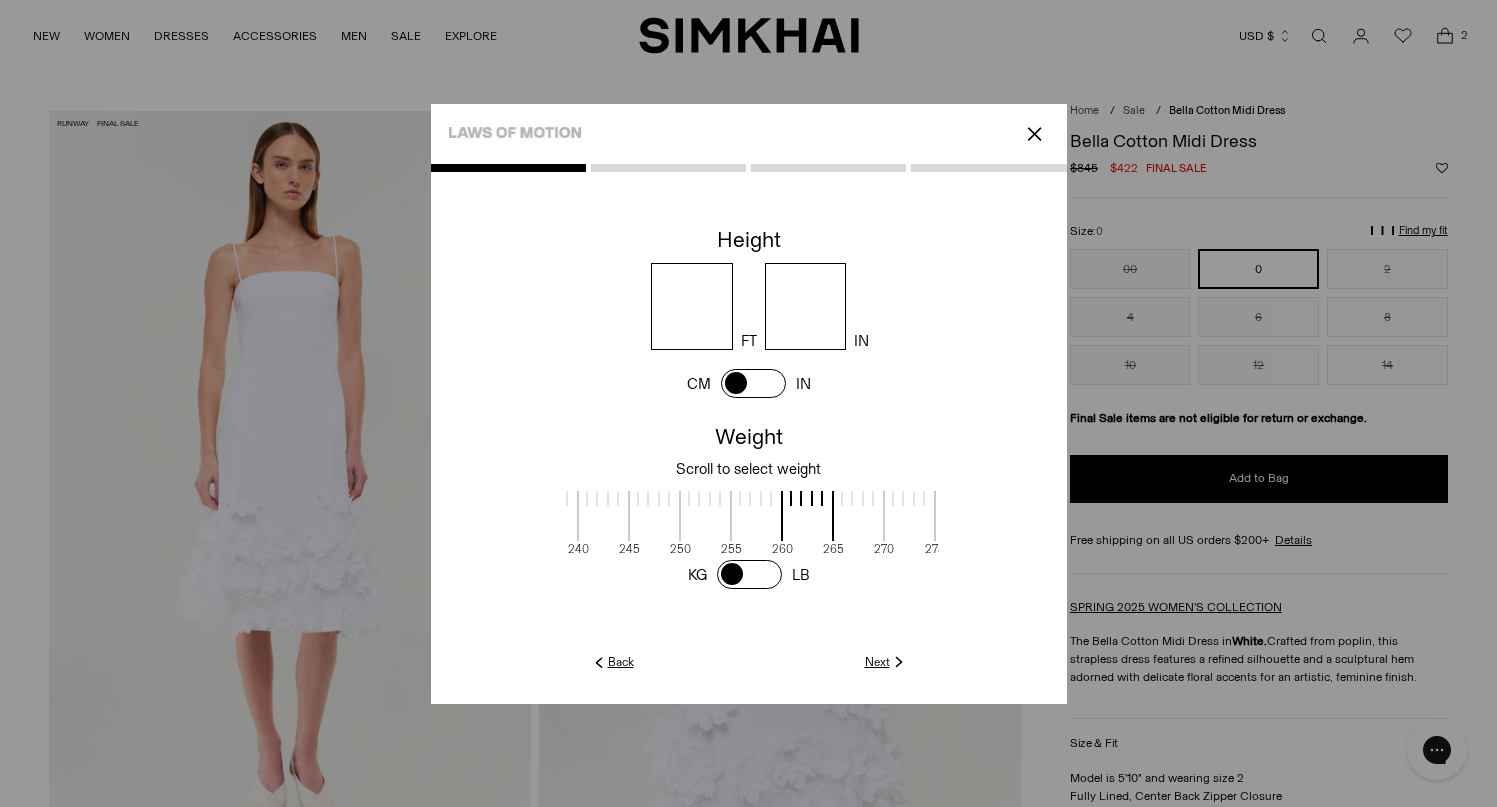 scroll, scrollTop: 4, scrollLeft: 1863, axis: both 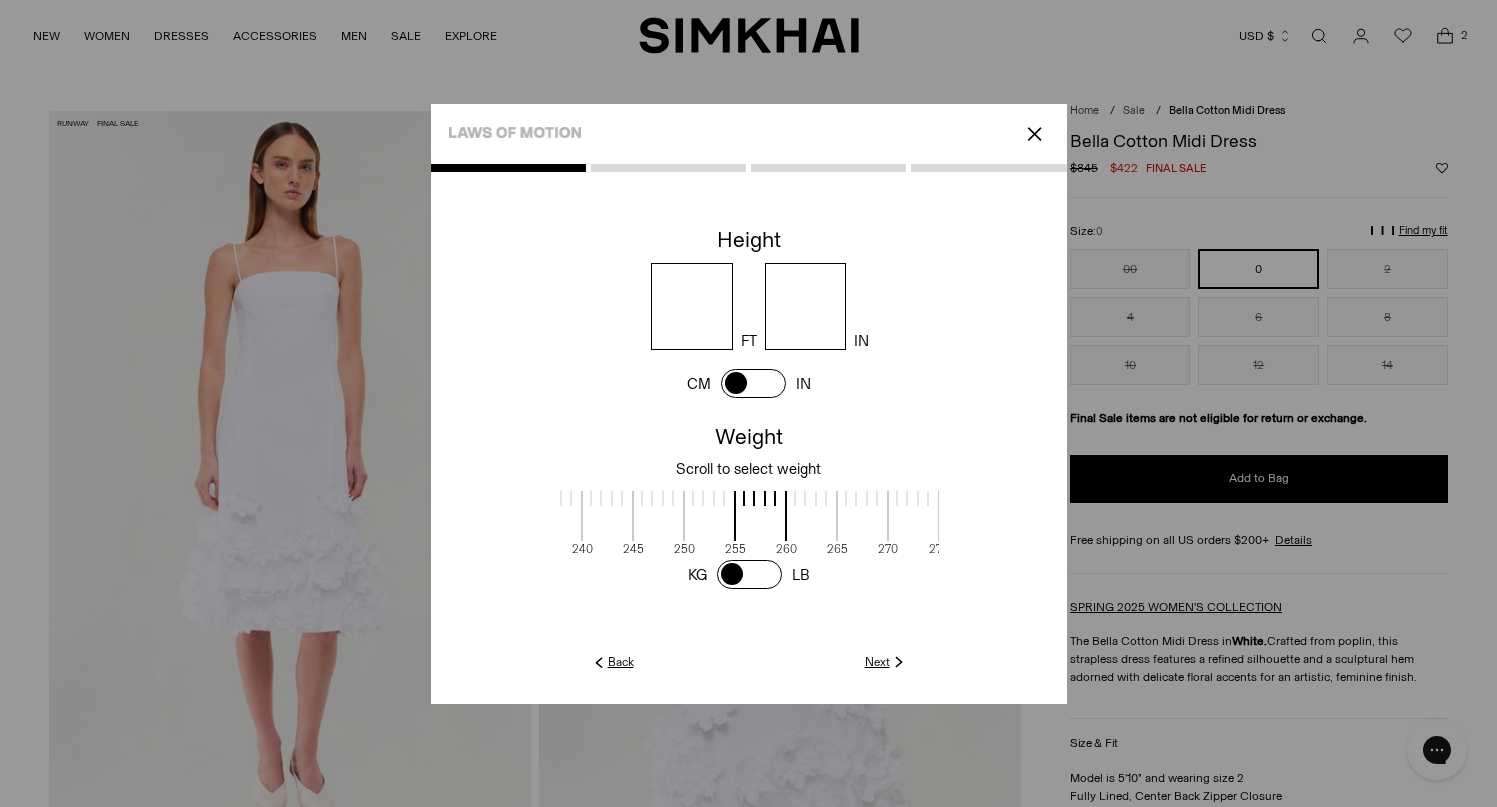 drag, startPoint x: 595, startPoint y: 520, endPoint x: 851, endPoint y: 517, distance: 256.01758 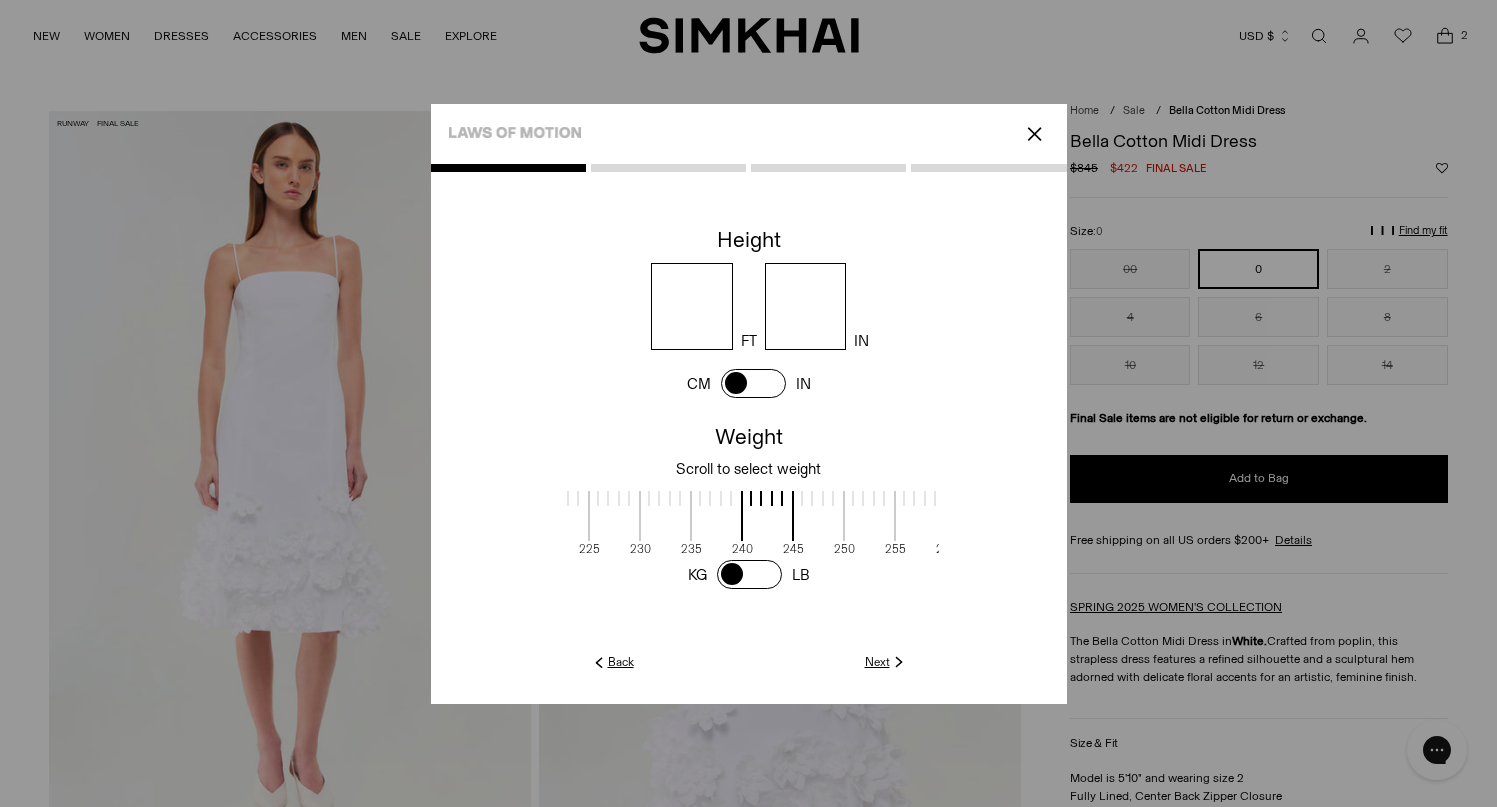 scroll, scrollTop: 4, scrollLeft: 1701, axis: both 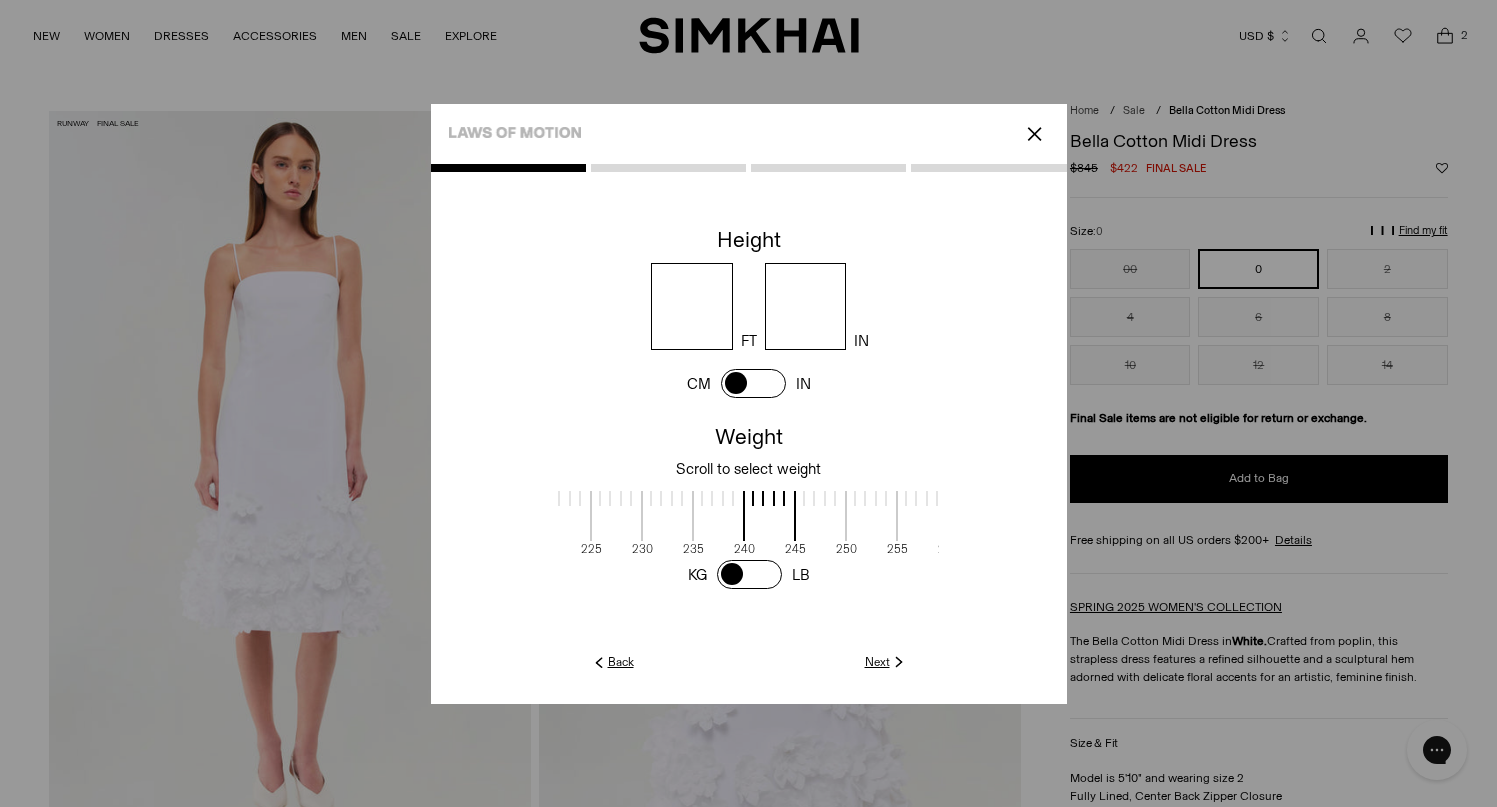 drag, startPoint x: 609, startPoint y: 524, endPoint x: 771, endPoint y: 517, distance: 162.15117 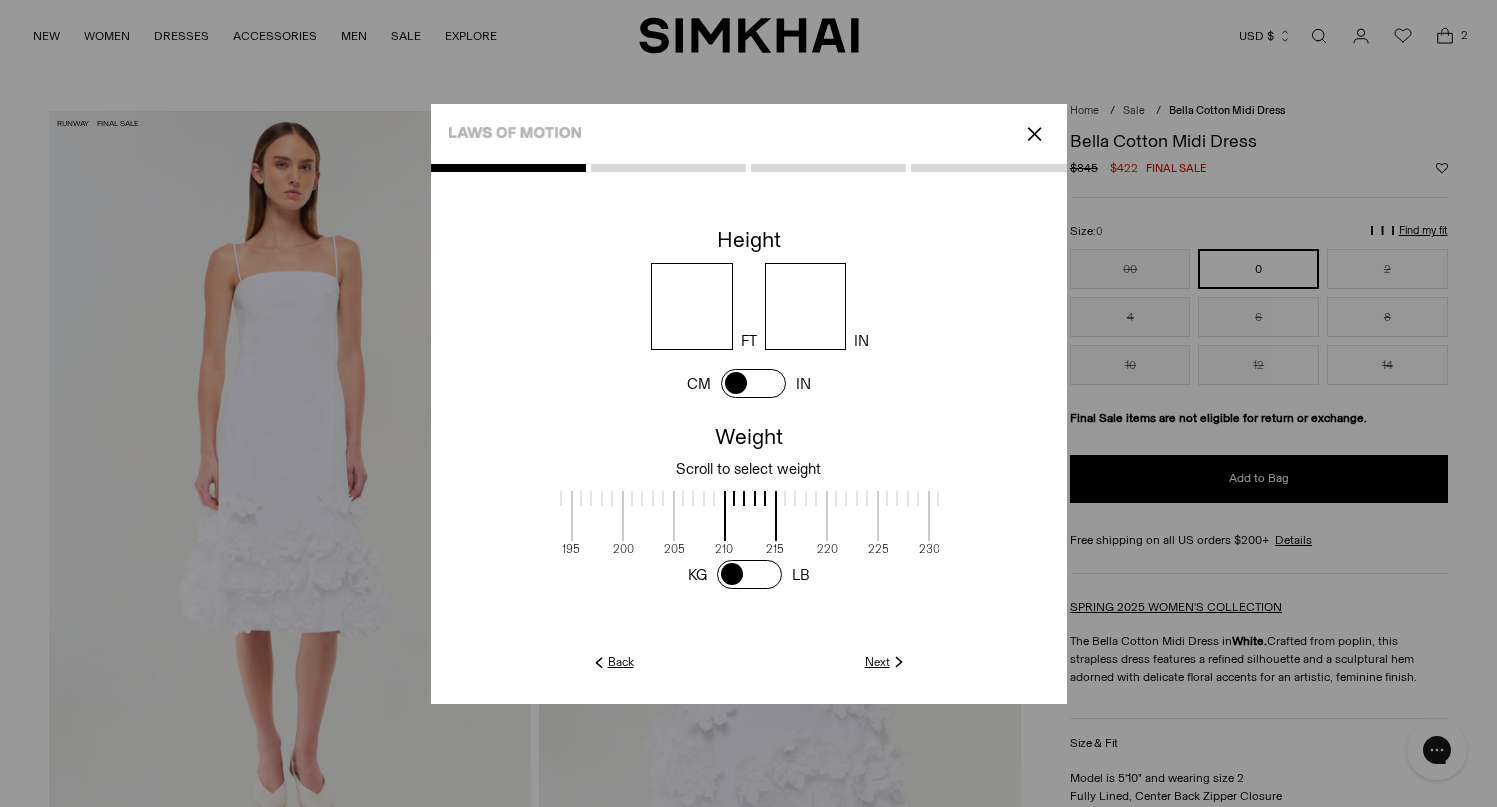 scroll, scrollTop: 4, scrollLeft: 1387, axis: both 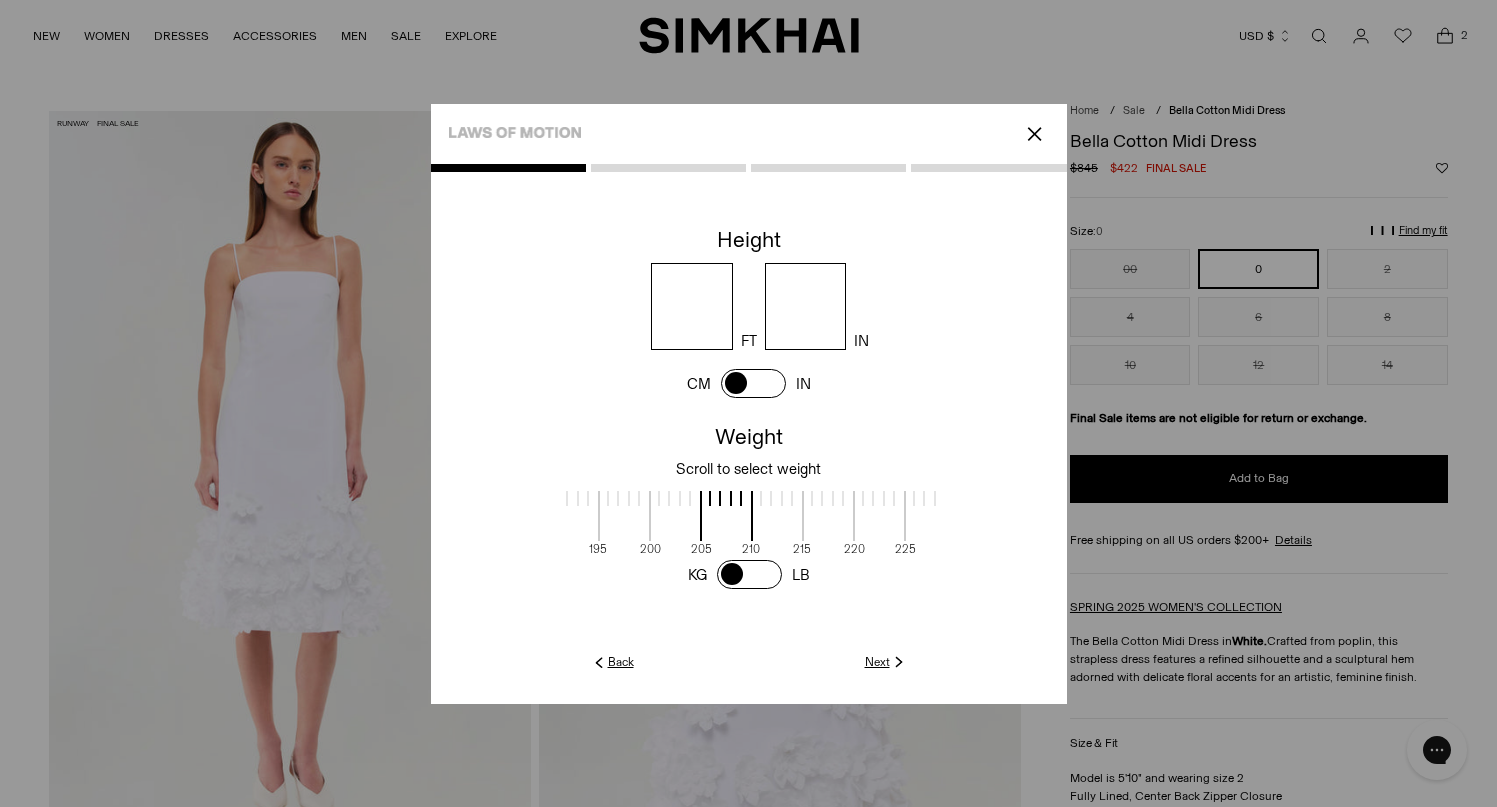 drag, startPoint x: 576, startPoint y: 517, endPoint x: 890, endPoint y: 499, distance: 314.5155 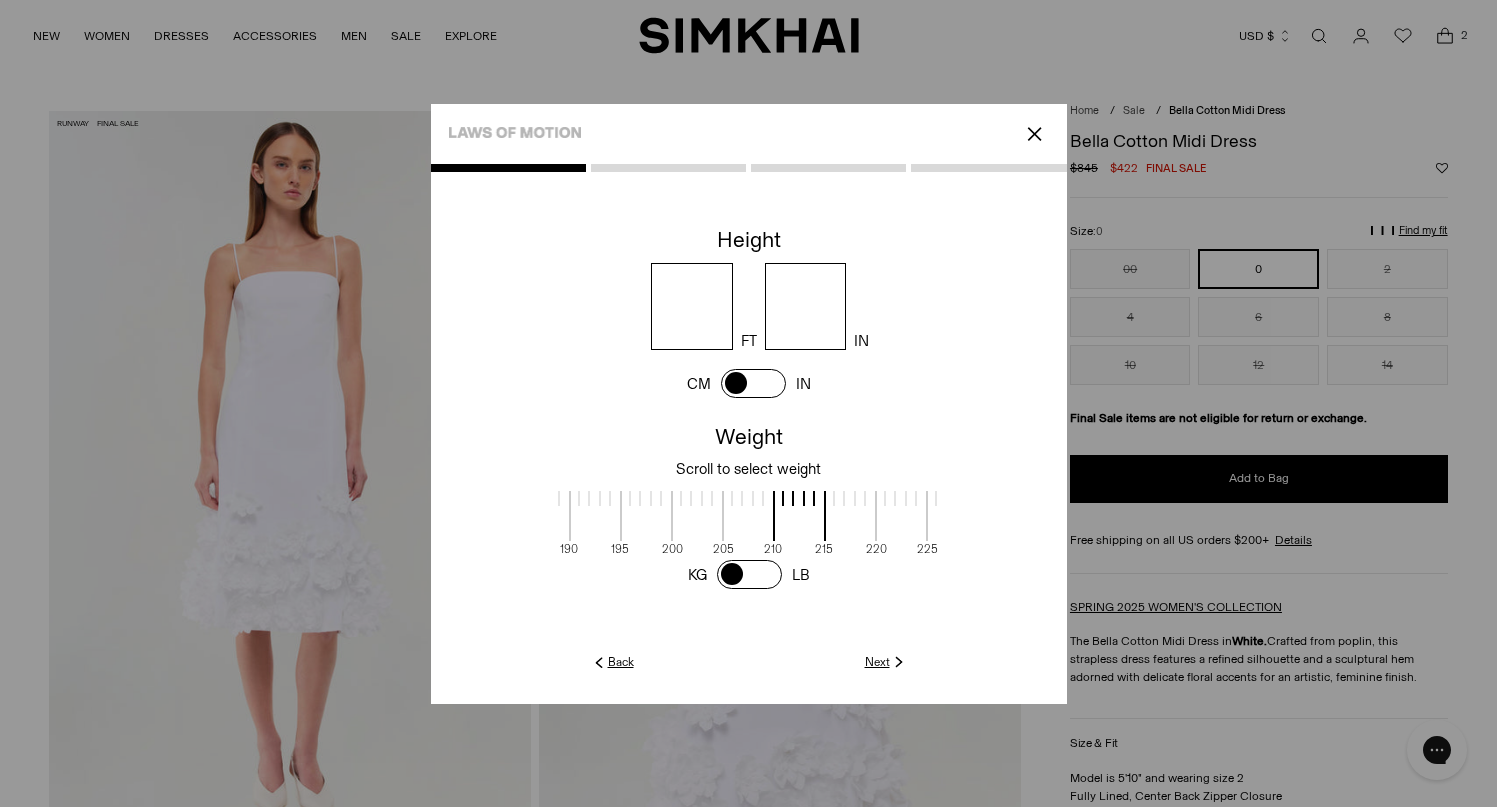 drag, startPoint x: 587, startPoint y: 516, endPoint x: 968, endPoint y: 520, distance: 381.021 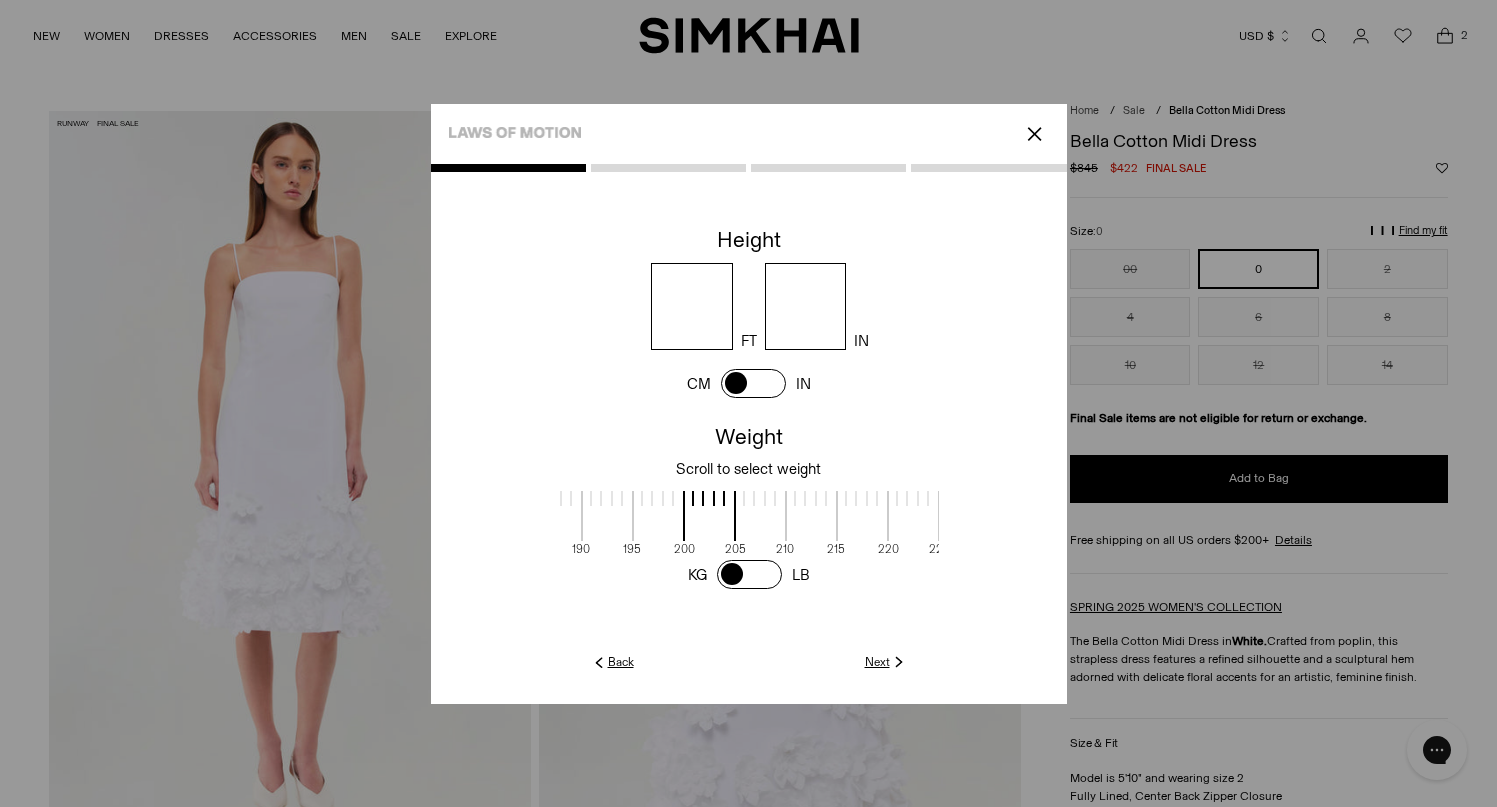 drag, startPoint x: 627, startPoint y: 523, endPoint x: 982, endPoint y: 533, distance: 355.1408 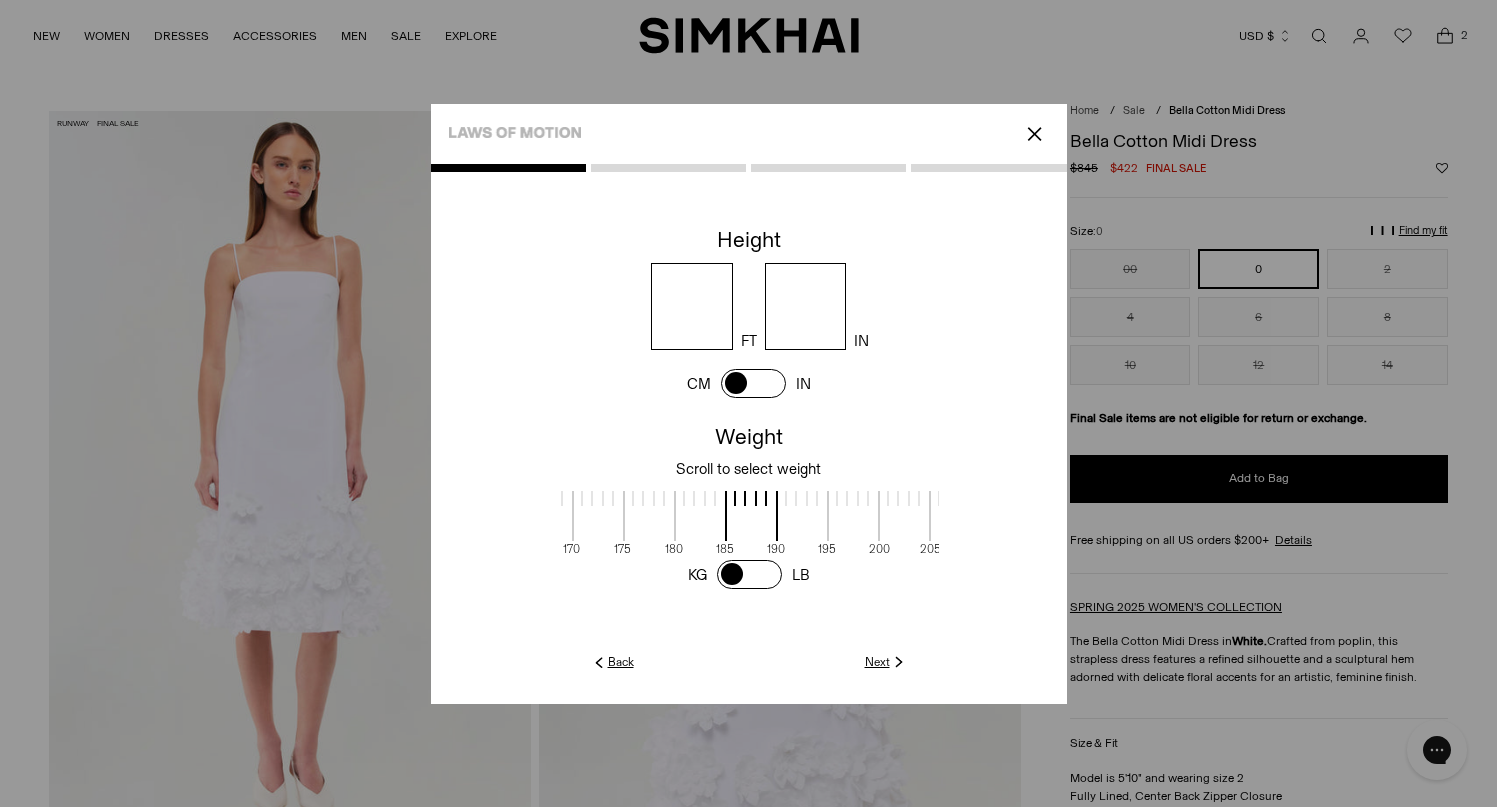 drag, startPoint x: 587, startPoint y: 510, endPoint x: 943, endPoint y: 508, distance: 356.0056 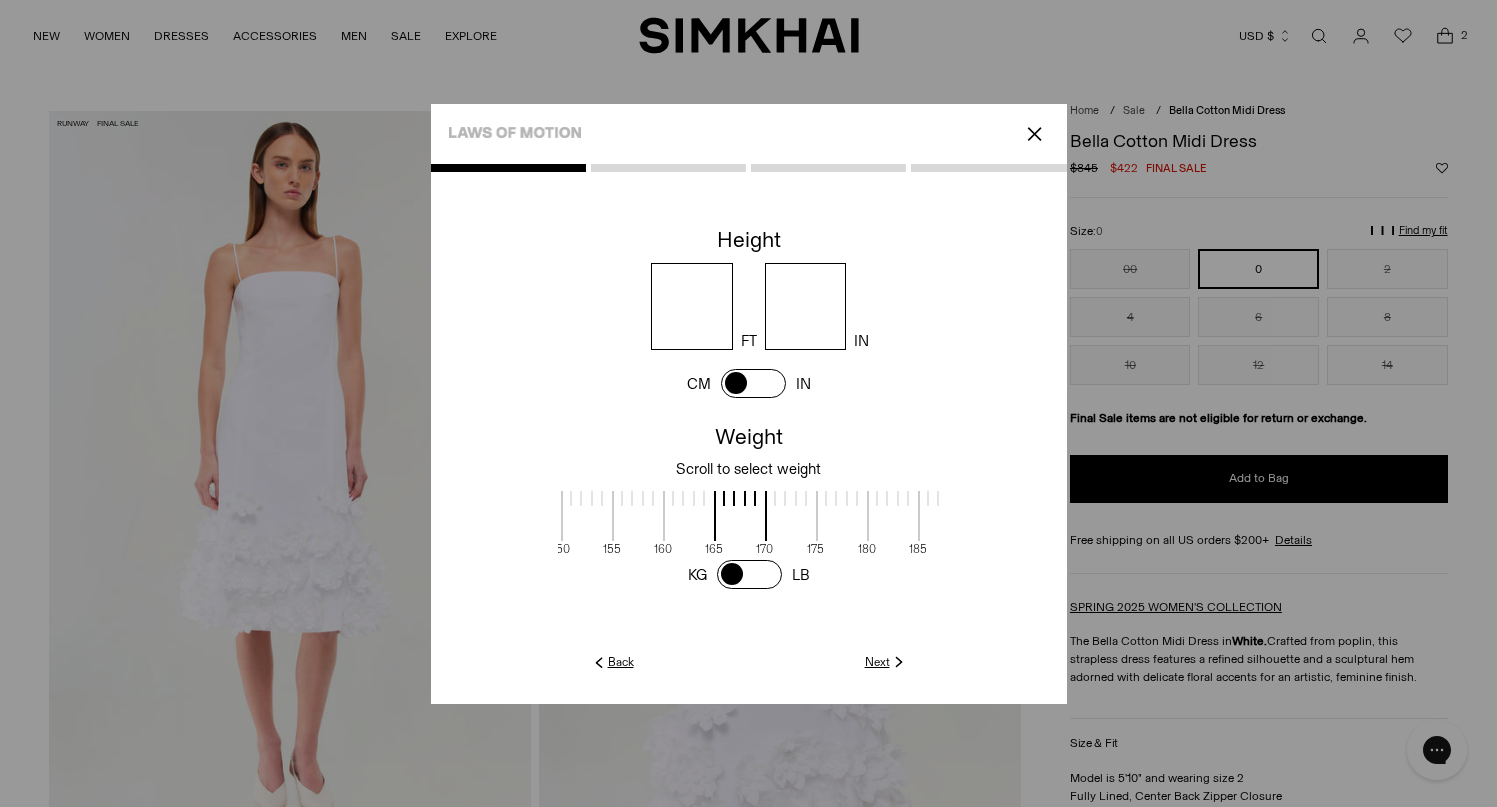 scroll, scrollTop: 4, scrollLeft: 959, axis: both 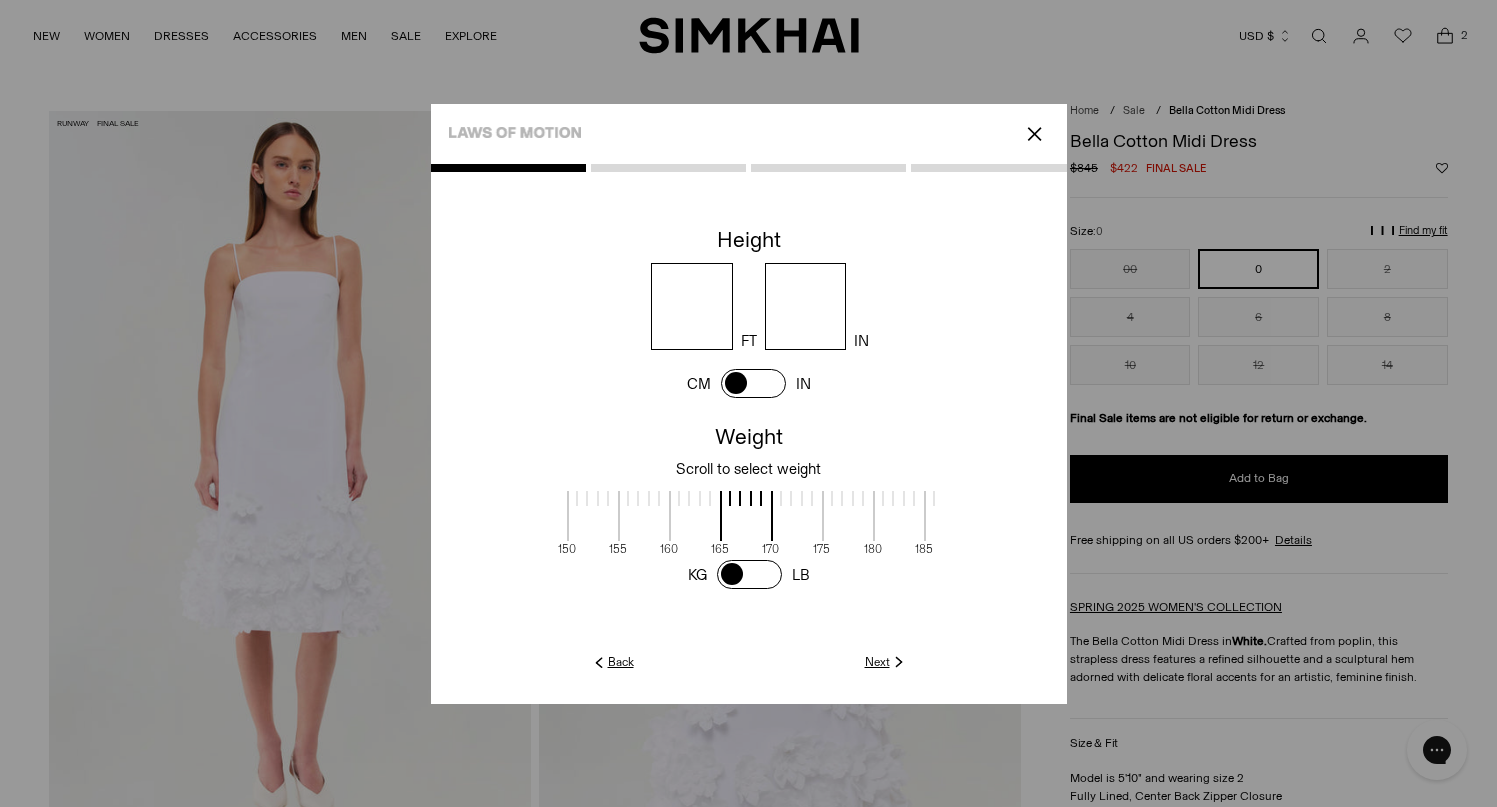 drag, startPoint x: 597, startPoint y: 511, endPoint x: 801, endPoint y: 514, distance: 204.02206 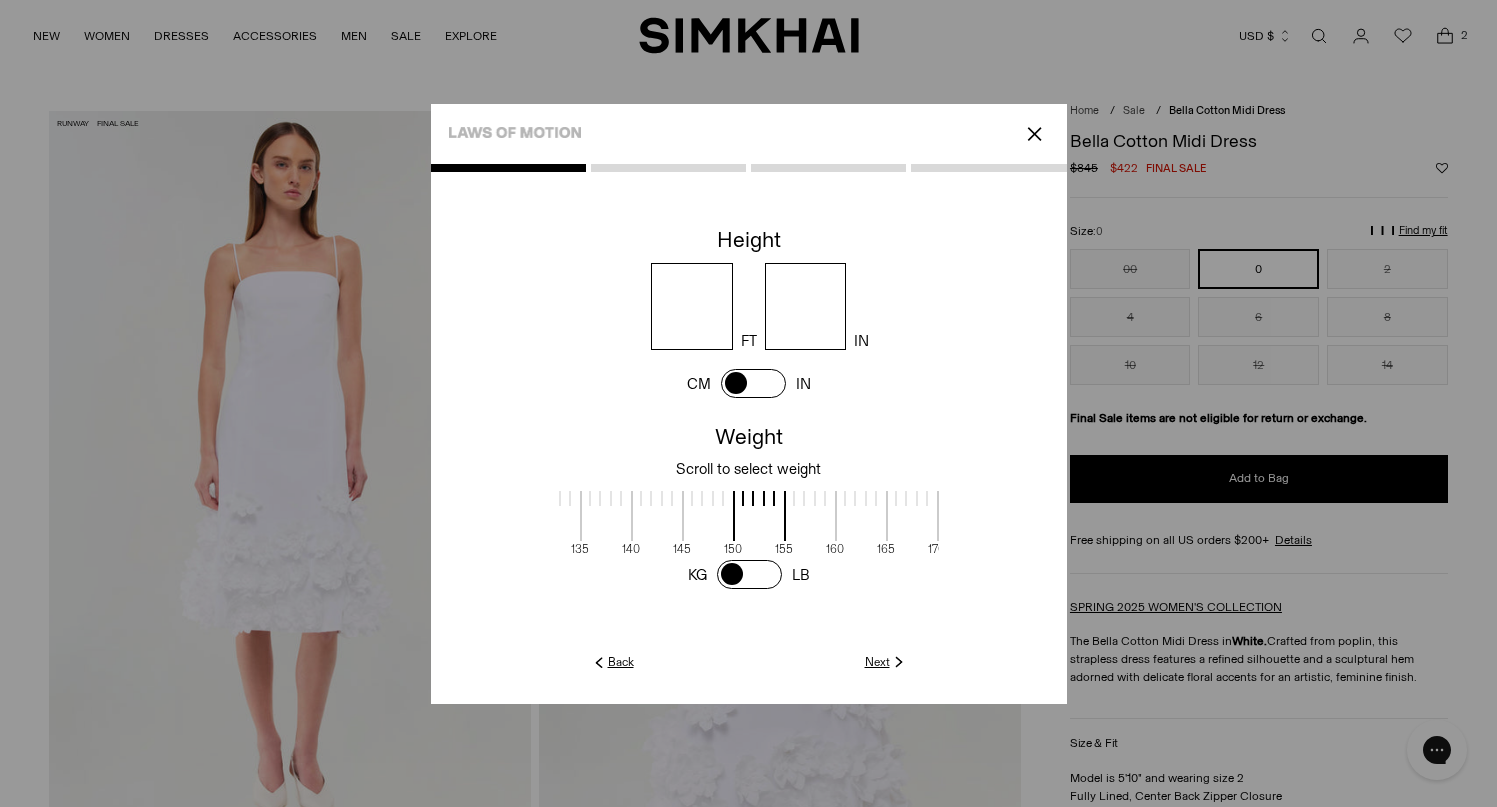 scroll, scrollTop: 4, scrollLeft: 774, axis: both 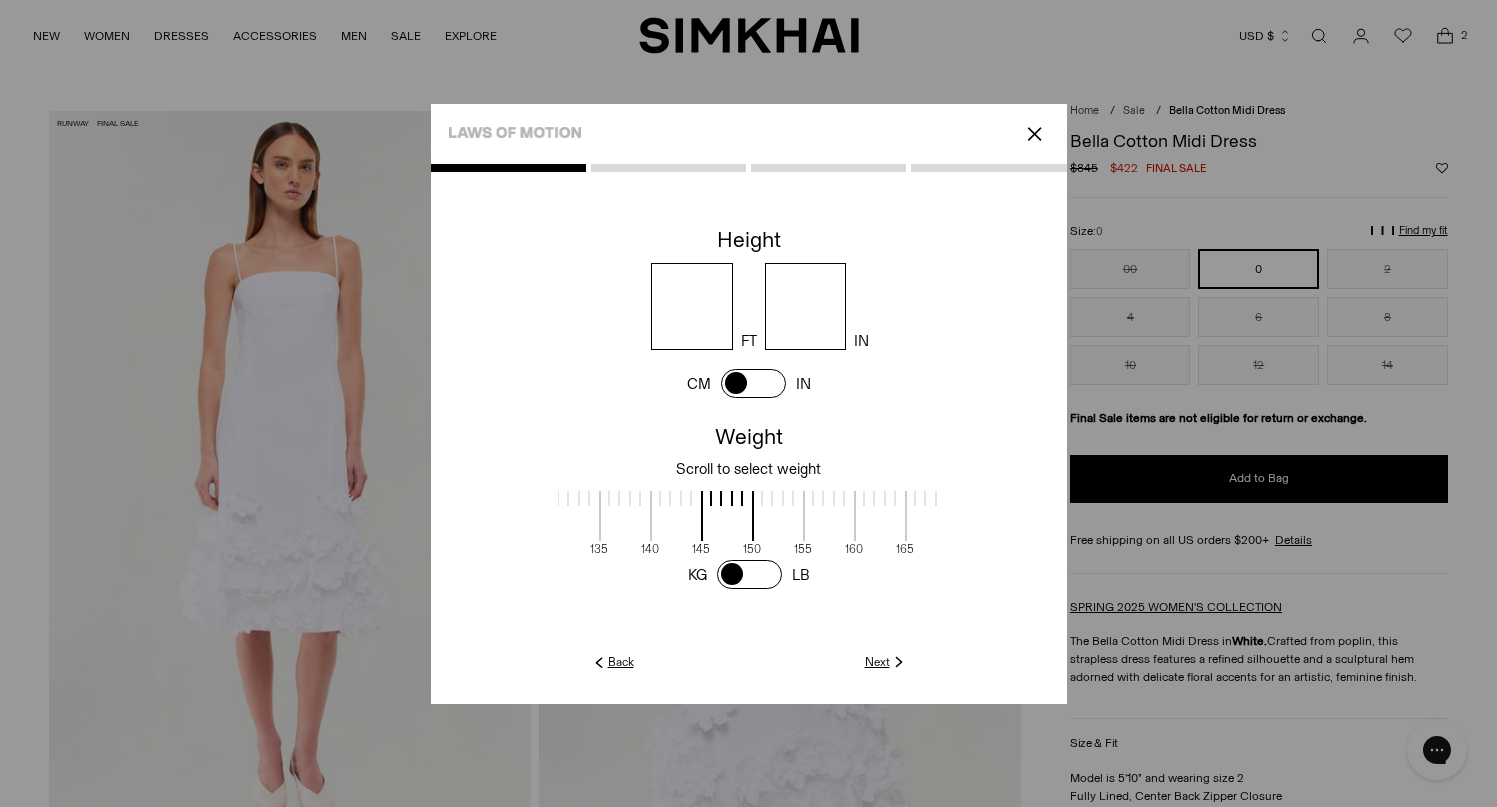 drag, startPoint x: 593, startPoint y: 523, endPoint x: 778, endPoint y: 527, distance: 185.04324 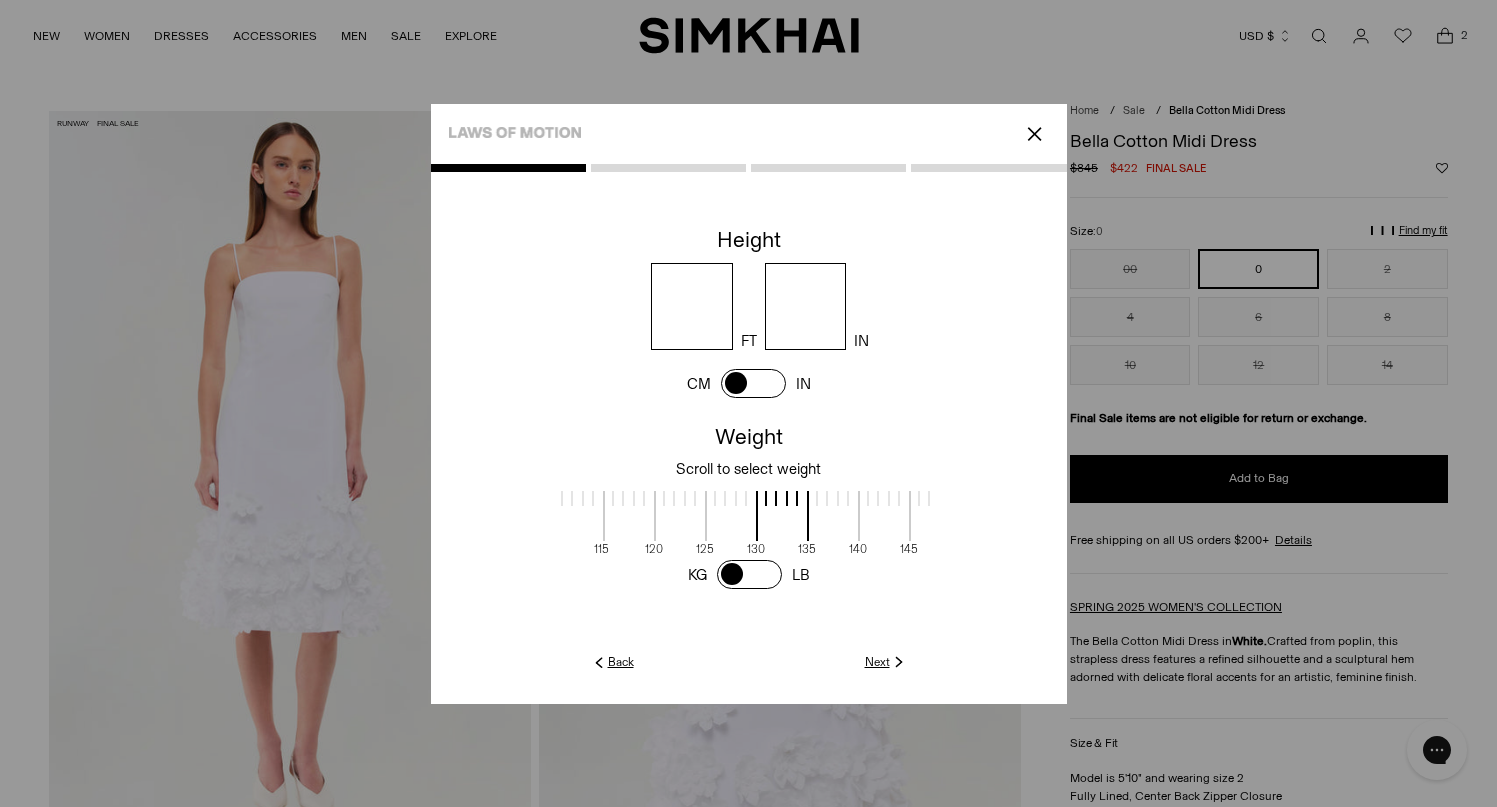scroll, scrollTop: 4, scrollLeft: 563, axis: both 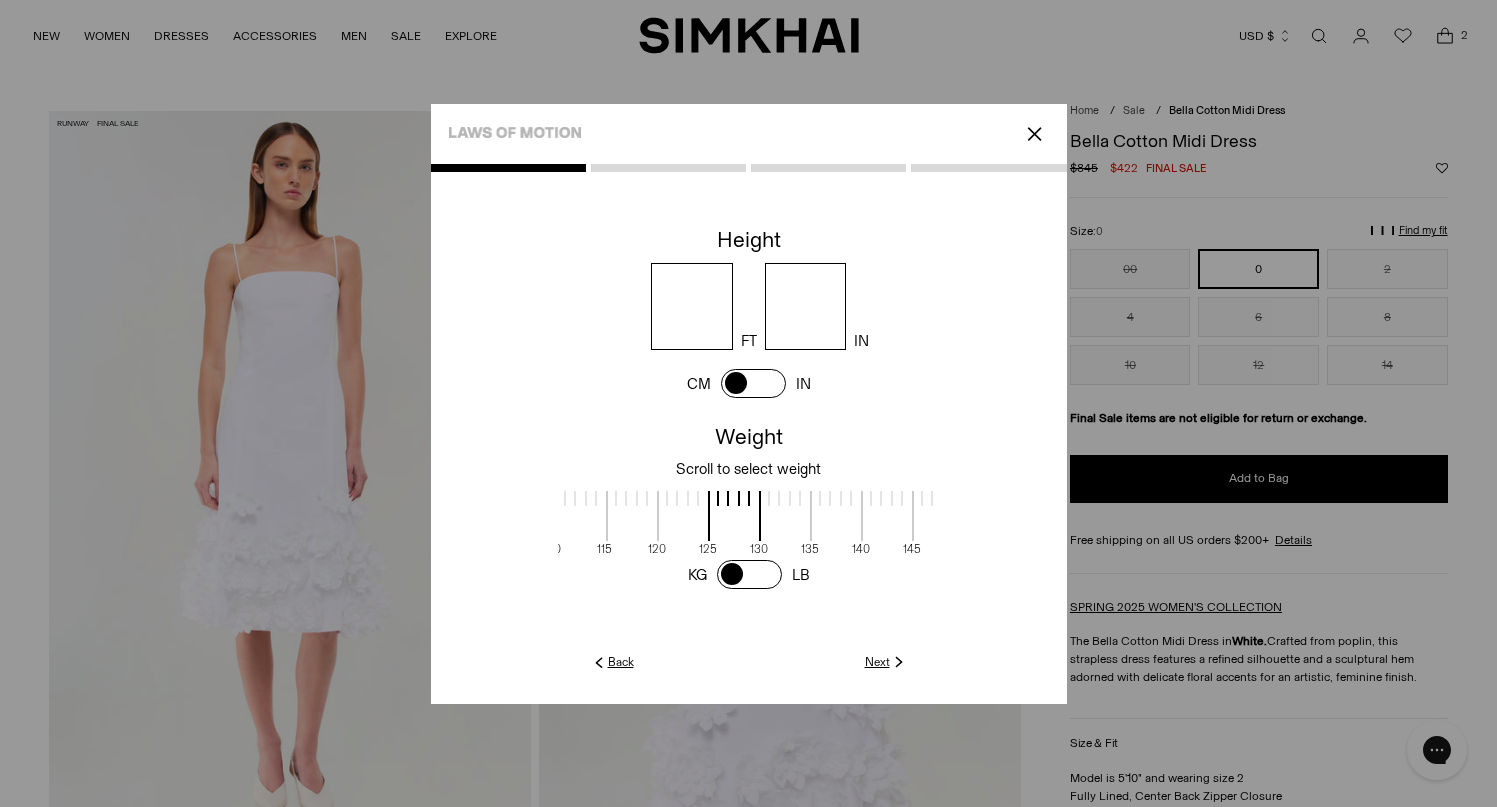 drag, startPoint x: 623, startPoint y: 515, endPoint x: 834, endPoint y: 515, distance: 211 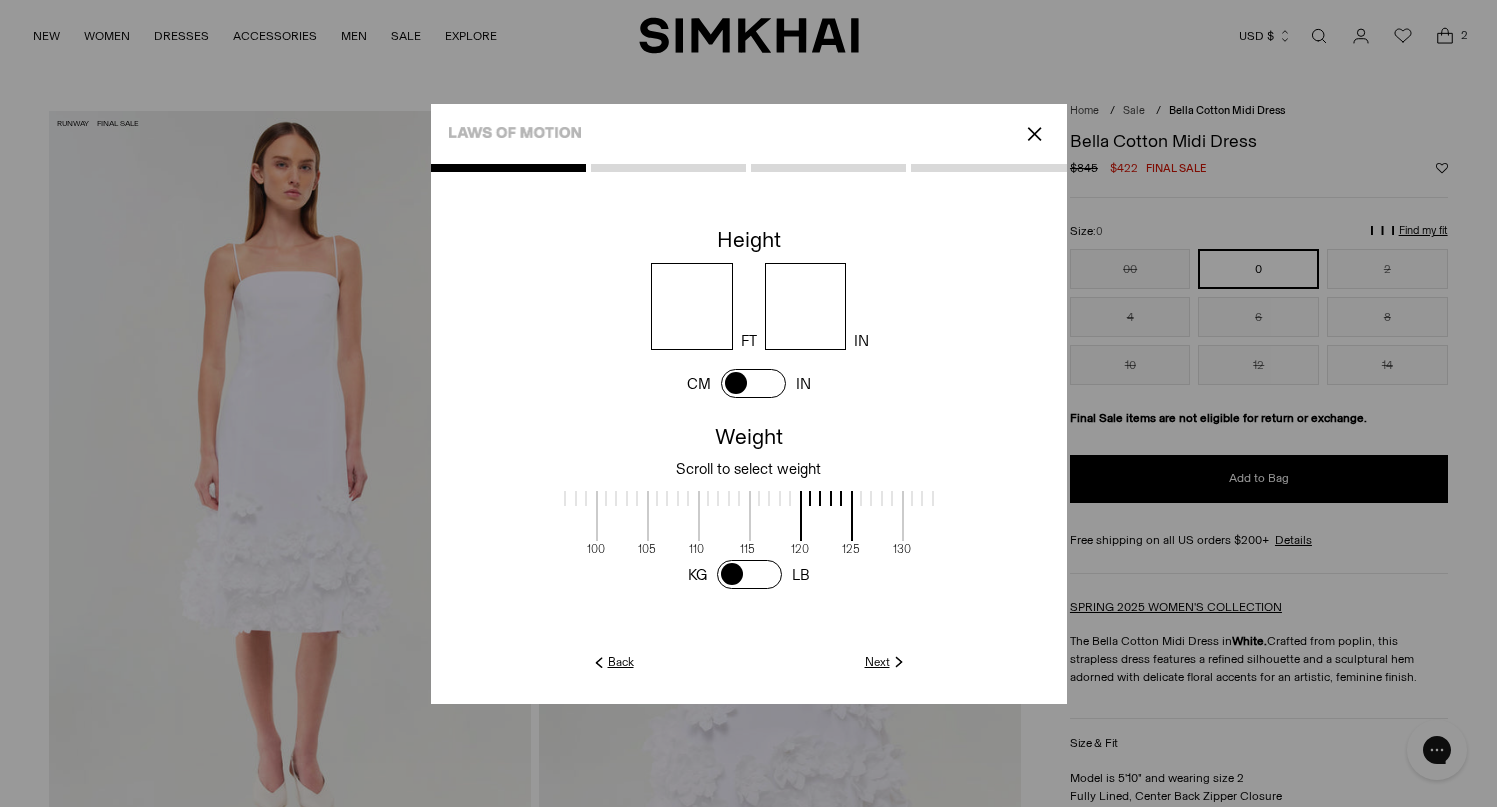 scroll, scrollTop: 4, scrollLeft: 410, axis: both 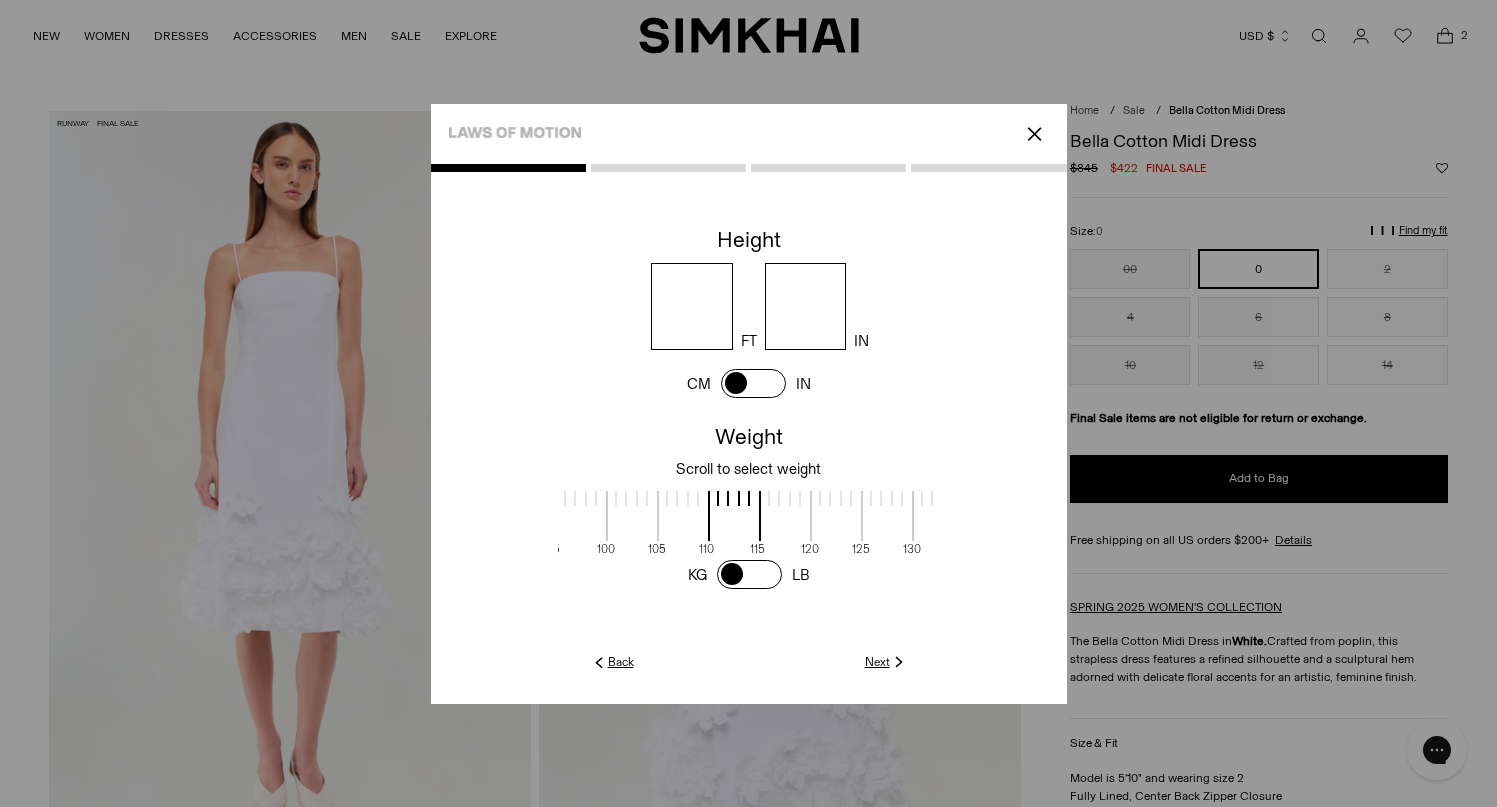 drag, startPoint x: 643, startPoint y: 516, endPoint x: 796, endPoint y: 515, distance: 153.00327 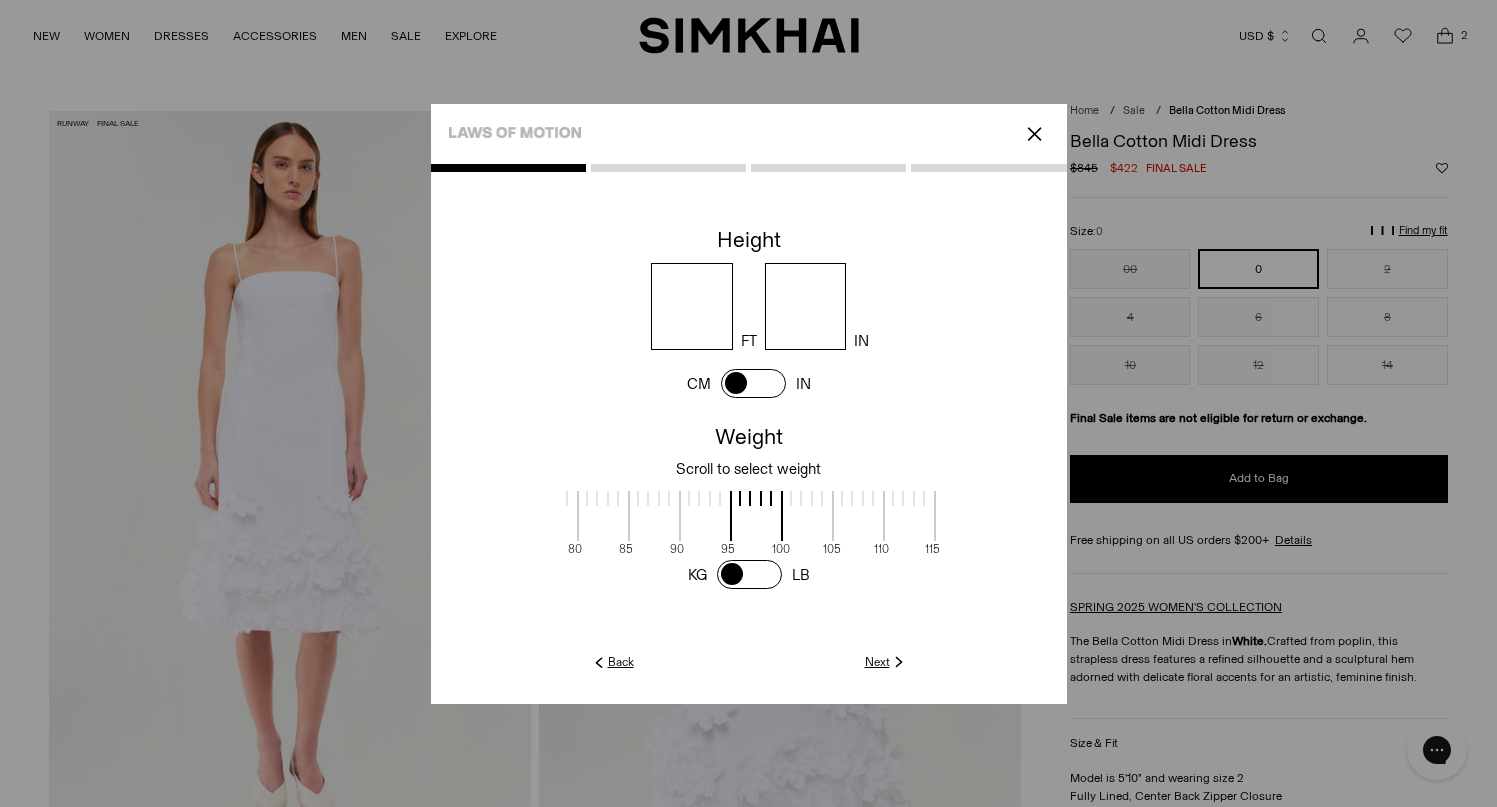 scroll, scrollTop: 4, scrollLeft: 234, axis: both 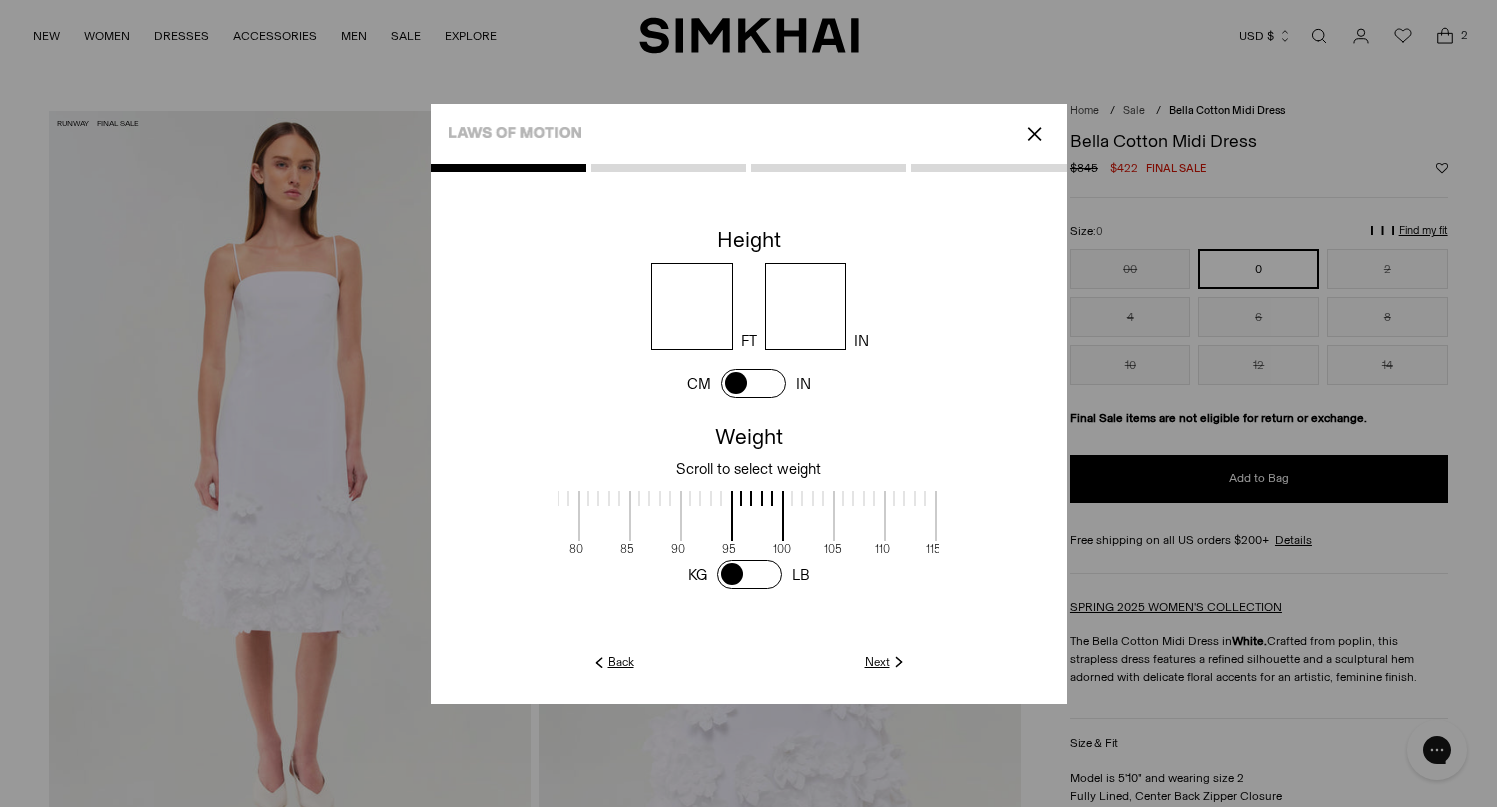 drag, startPoint x: 638, startPoint y: 521, endPoint x: 814, endPoint y: 522, distance: 176.00284 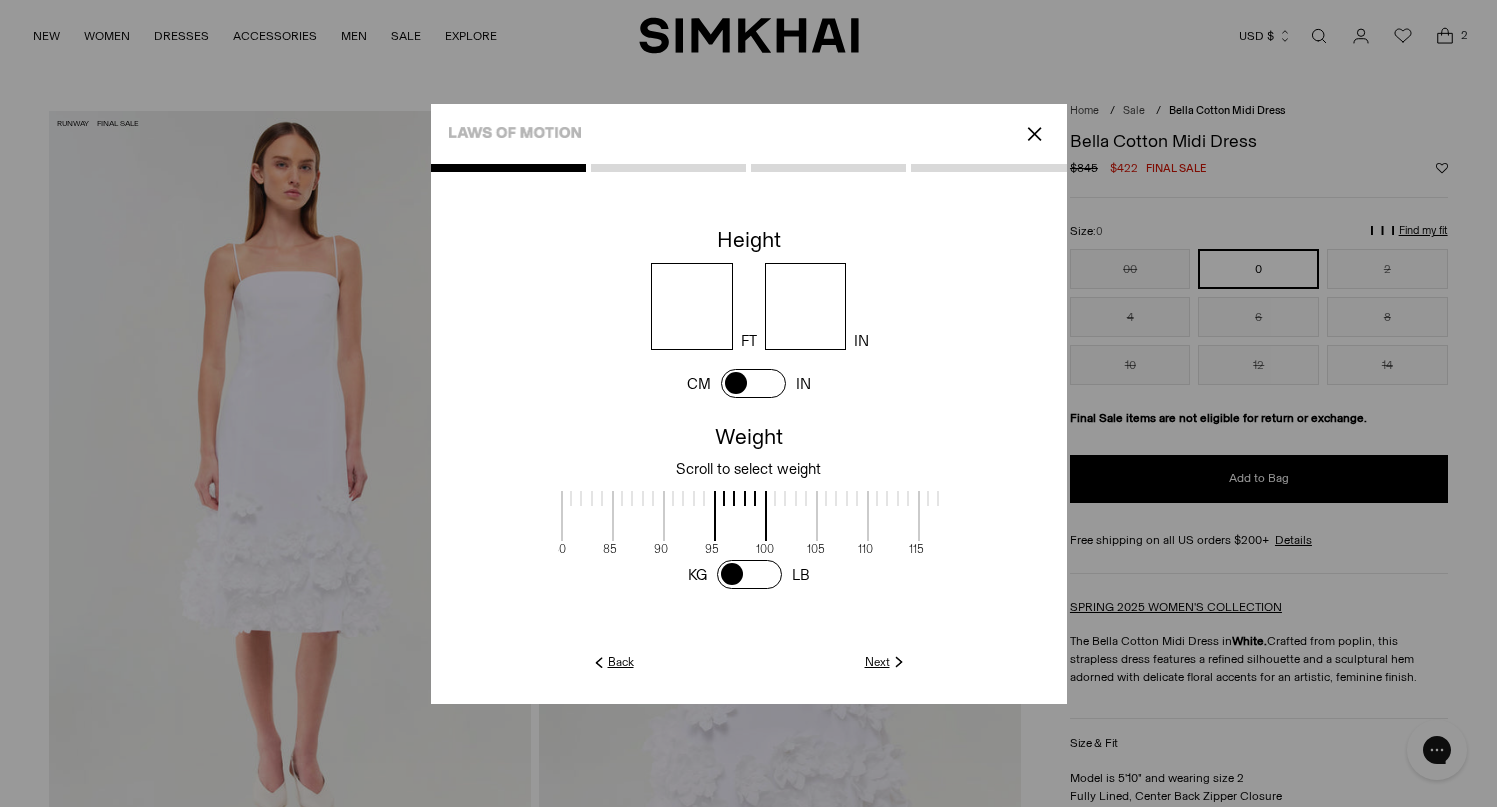 scroll, scrollTop: 4, scrollLeft: 248, axis: both 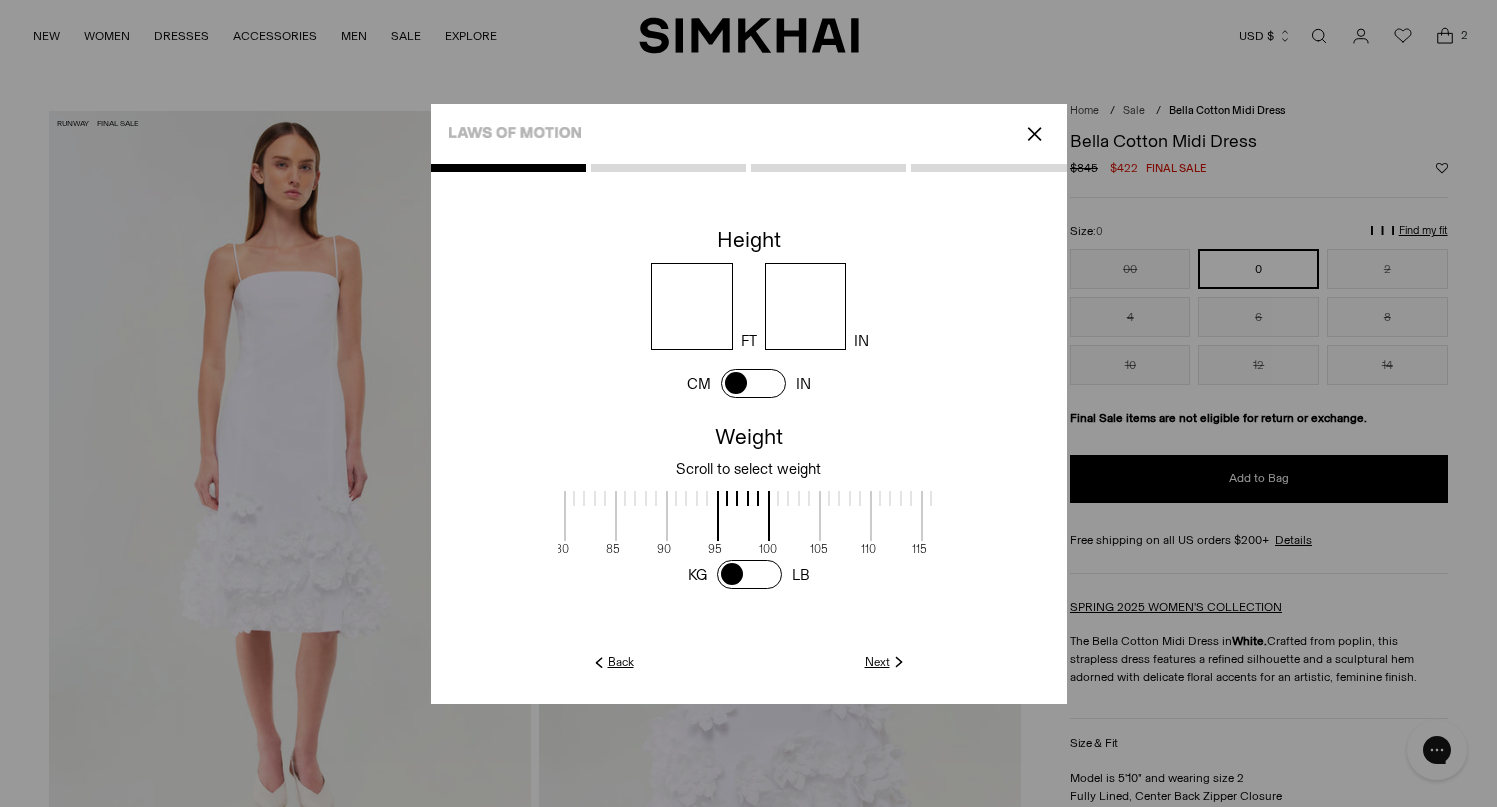 drag, startPoint x: 756, startPoint y: 520, endPoint x: 742, endPoint y: 521, distance: 14.035668 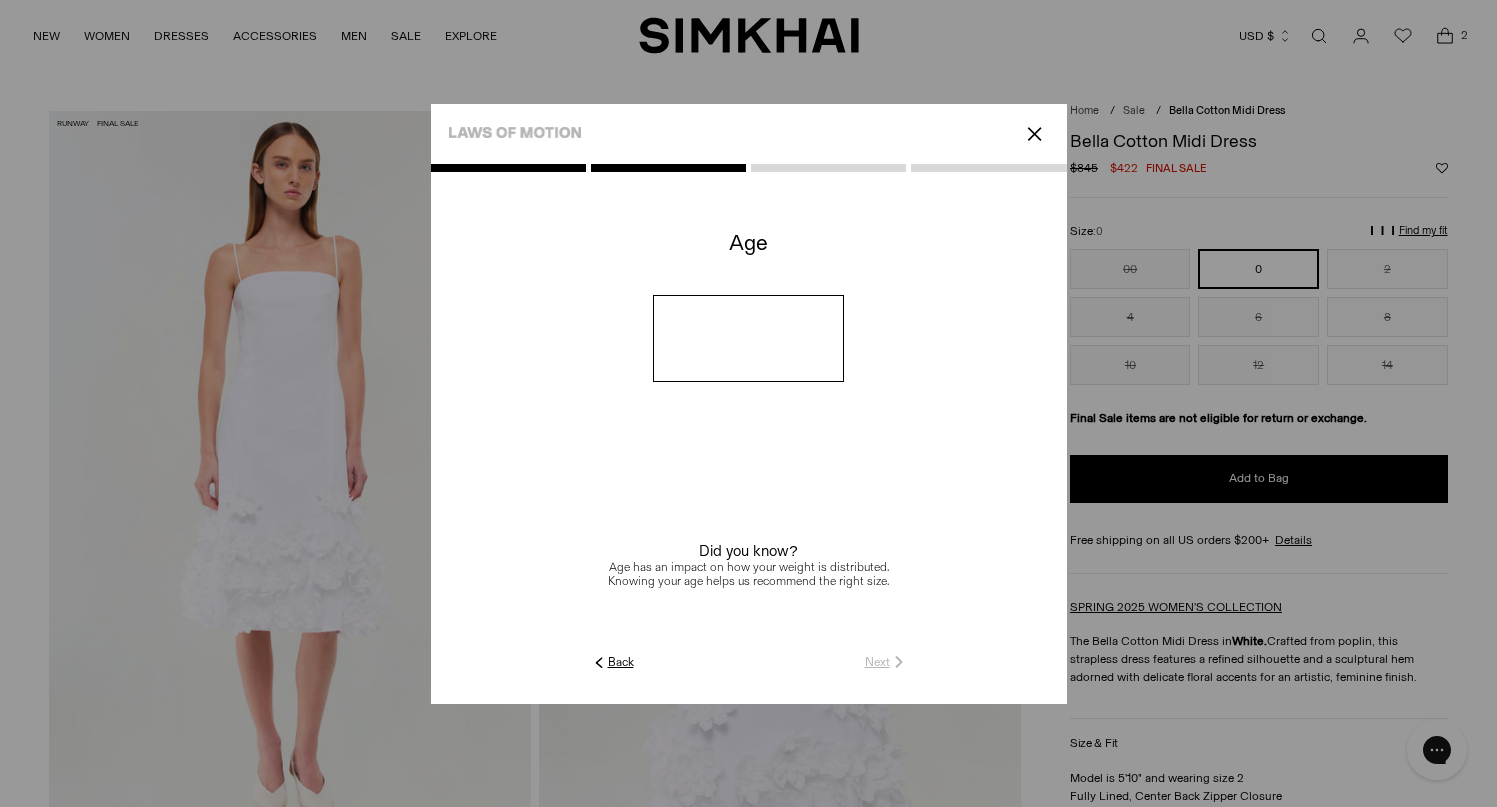 click at bounding box center (748, 338) 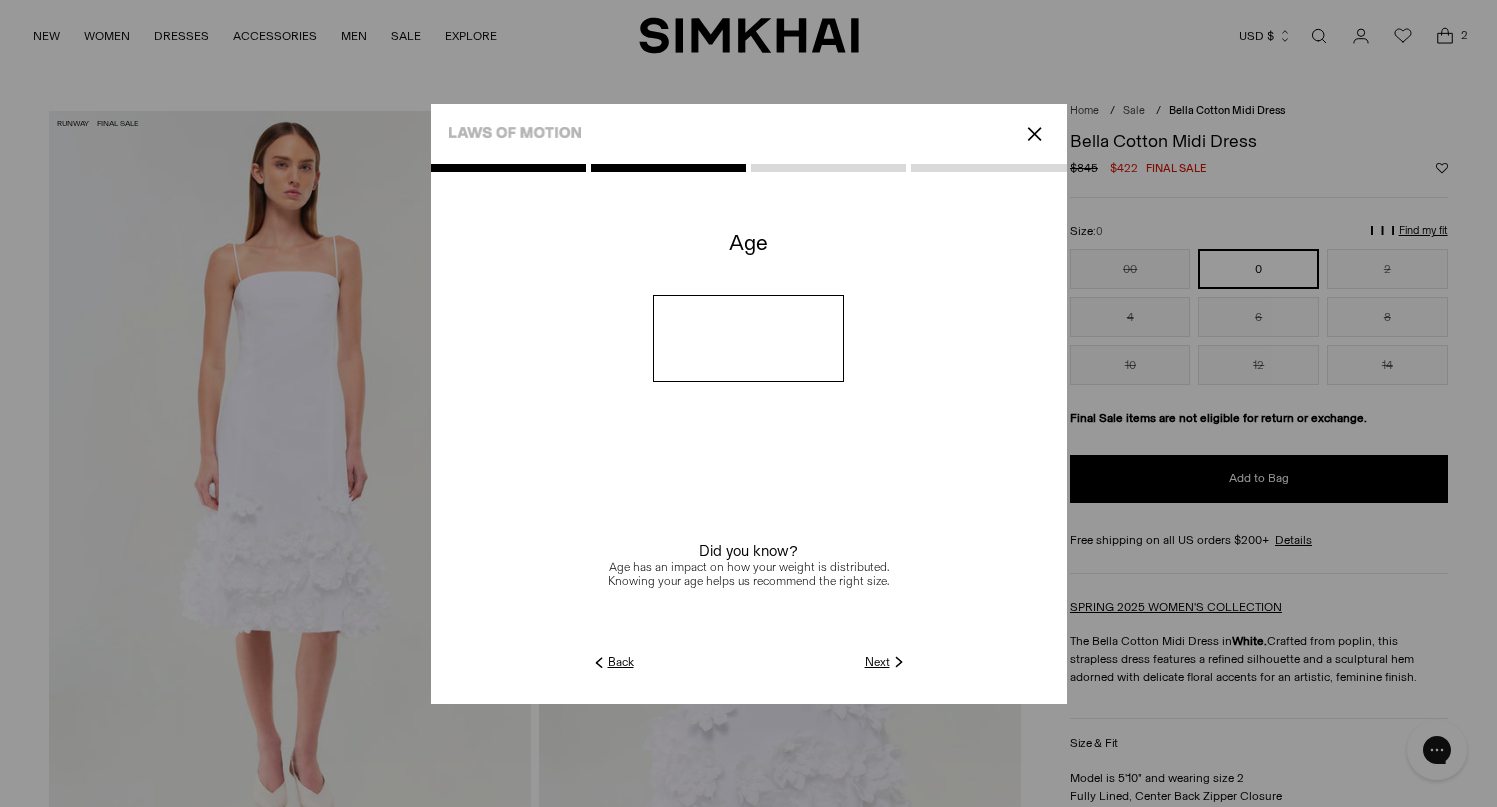 type on "**" 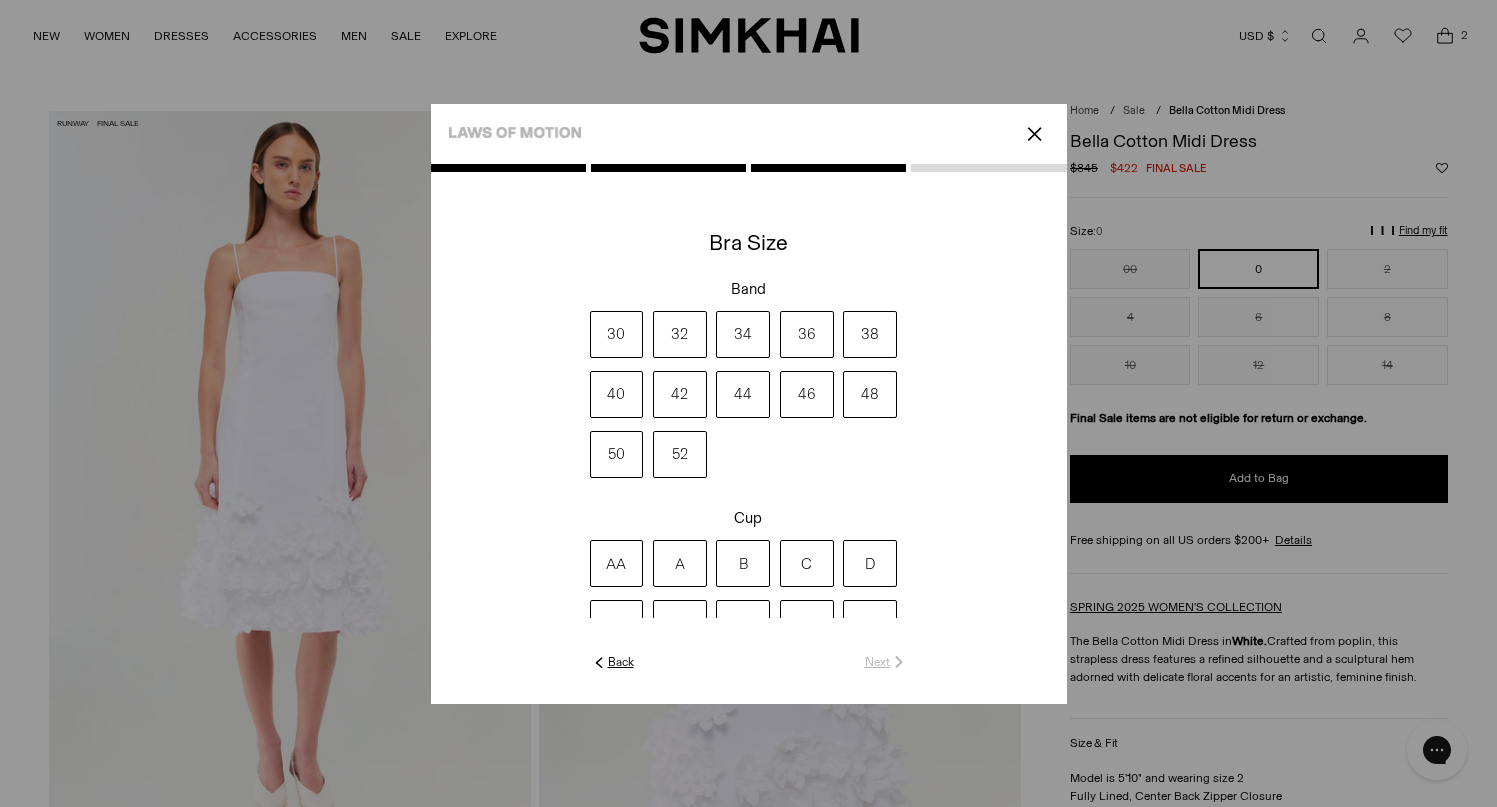 click on "32" at bounding box center [680, 334] 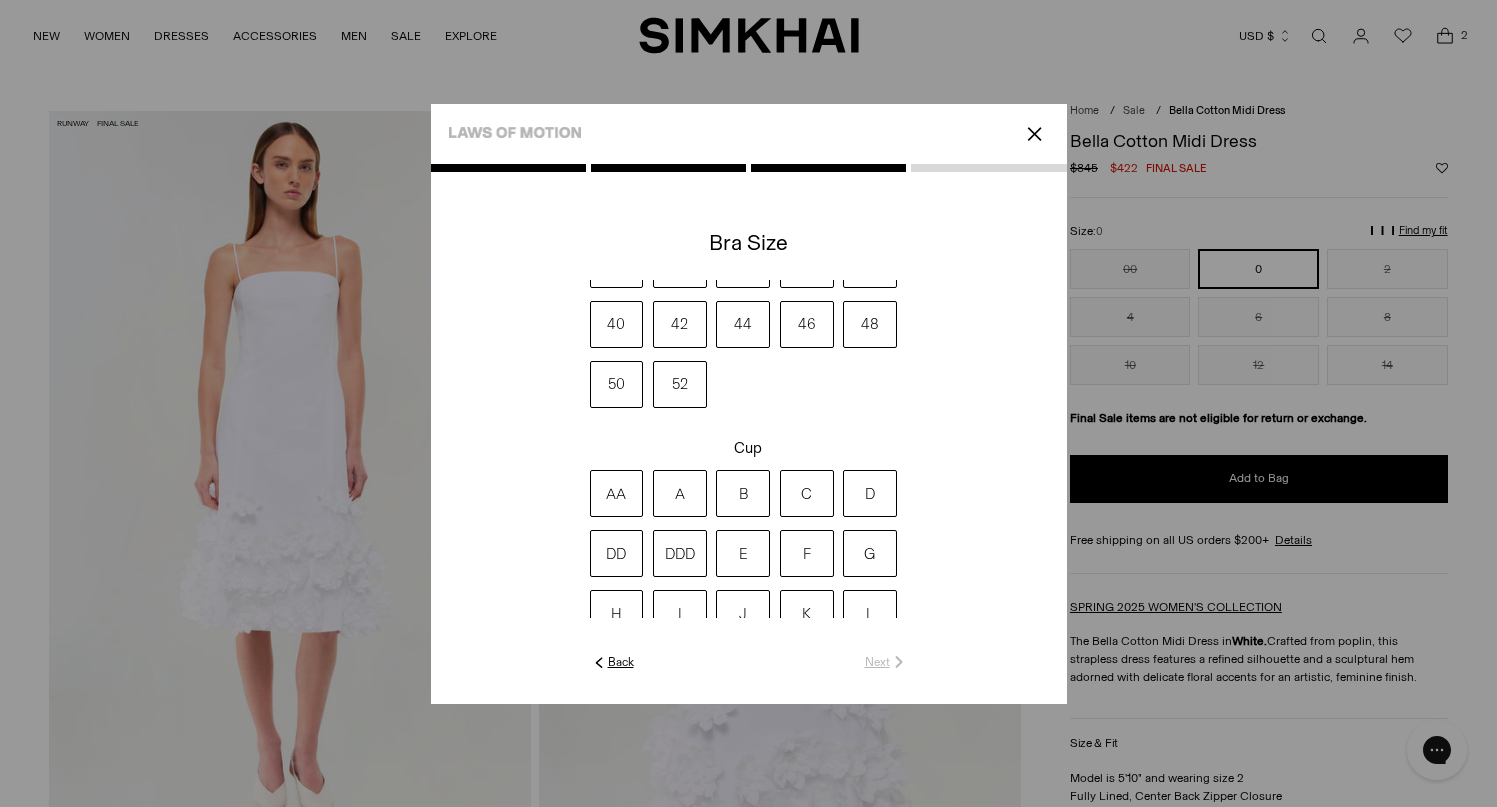 scroll, scrollTop: 71, scrollLeft: 0, axis: vertical 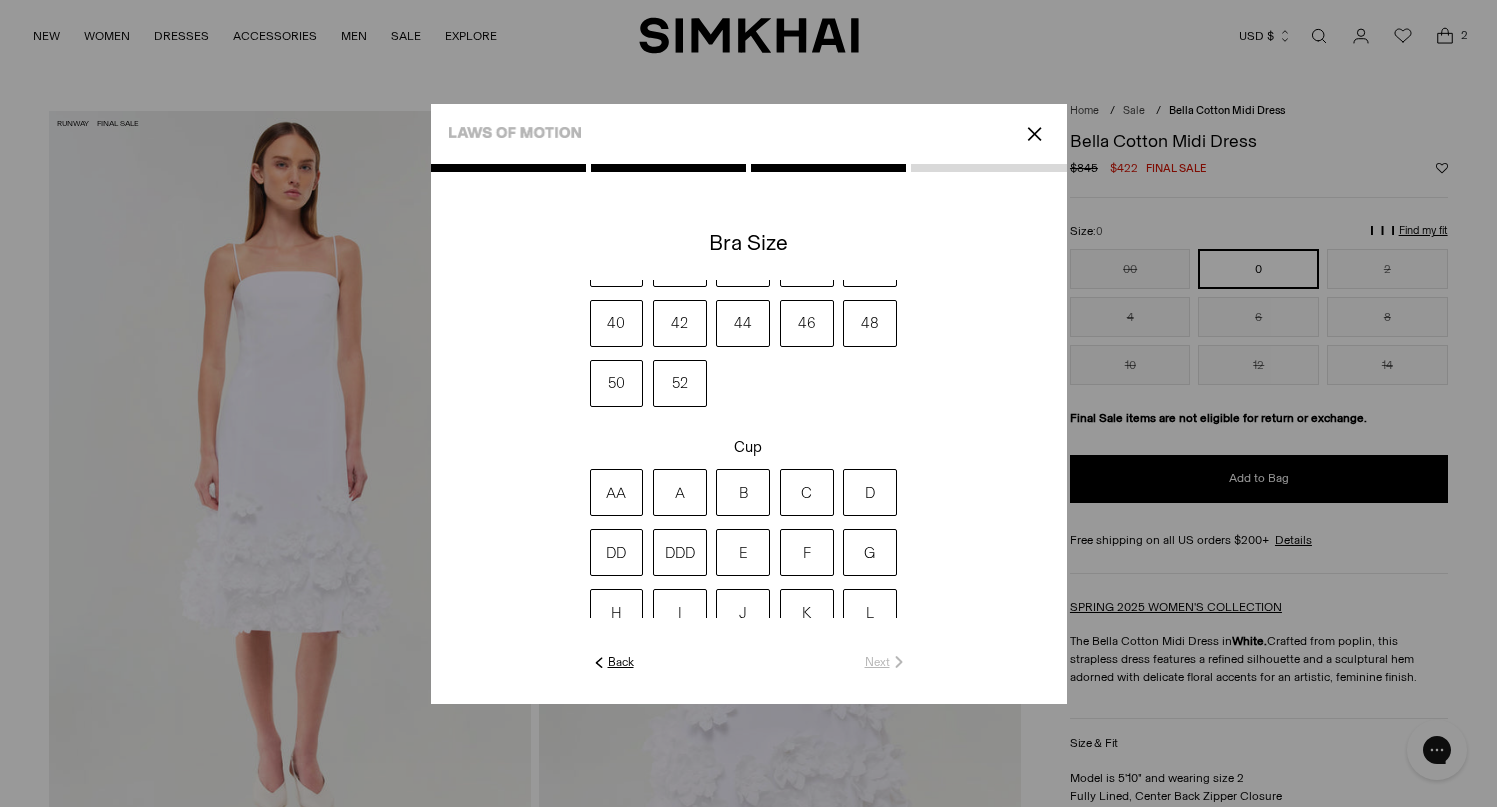 click on "C" at bounding box center [807, 492] 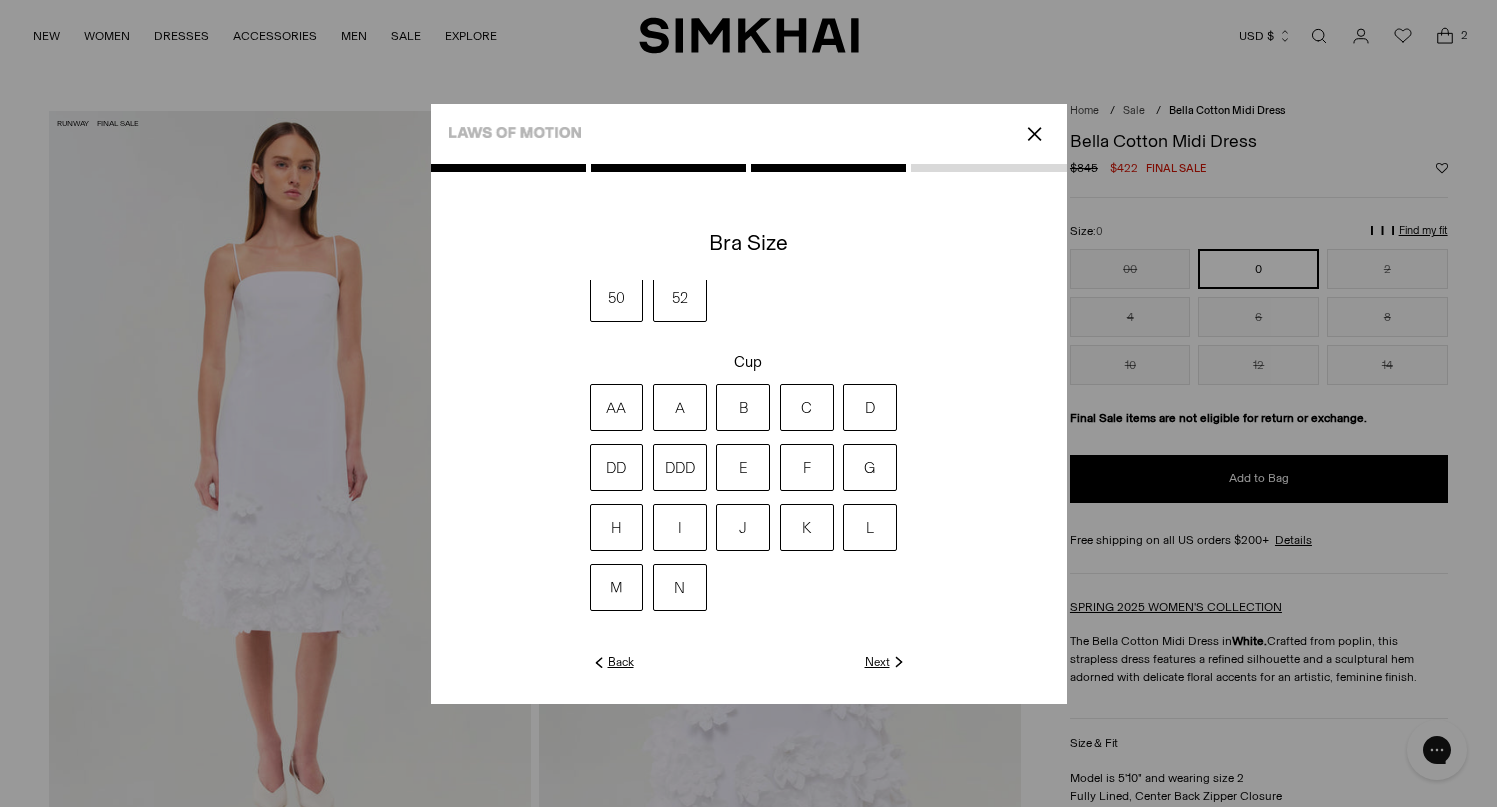 scroll, scrollTop: 156, scrollLeft: 0, axis: vertical 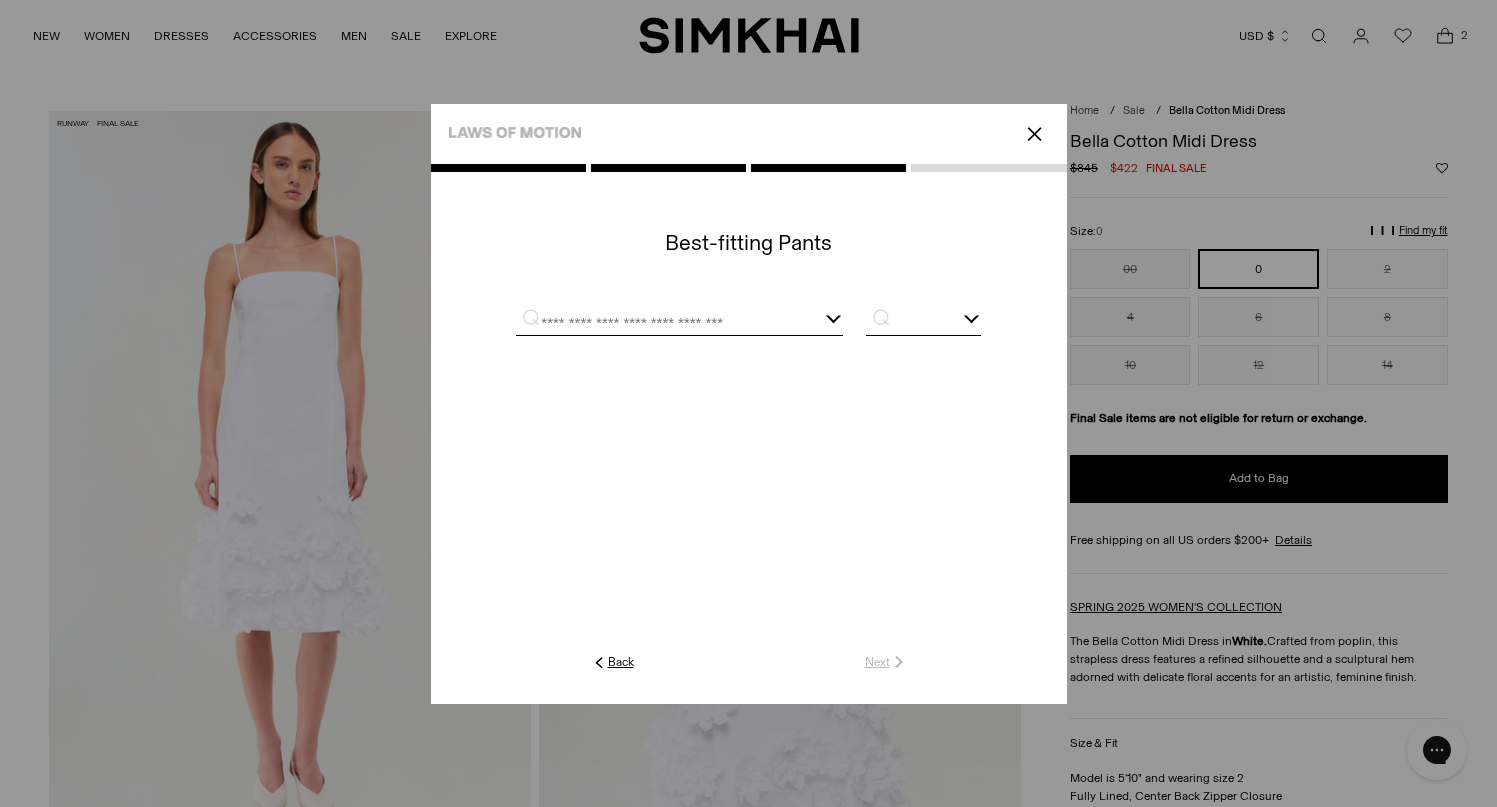 click at bounding box center (655, 322) 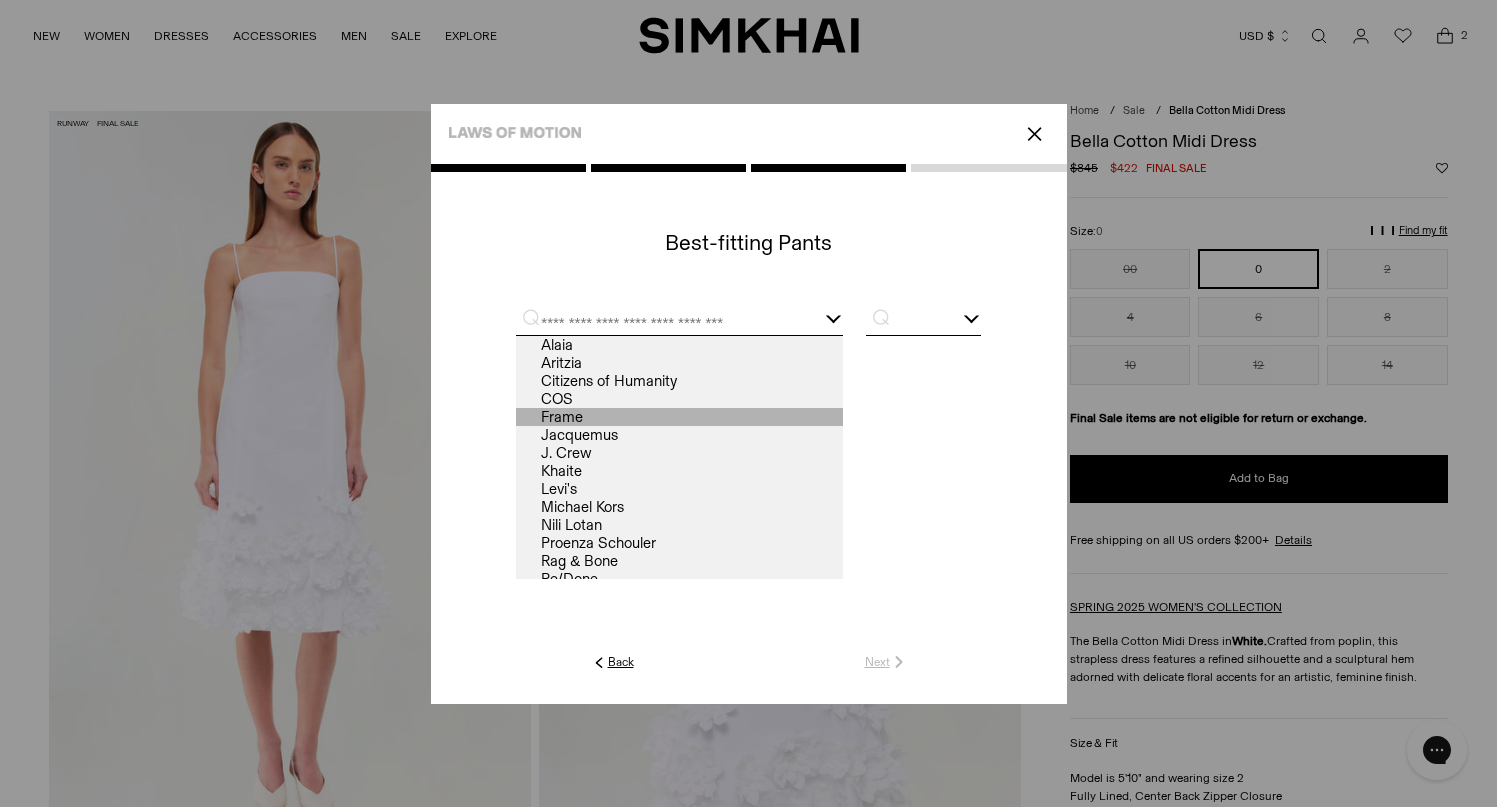 click on "Frame" at bounding box center (679, 417) 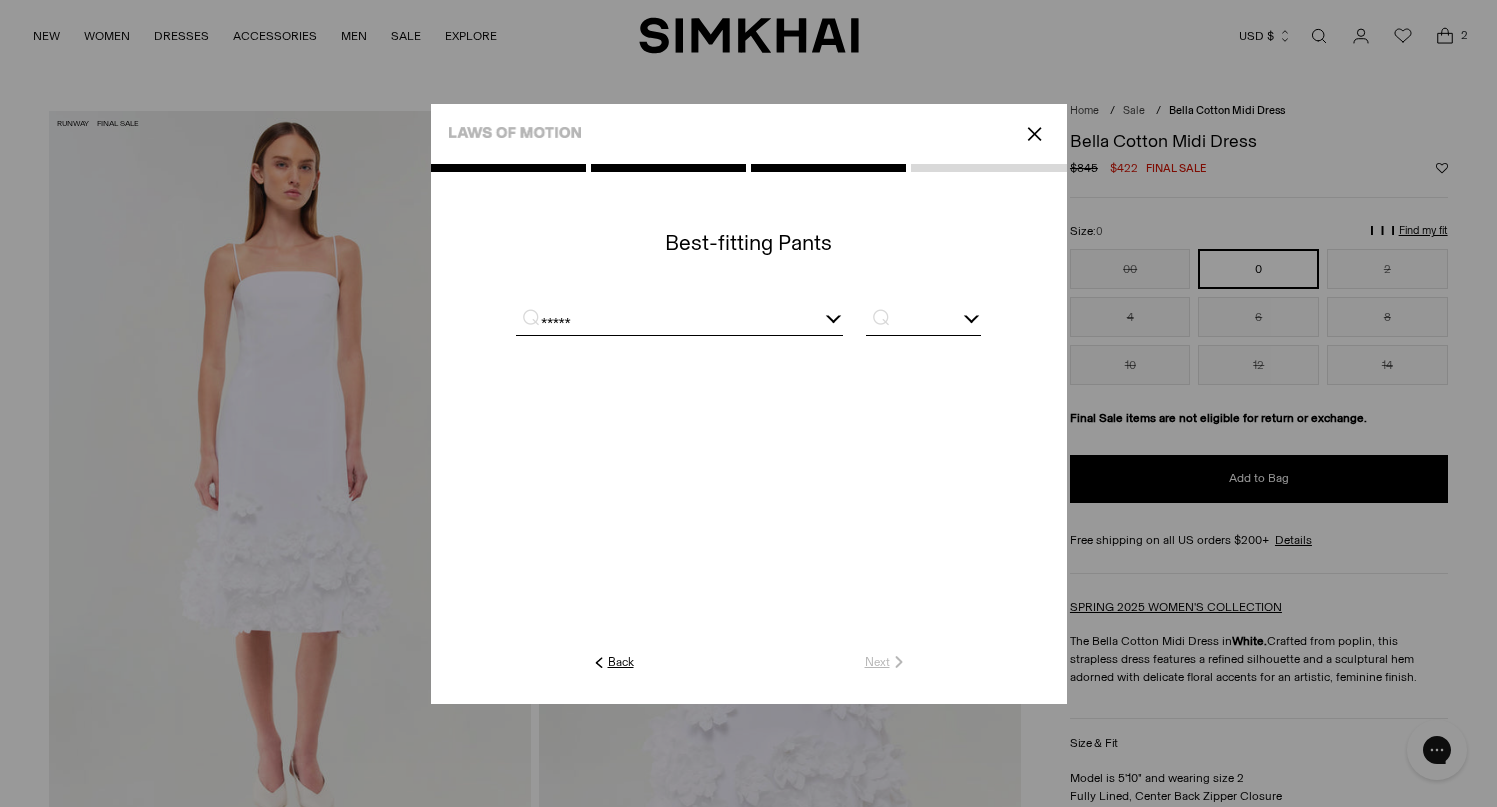 click at bounding box center (923, 322) 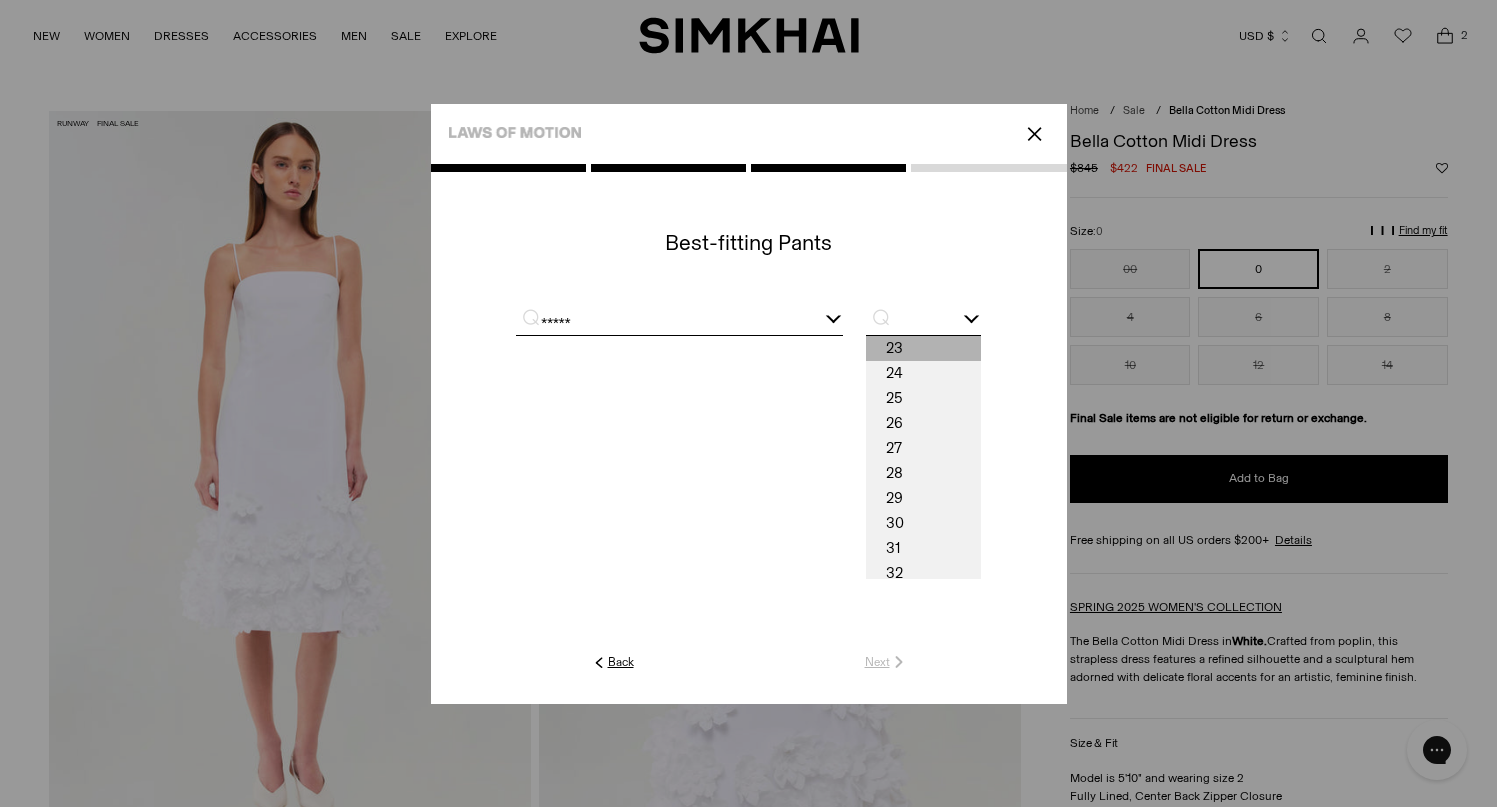 click on "23" at bounding box center (923, 348) 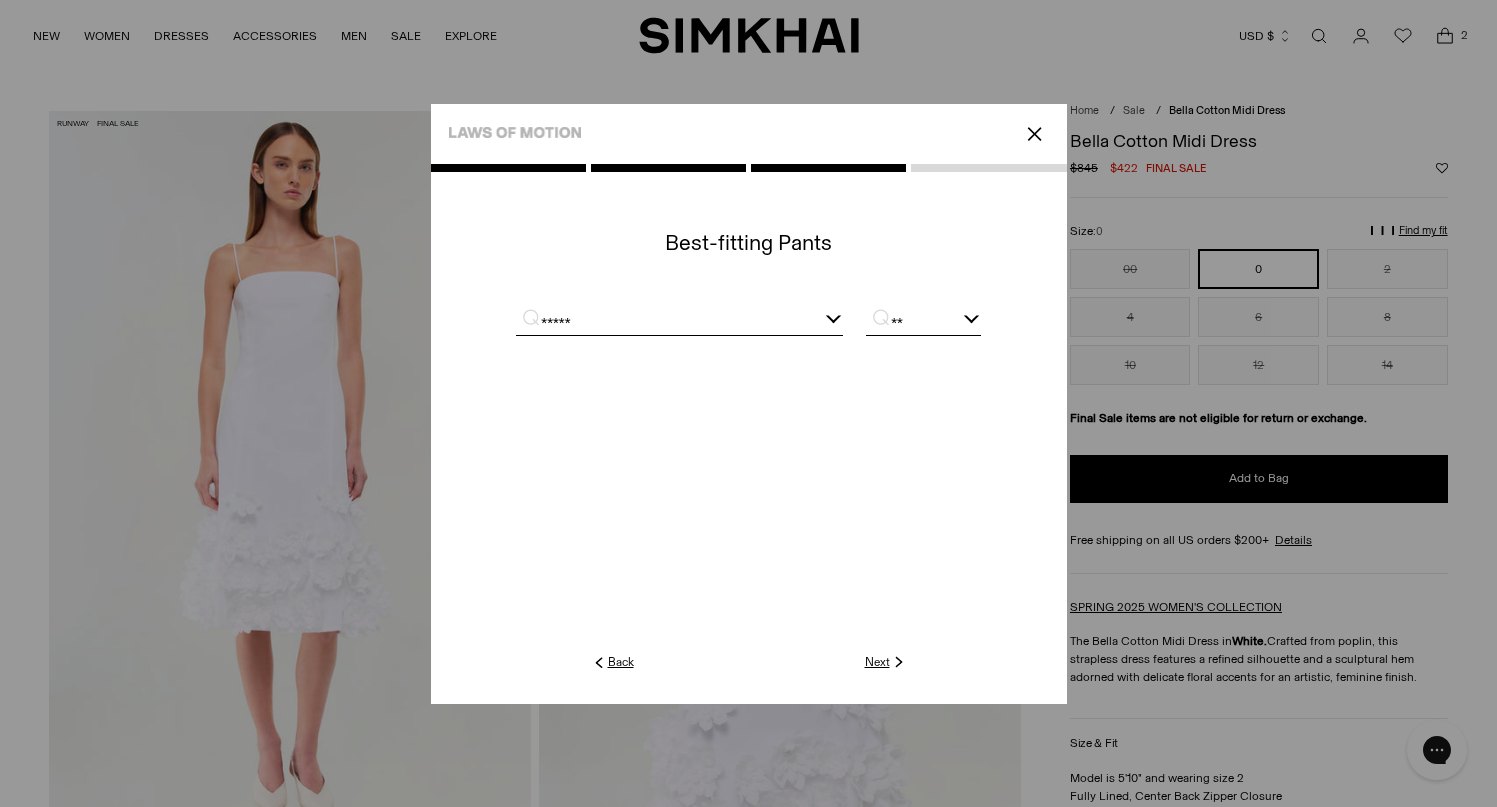 click on "Next" 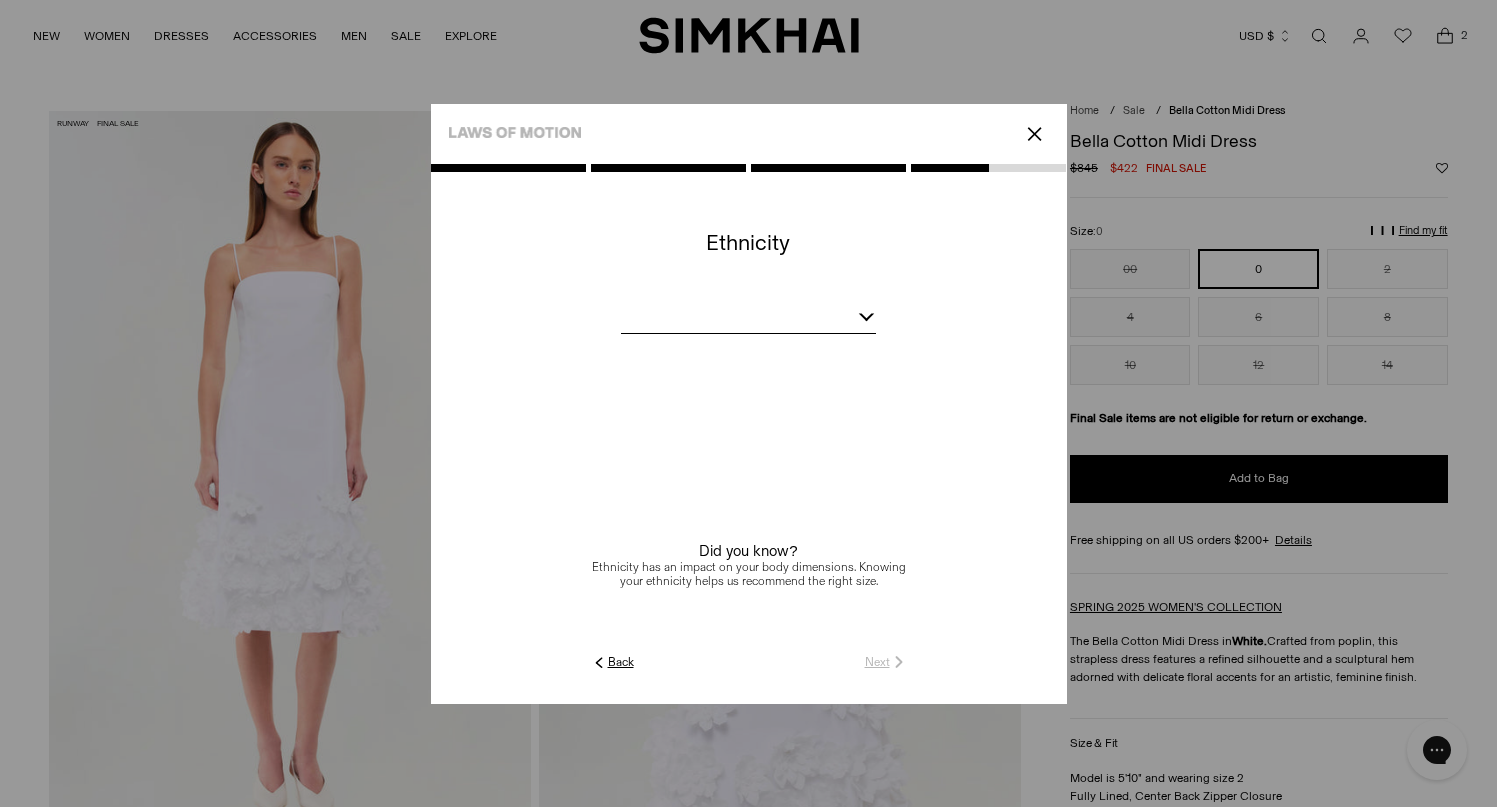 click at bounding box center (748, 320) 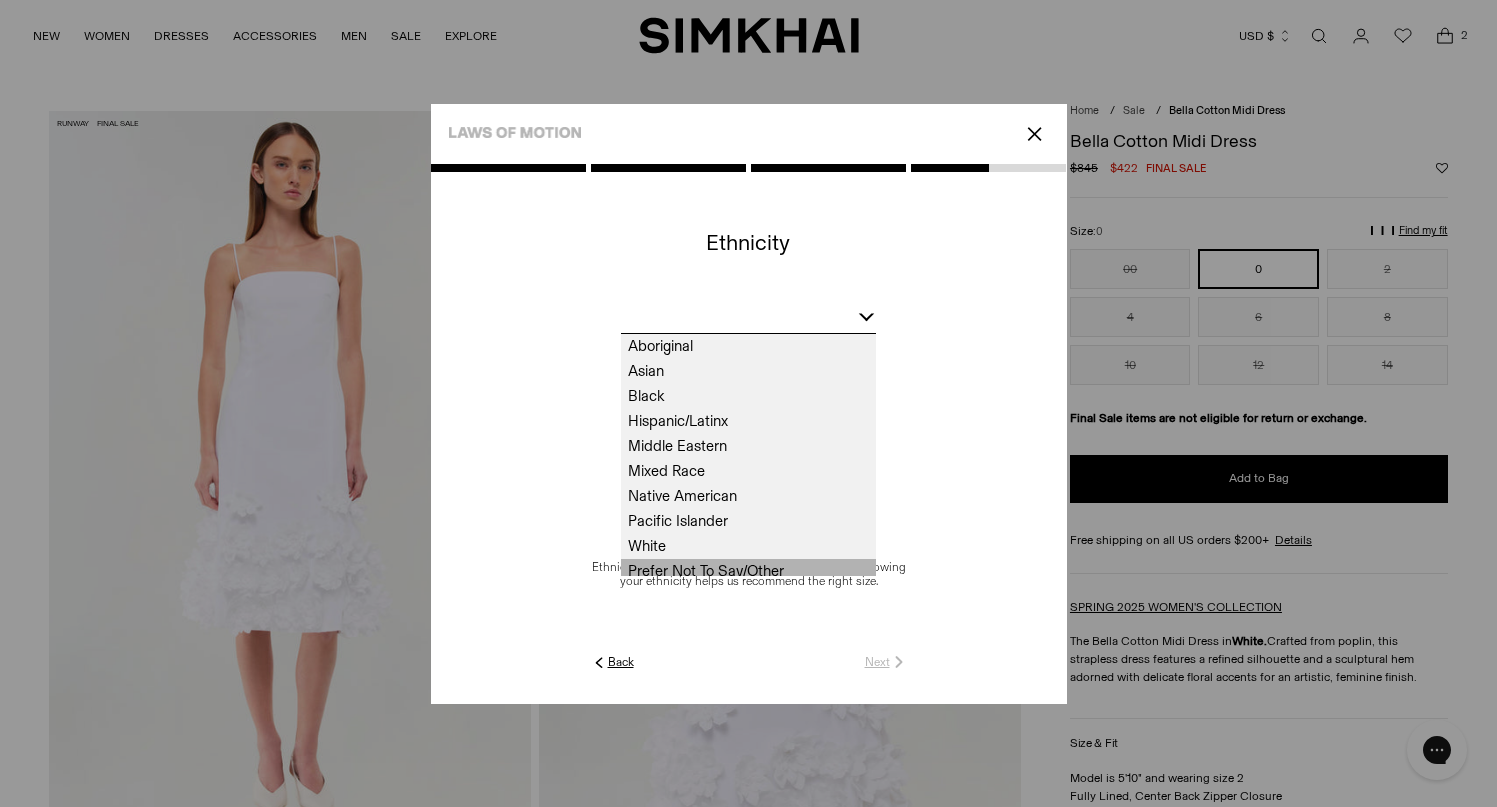click on "Prefer Not To Say/Other" at bounding box center [748, 571] 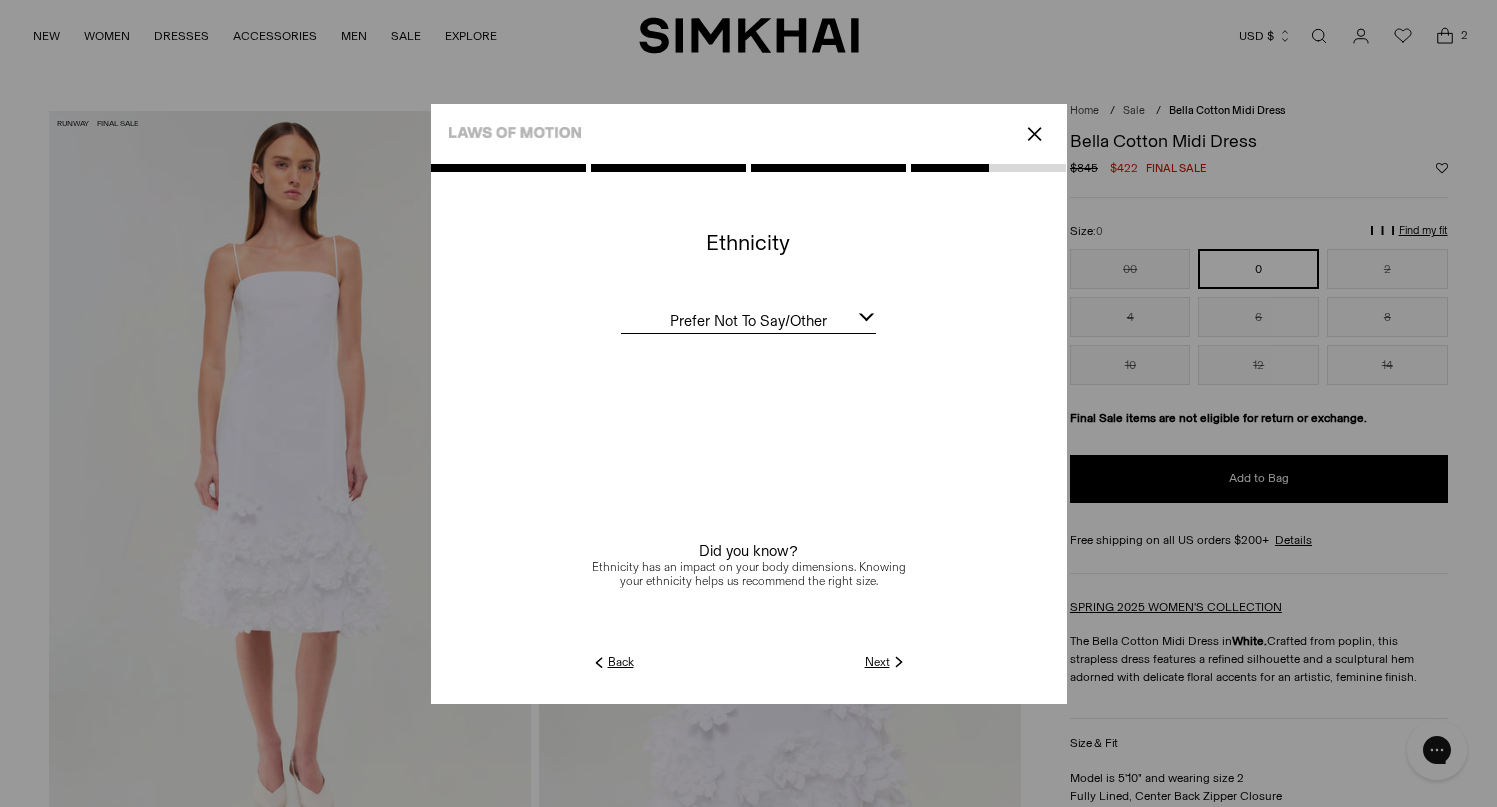 click on "Next" 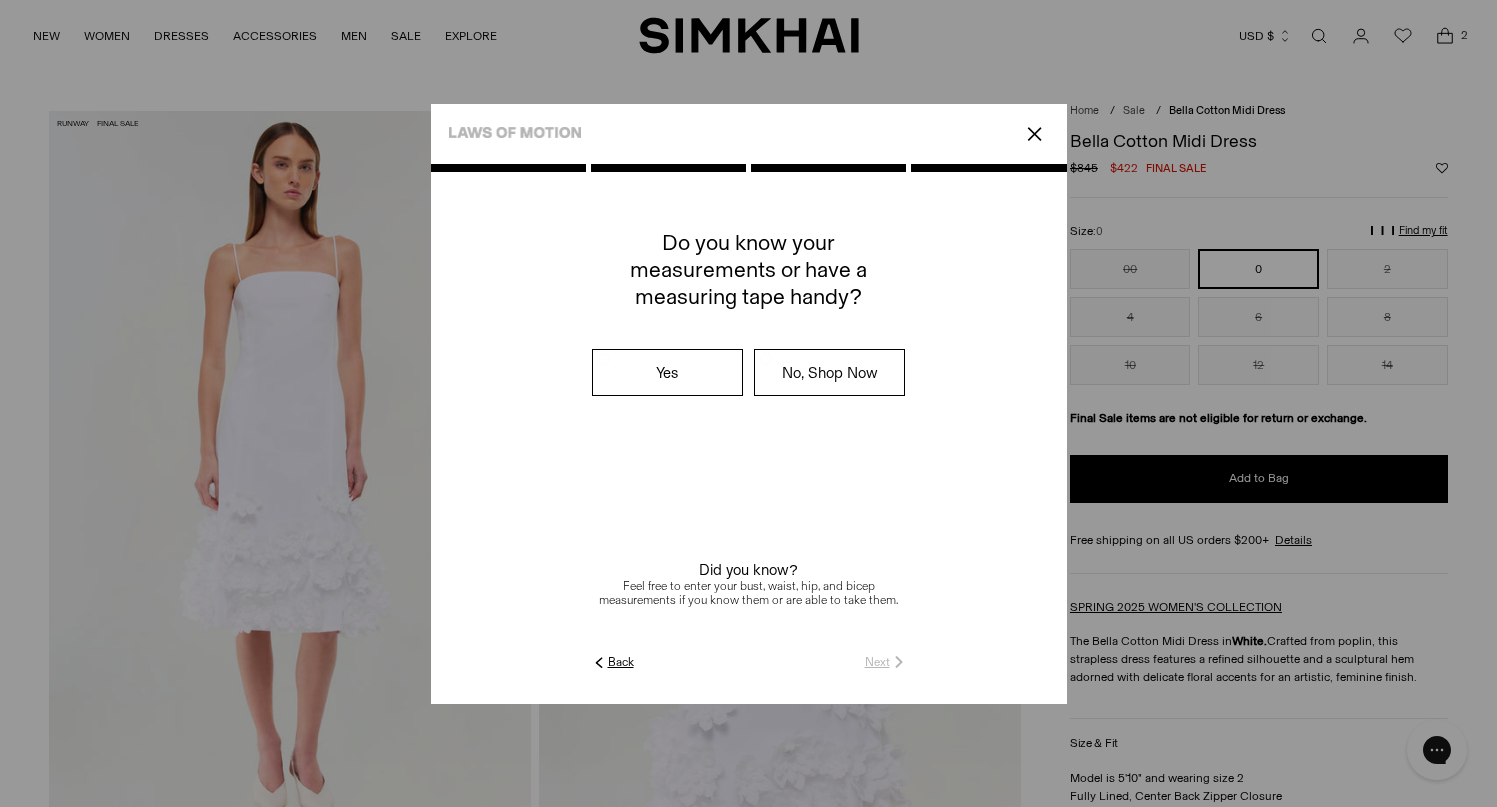 click on "No, Shop Now" at bounding box center [829, 372] 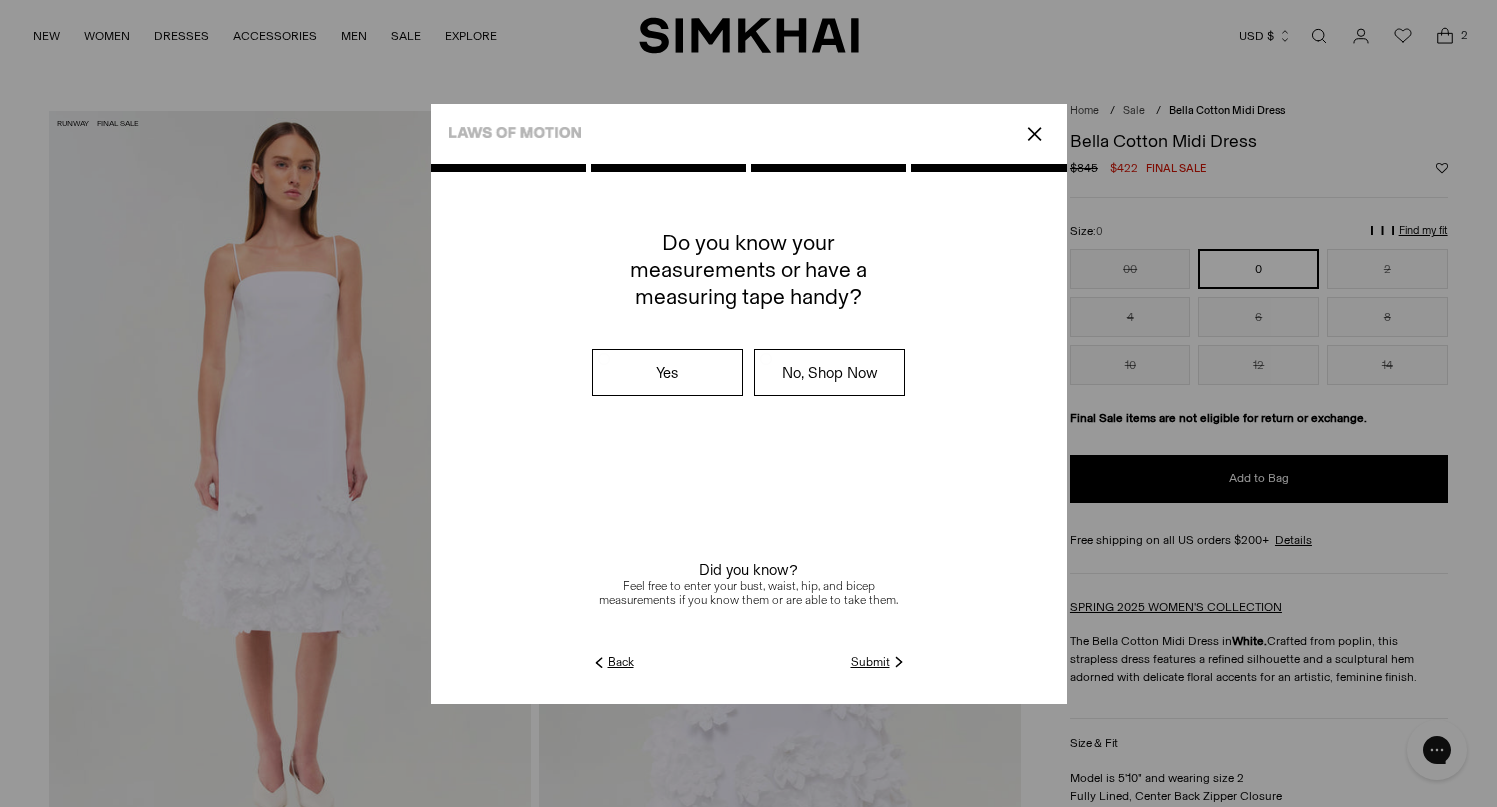 click on "Submit" 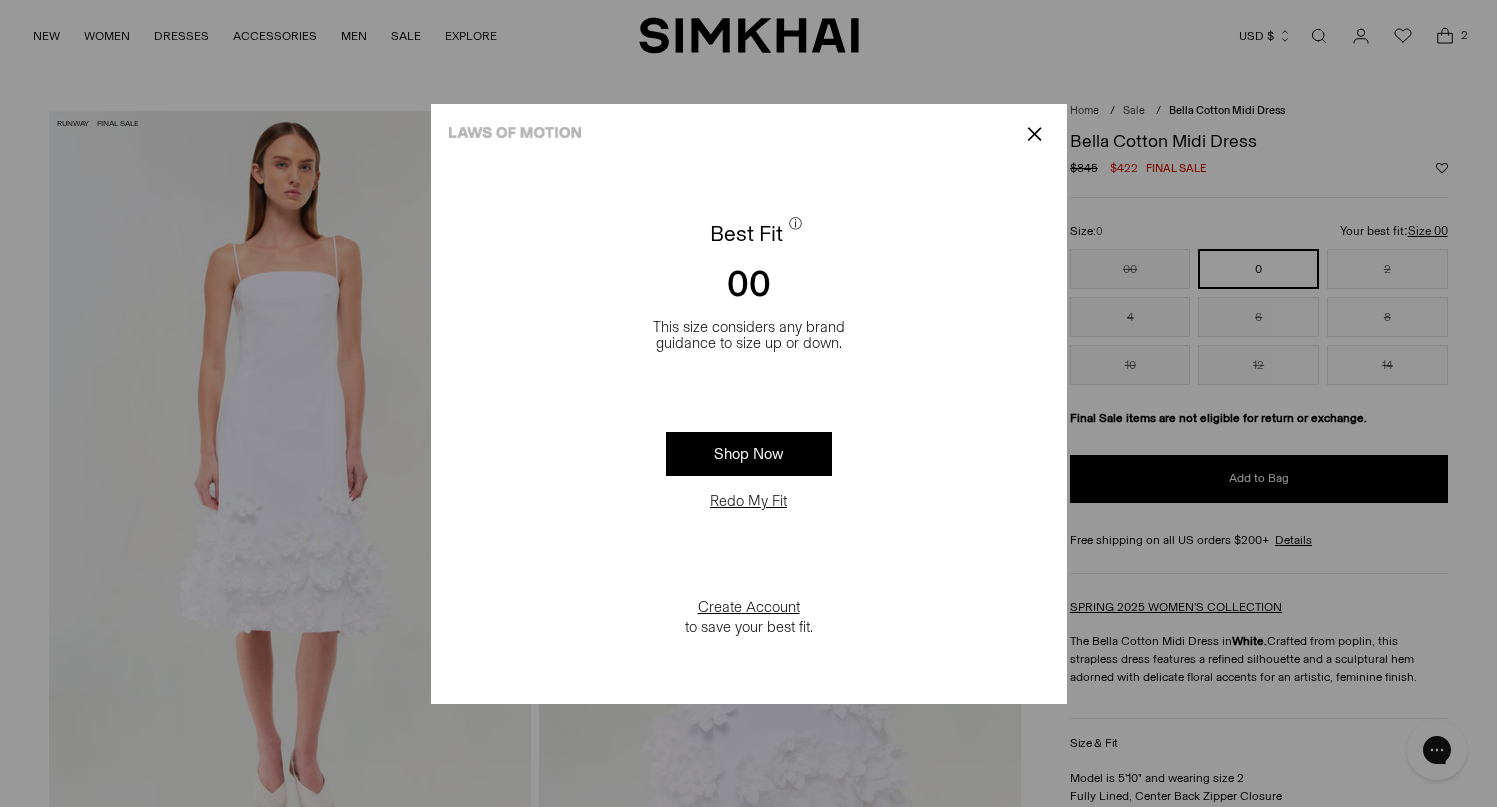 click on "✕" at bounding box center [1034, 134] 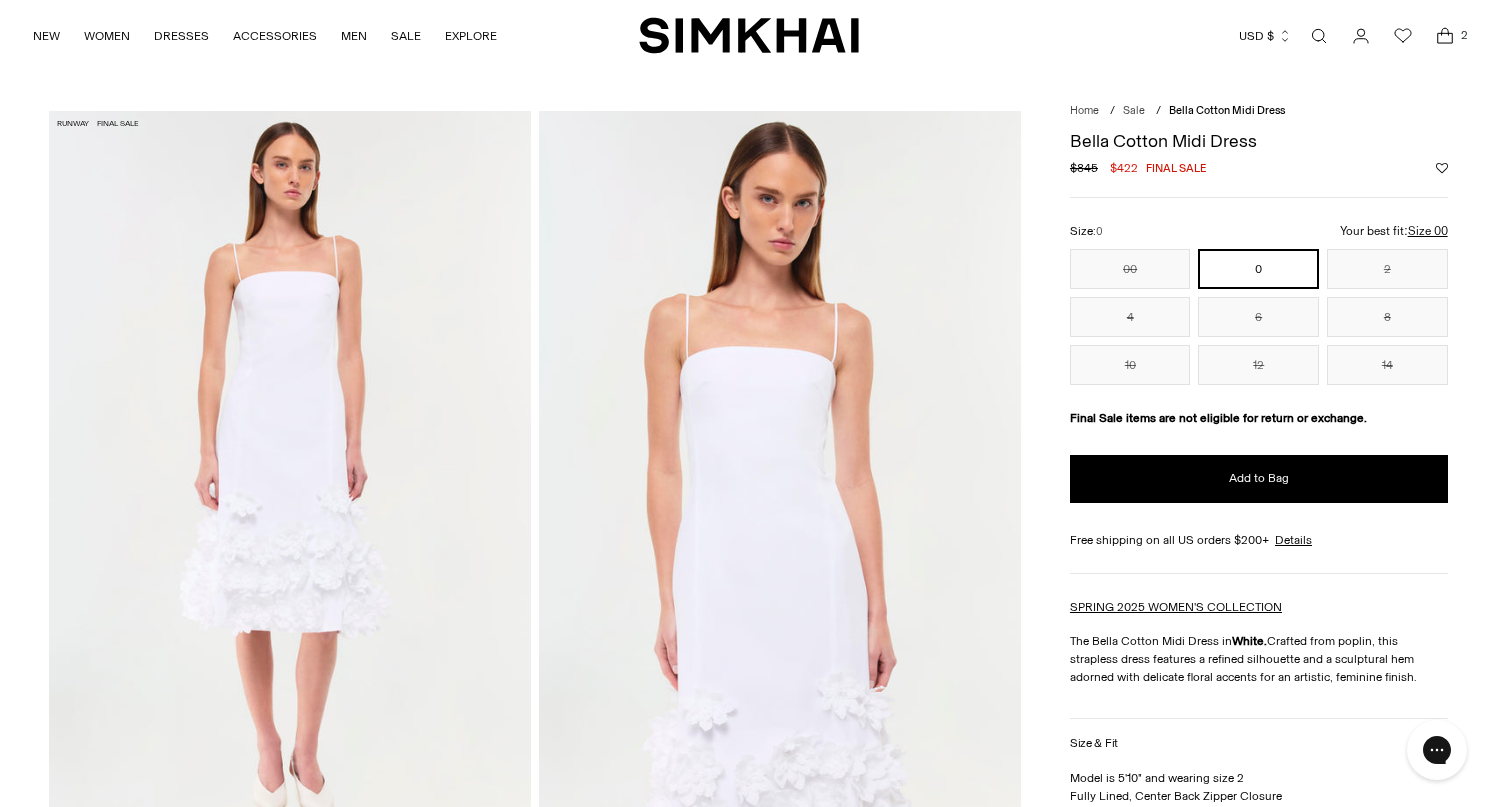 scroll, scrollTop: 0, scrollLeft: 0, axis: both 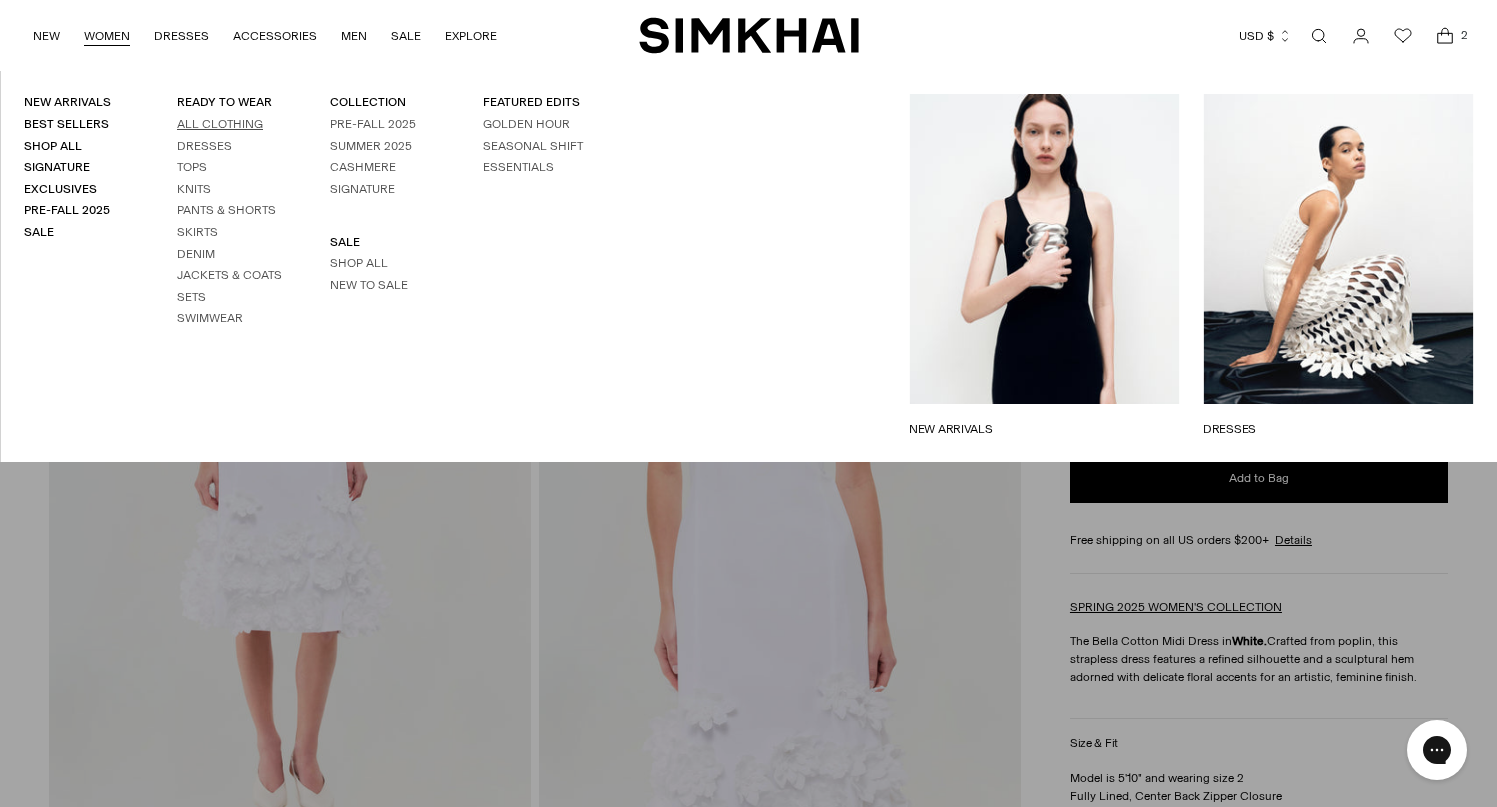 click on "All Clothing" at bounding box center [220, 124] 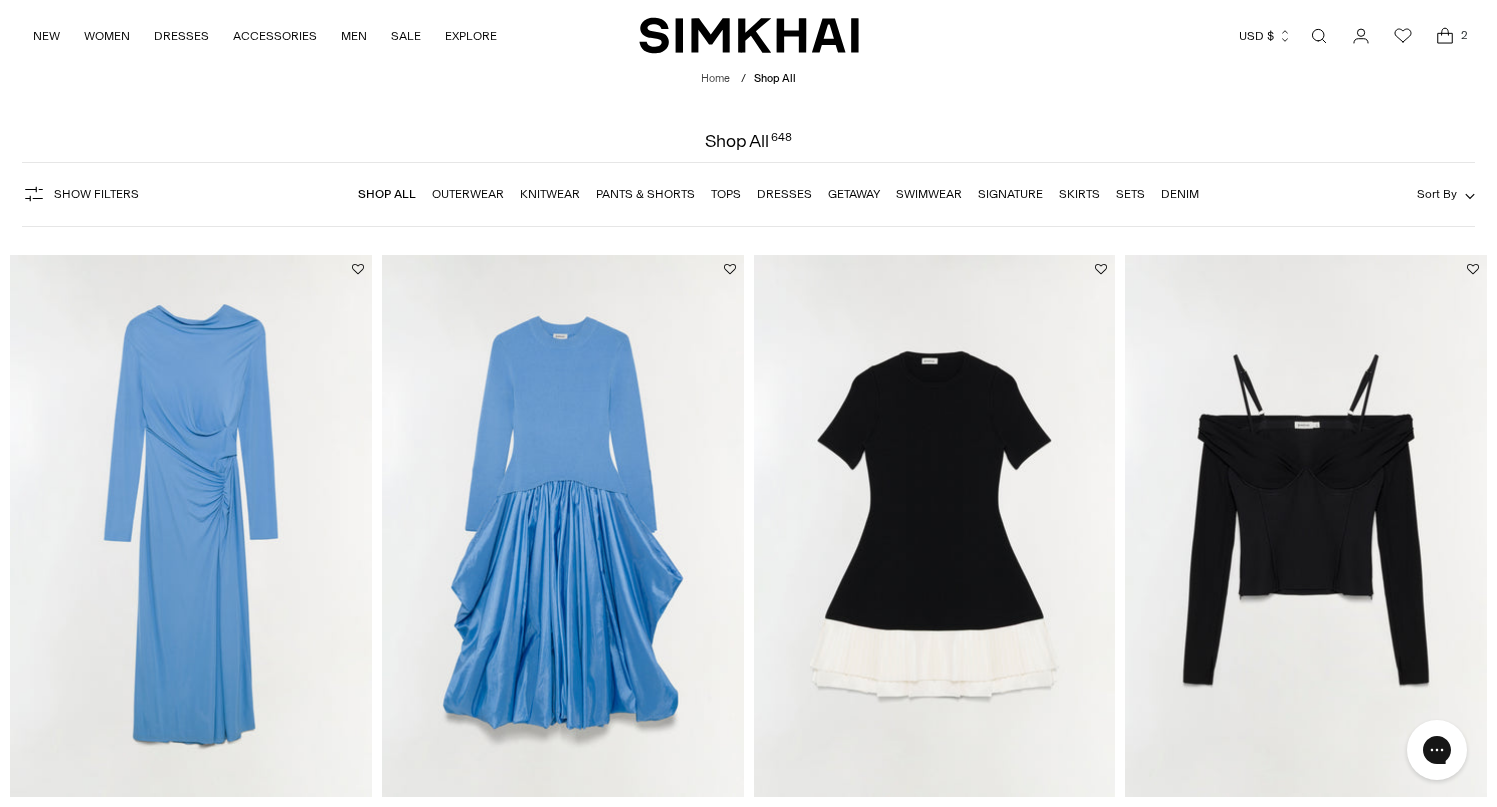 scroll, scrollTop: 0, scrollLeft: 0, axis: both 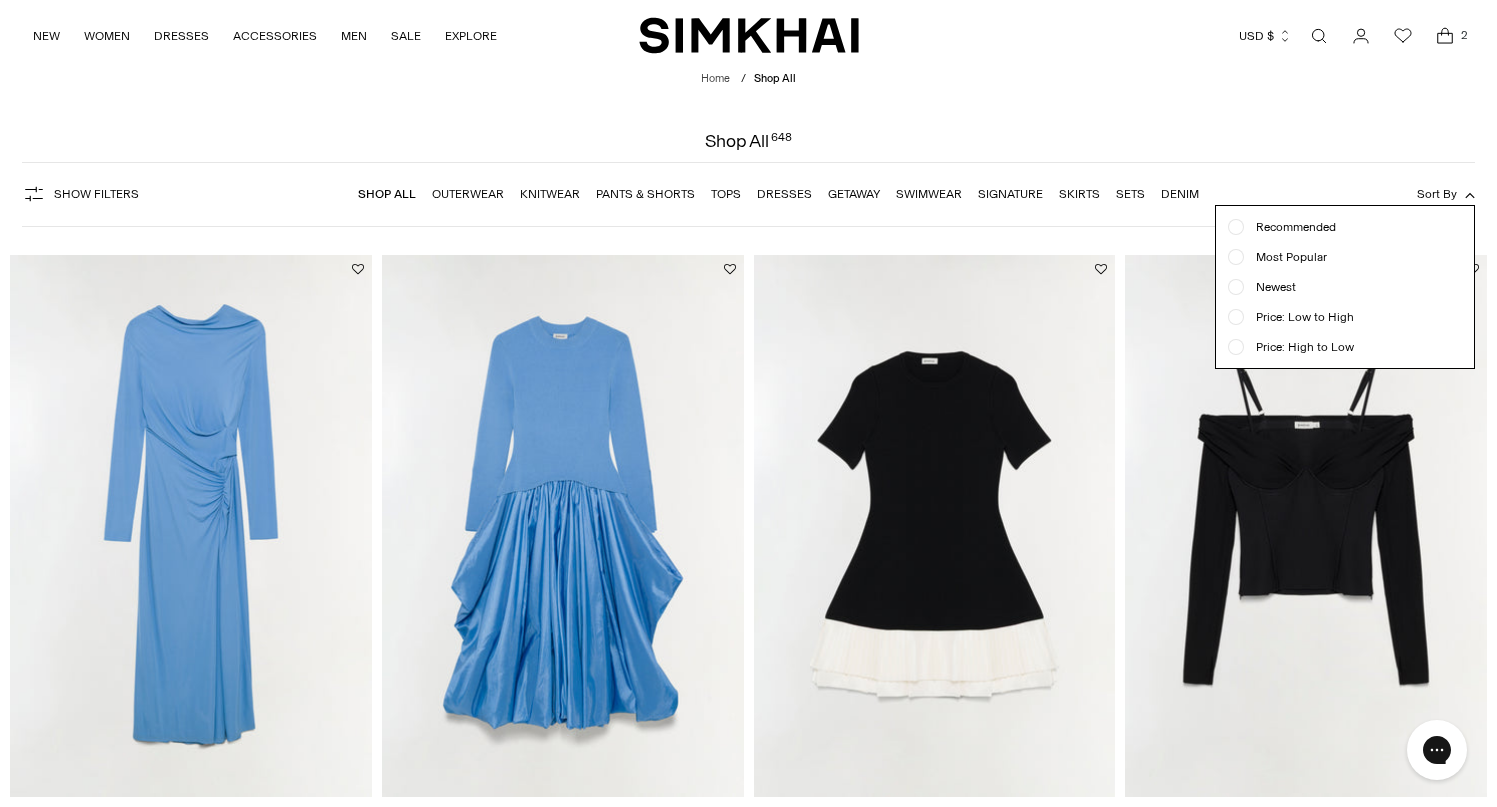 click at bounding box center [1236, 317] 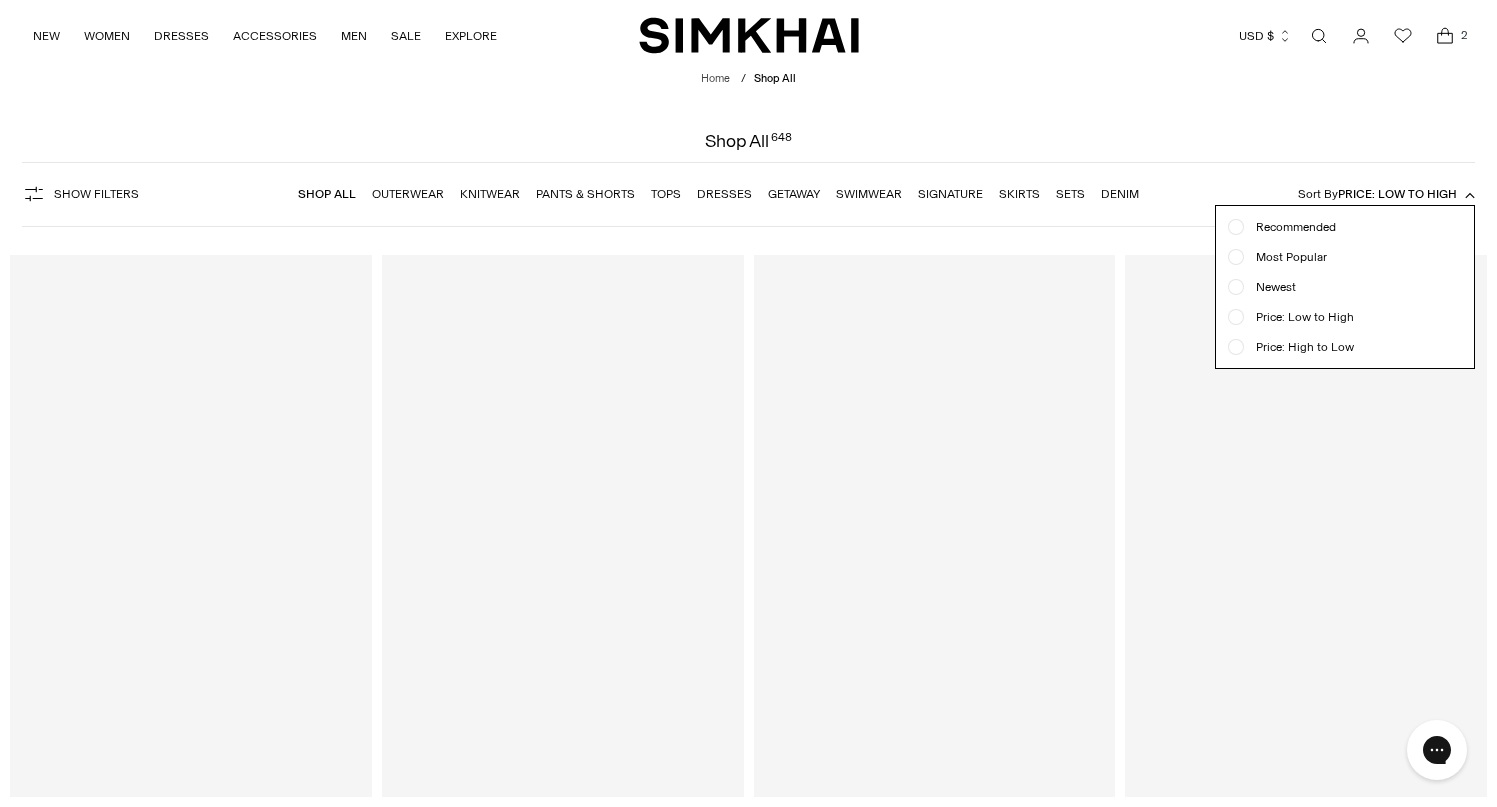 scroll, scrollTop: 113, scrollLeft: 0, axis: vertical 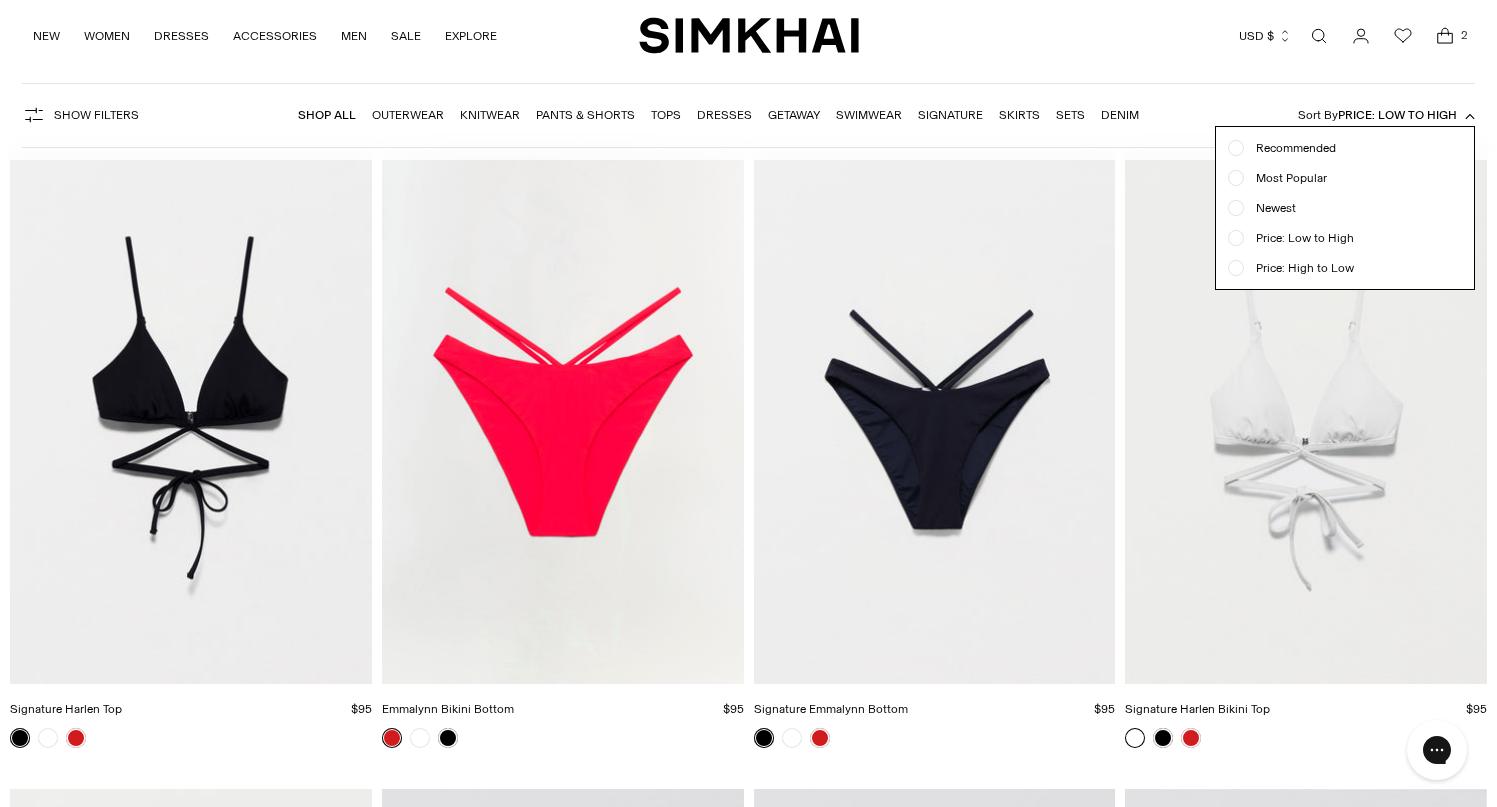 click 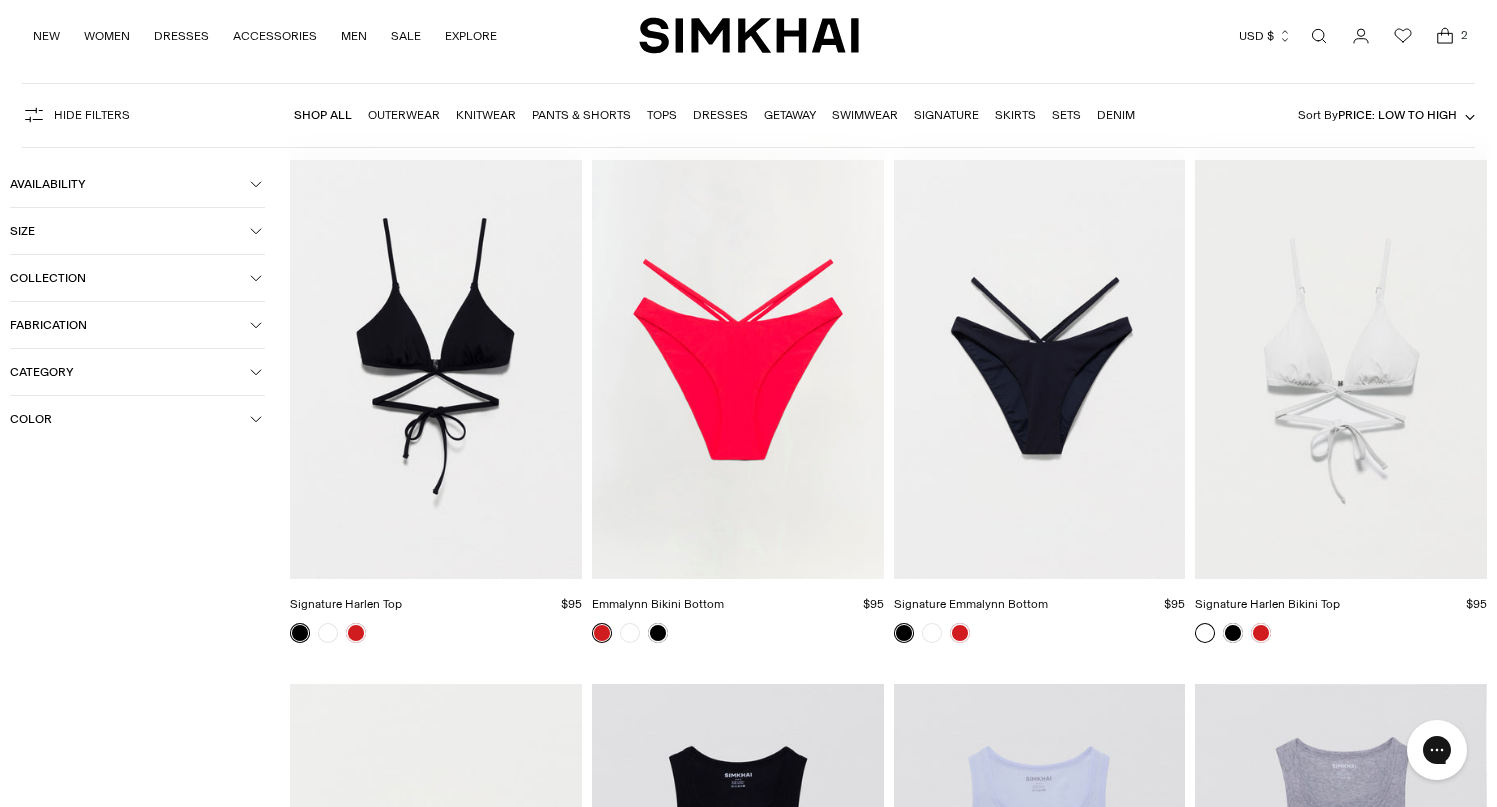click on "Color" at bounding box center (130, 419) 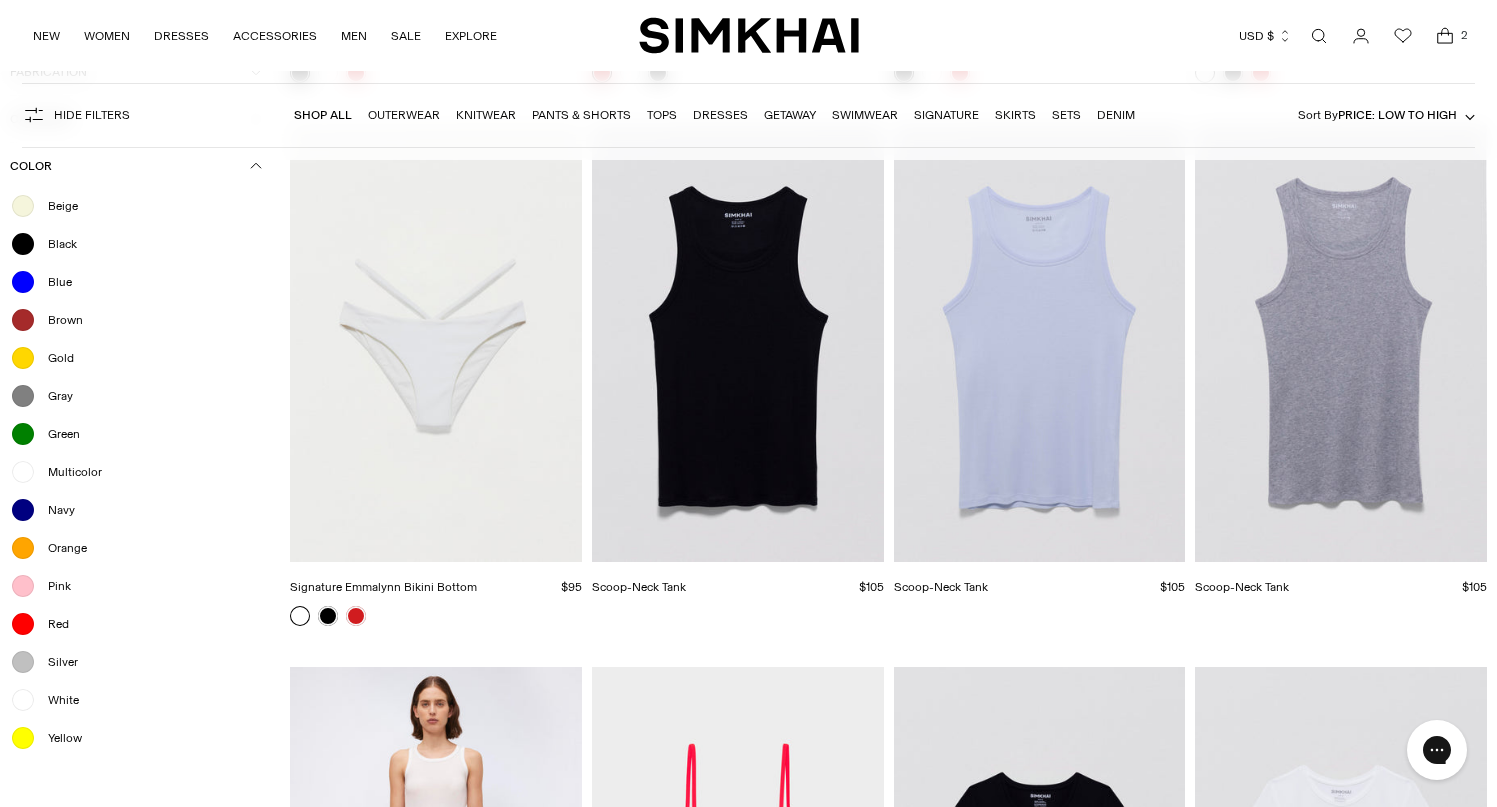 scroll, scrollTop: 680, scrollLeft: 0, axis: vertical 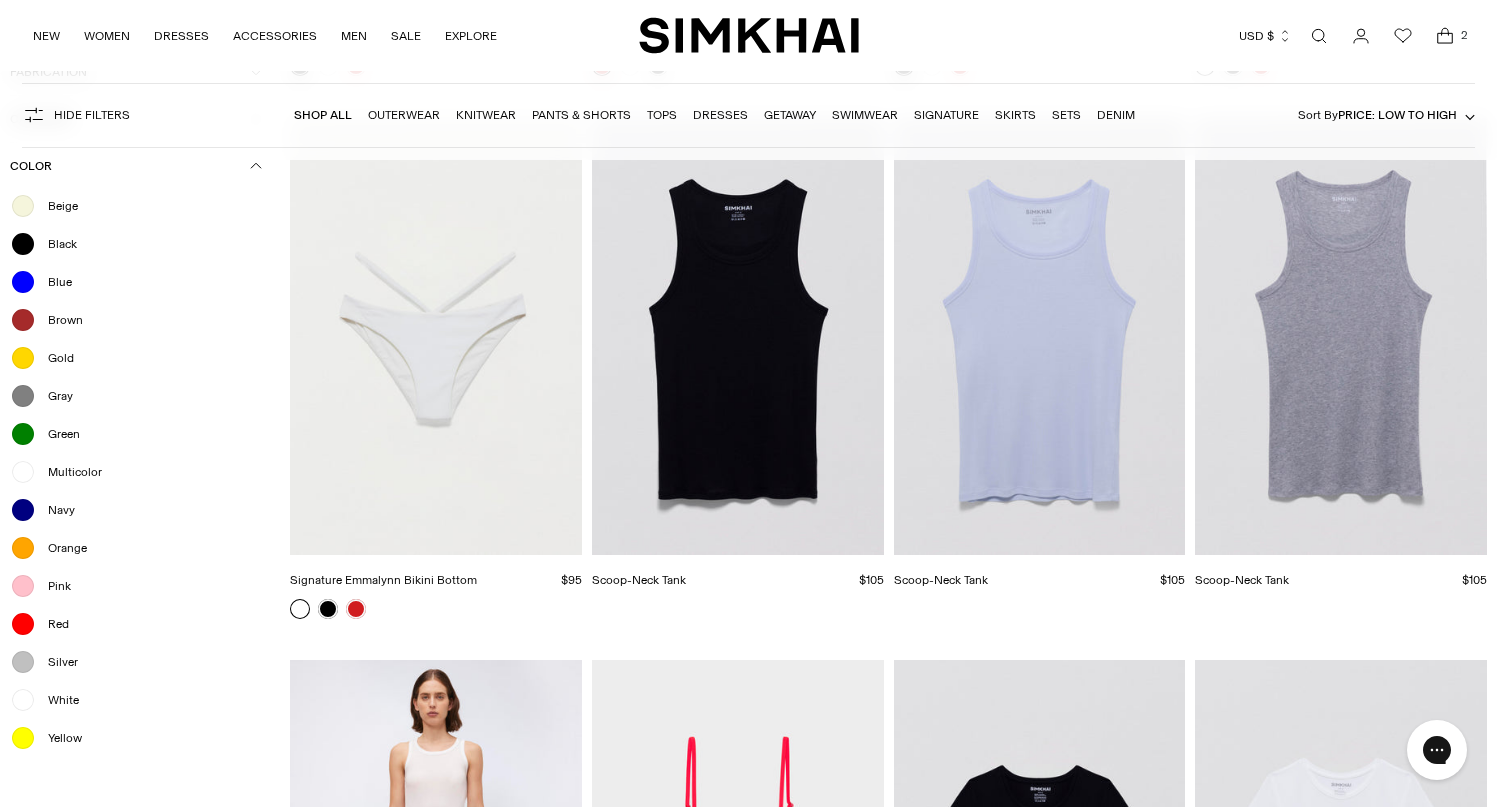 click at bounding box center [23, 700] 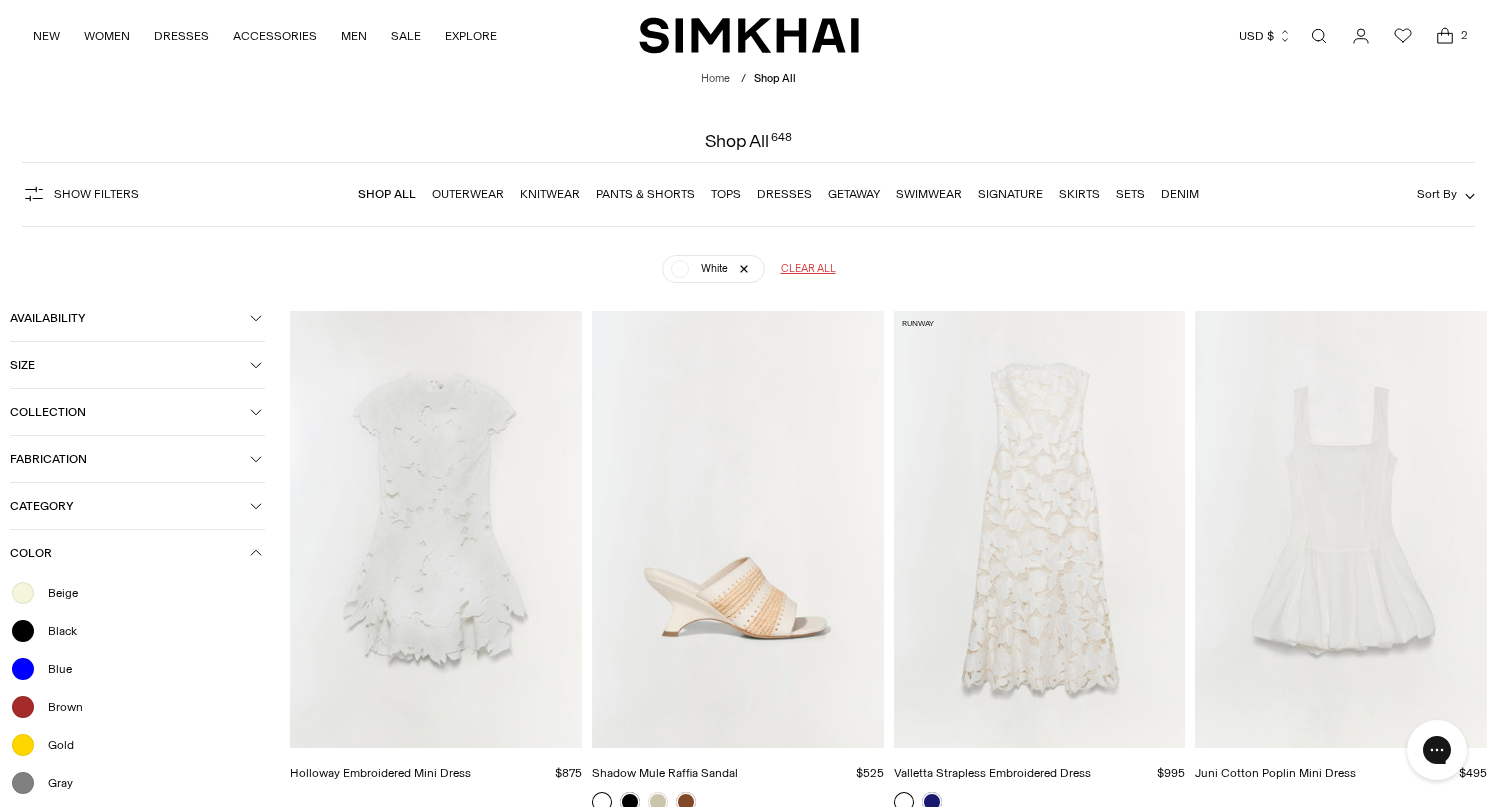 scroll, scrollTop: 0, scrollLeft: 0, axis: both 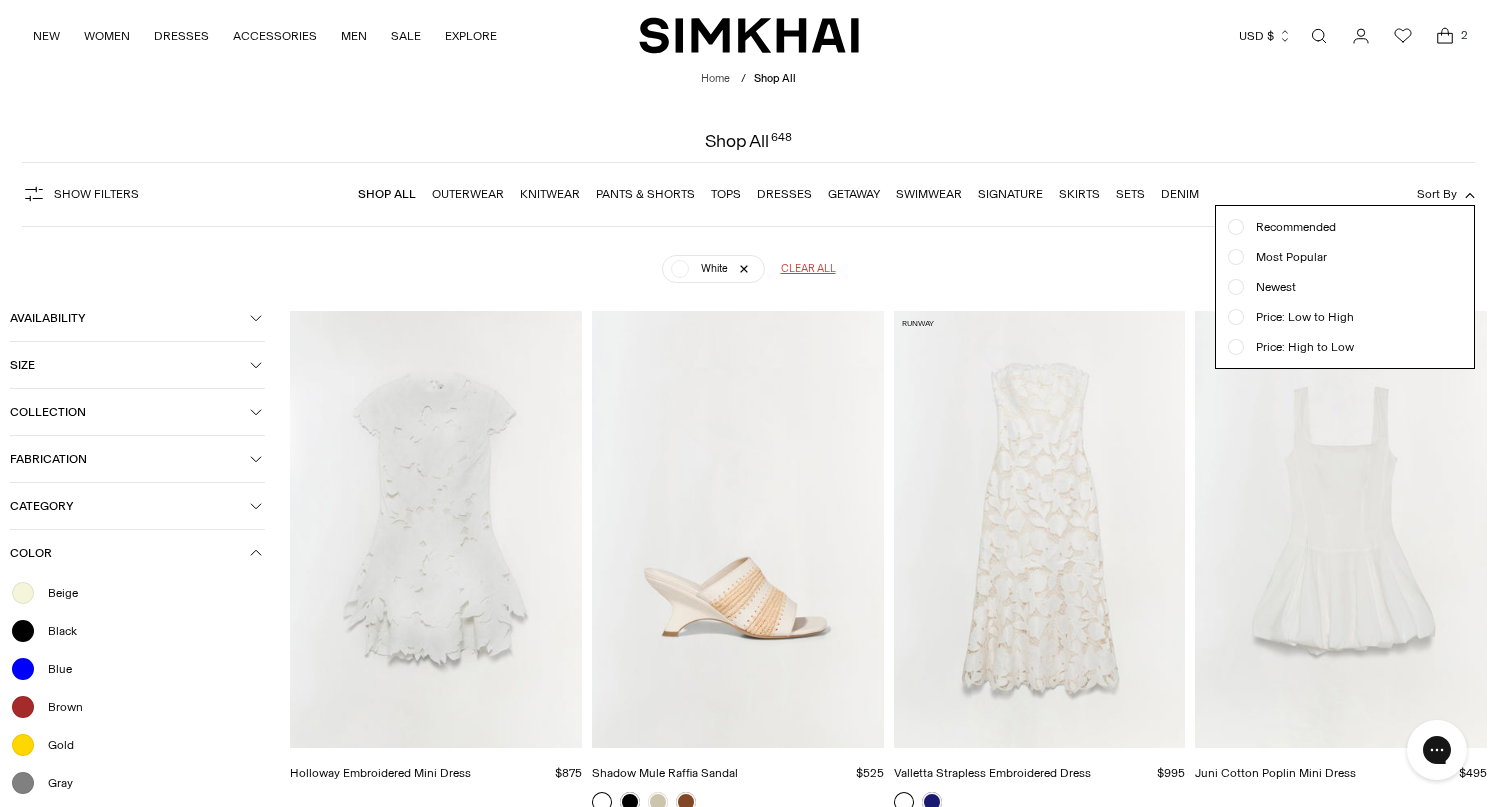 click at bounding box center (1236, 347) 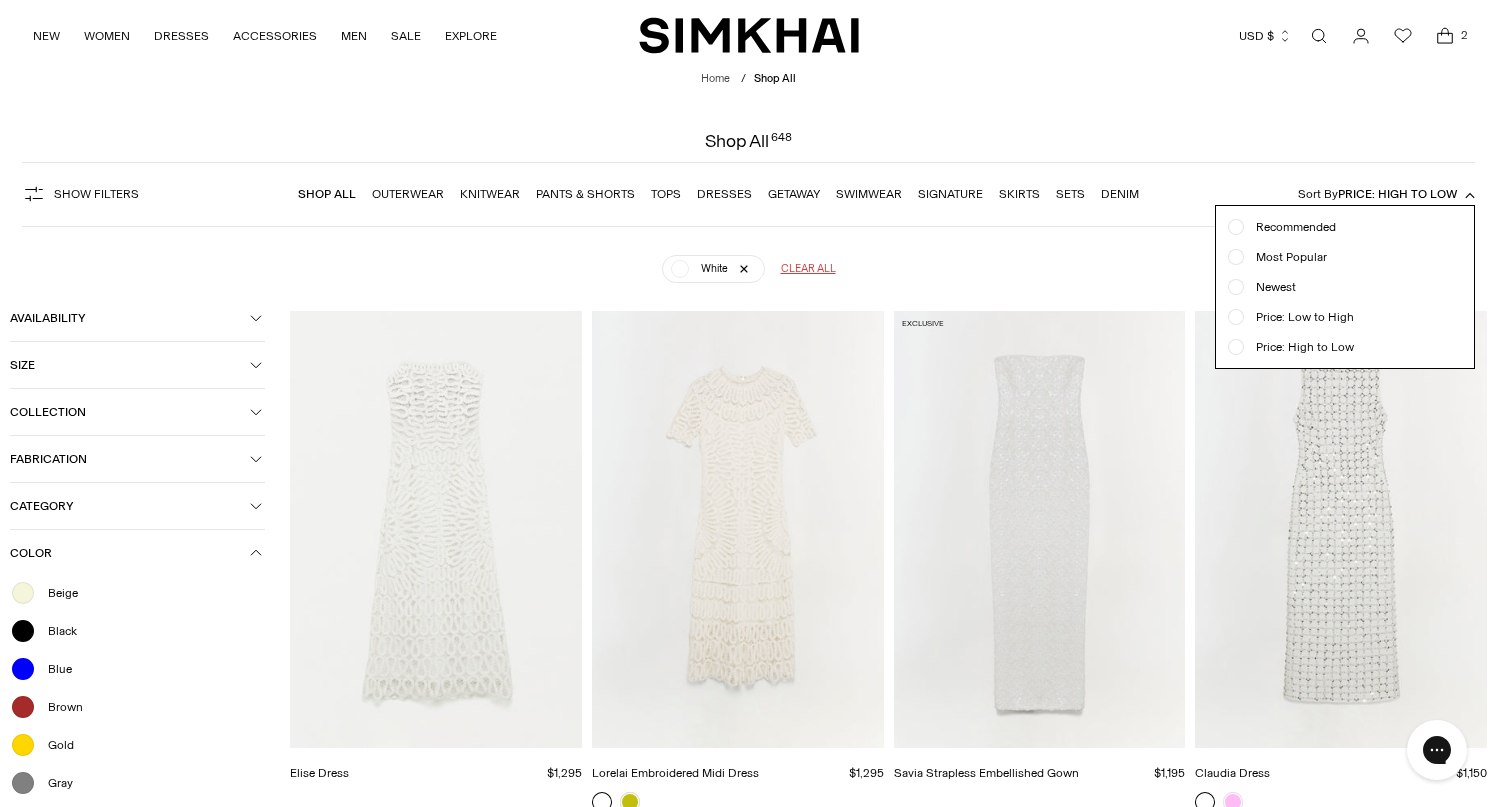 scroll, scrollTop: 113, scrollLeft: 0, axis: vertical 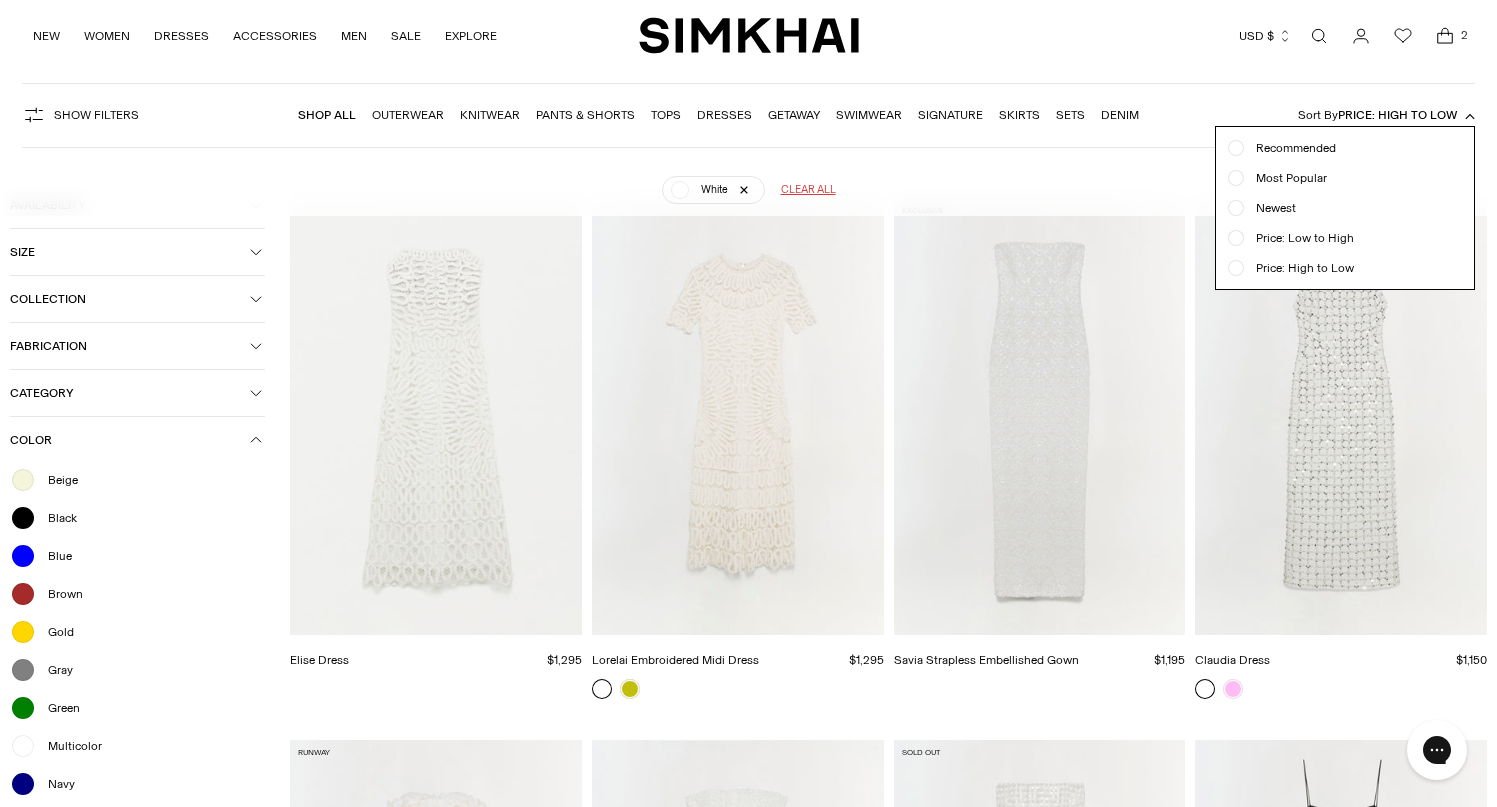 click at bounding box center [1236, 238] 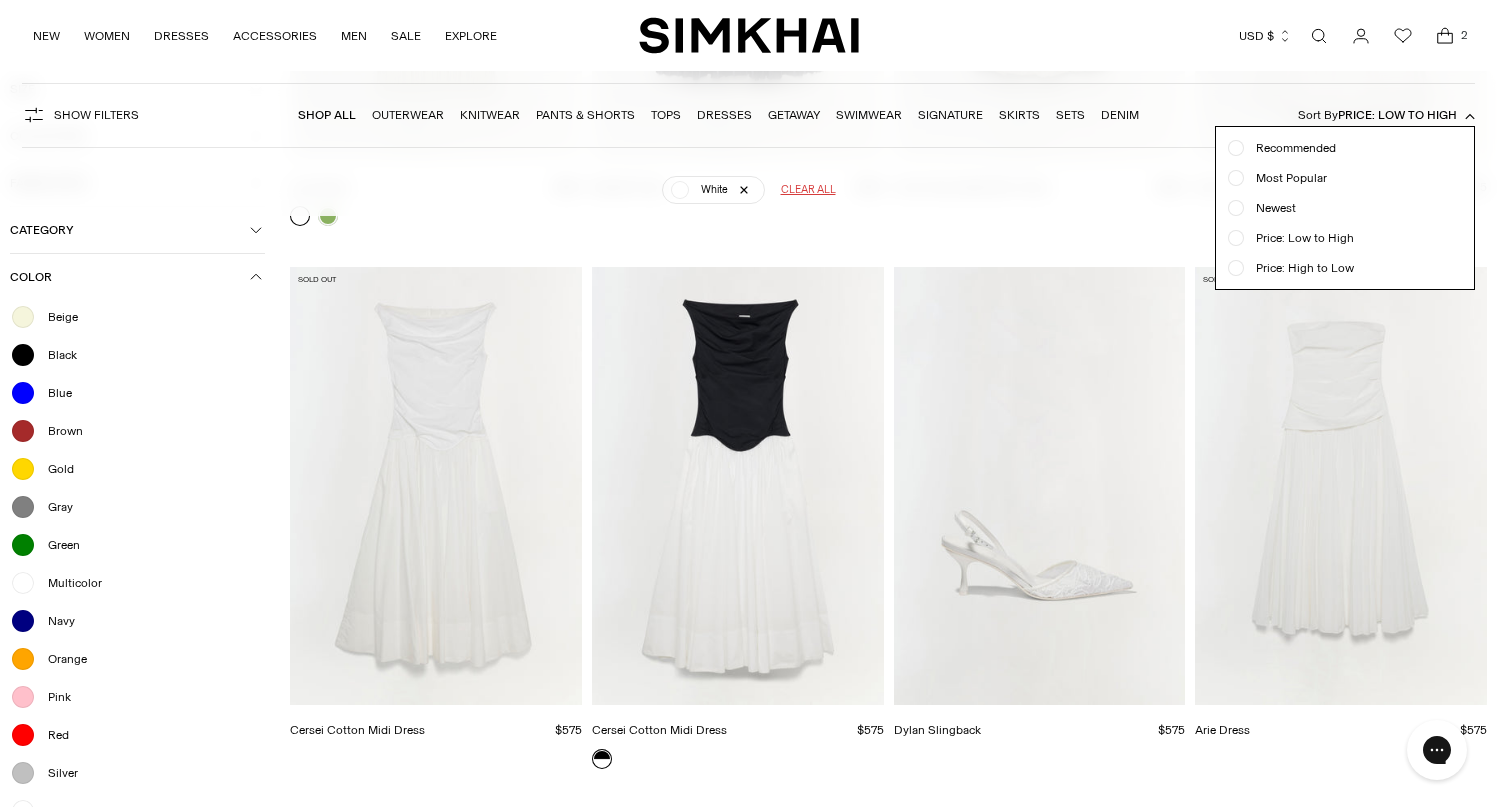 scroll, scrollTop: 12473, scrollLeft: 0, axis: vertical 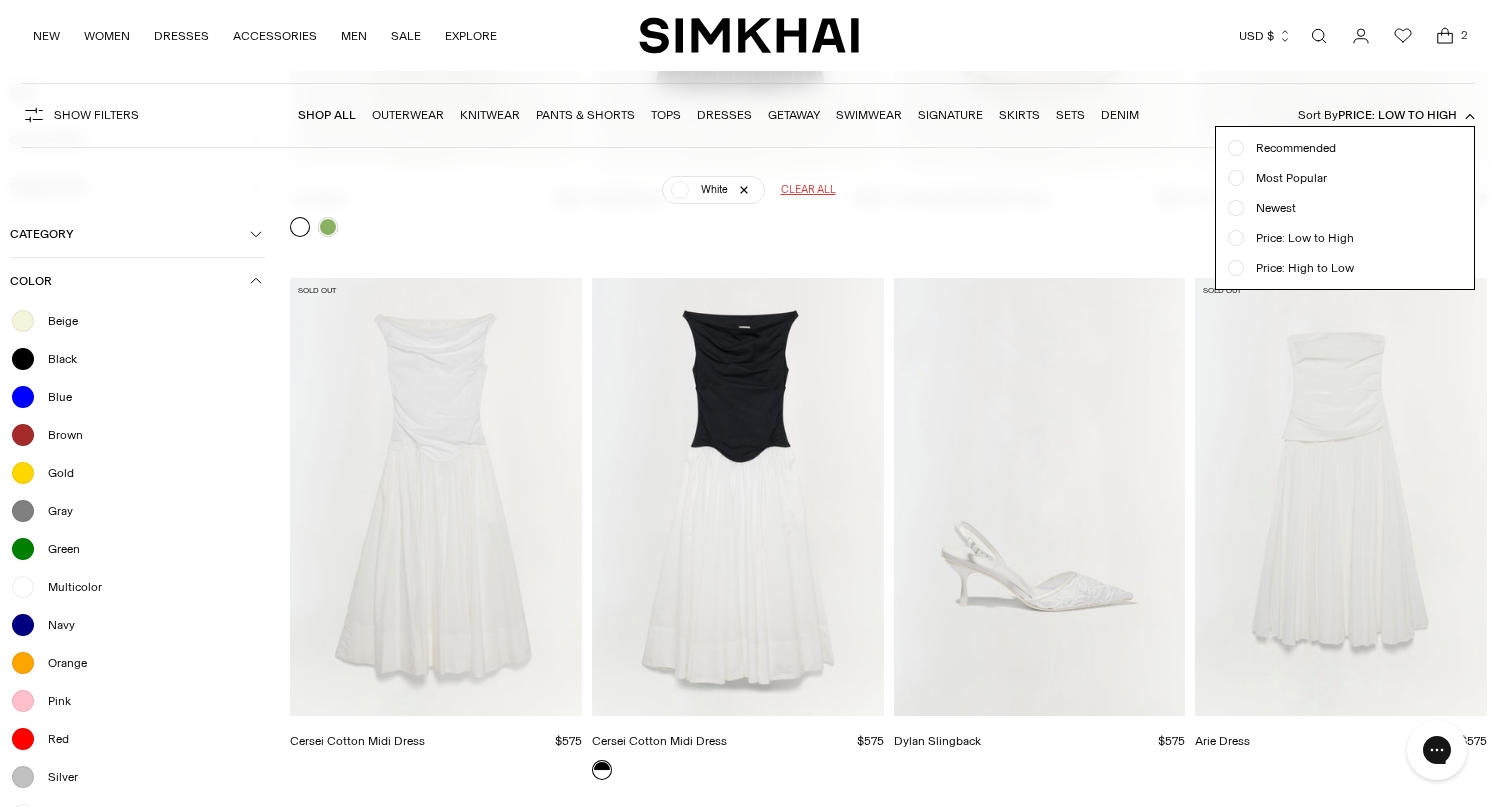 click at bounding box center [748, 403] 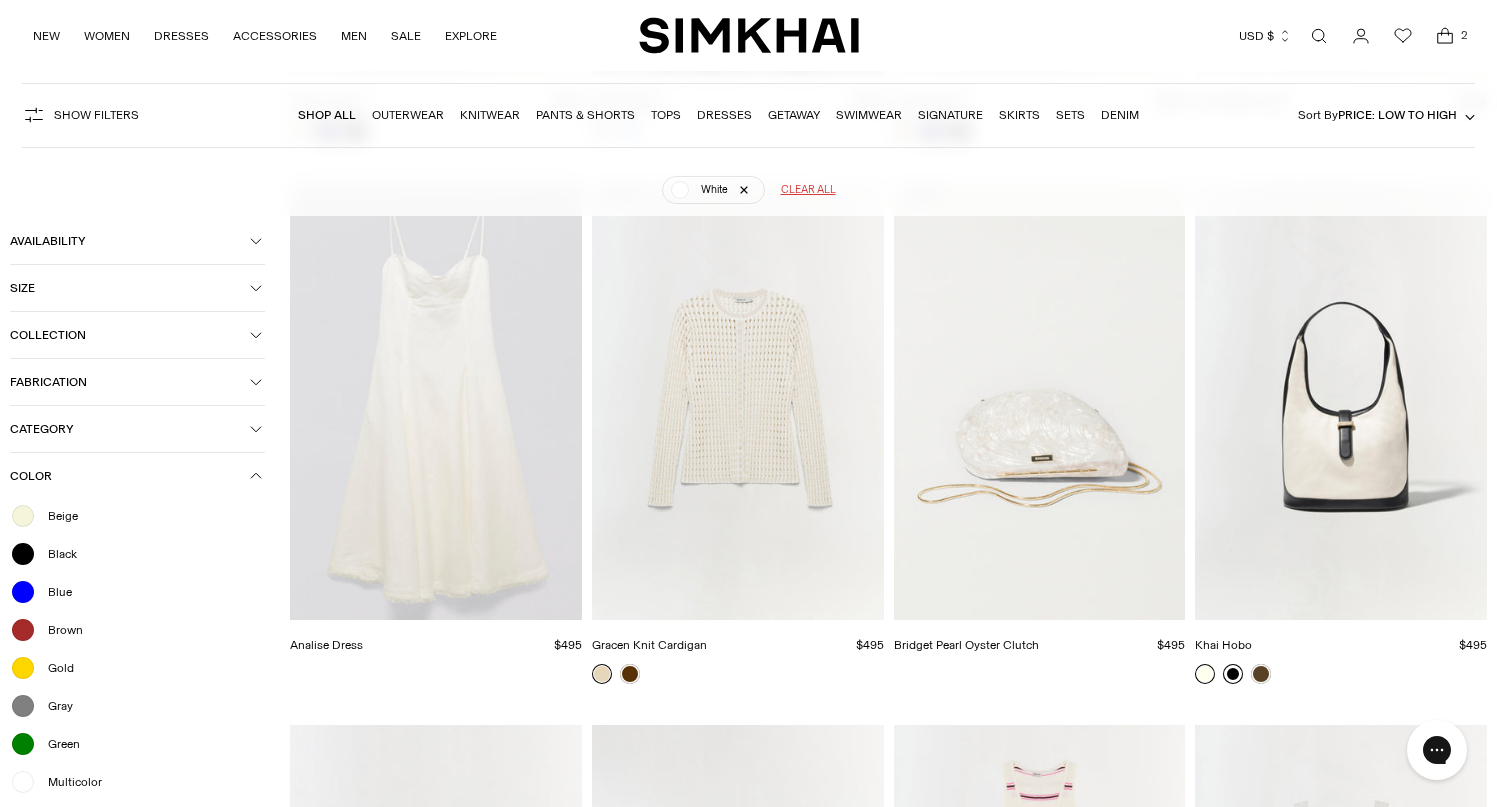 scroll, scrollTop: 9104, scrollLeft: 0, axis: vertical 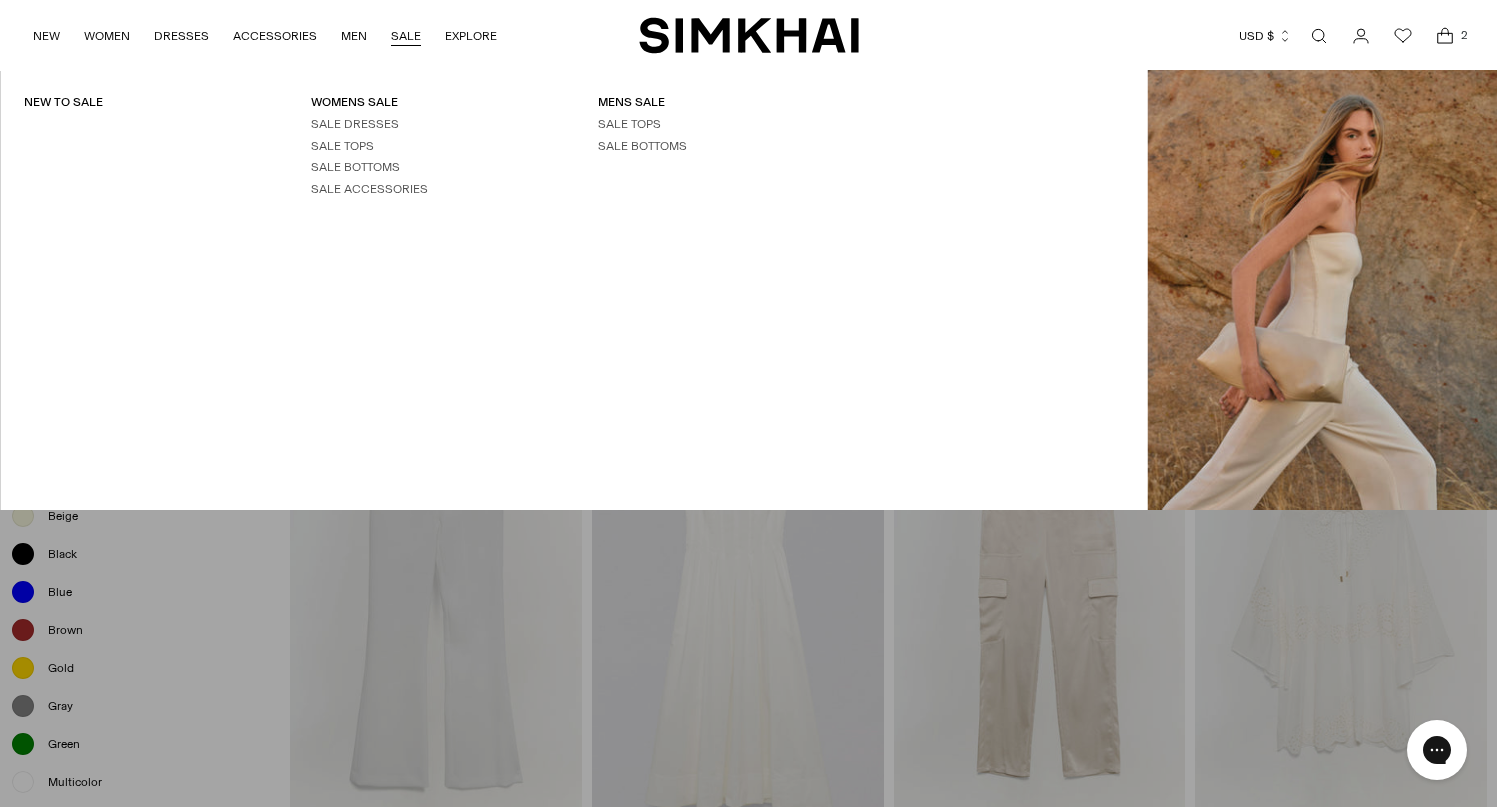 click on "SALE" at bounding box center (406, 36) 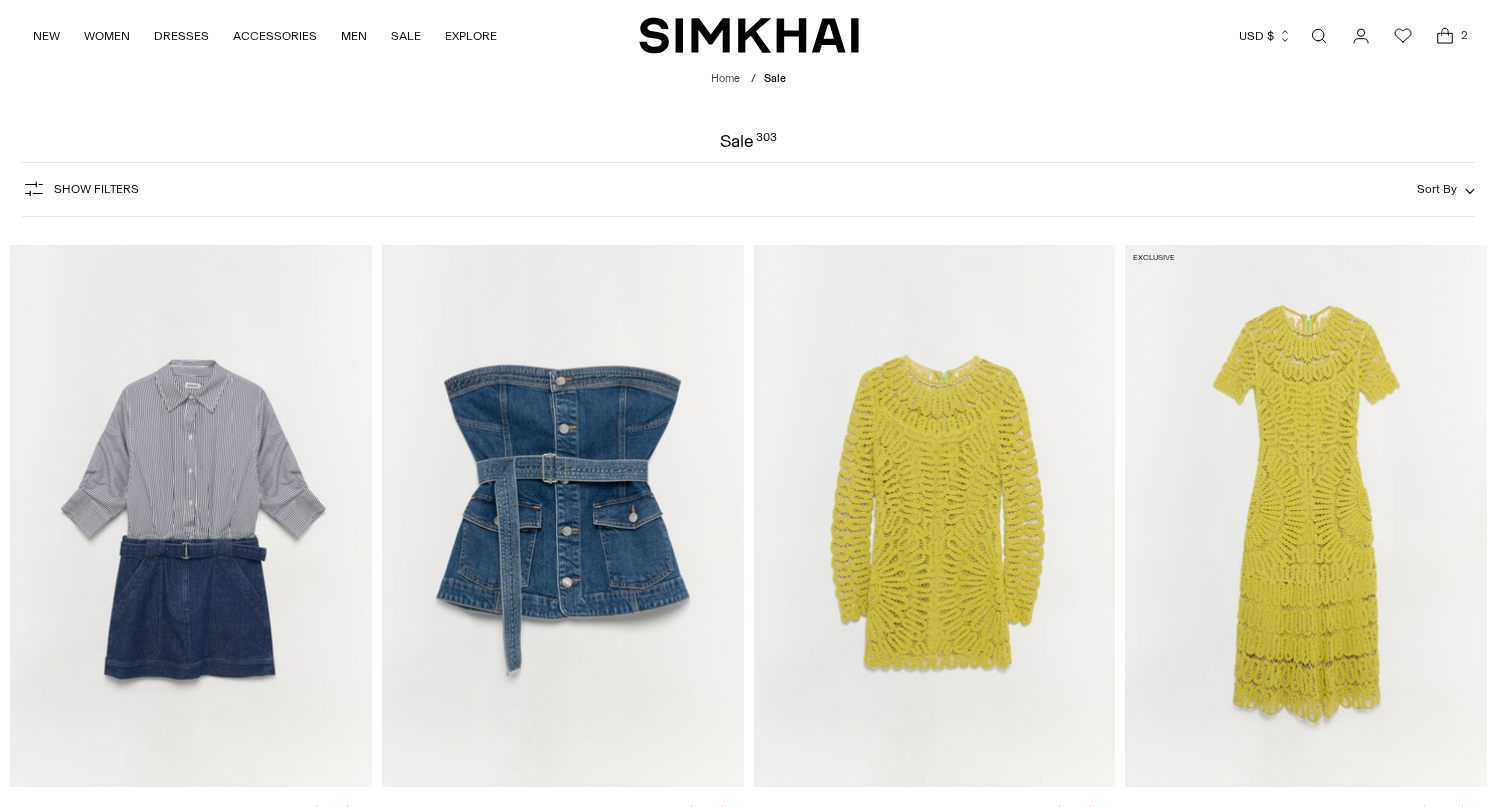 scroll, scrollTop: 0, scrollLeft: 0, axis: both 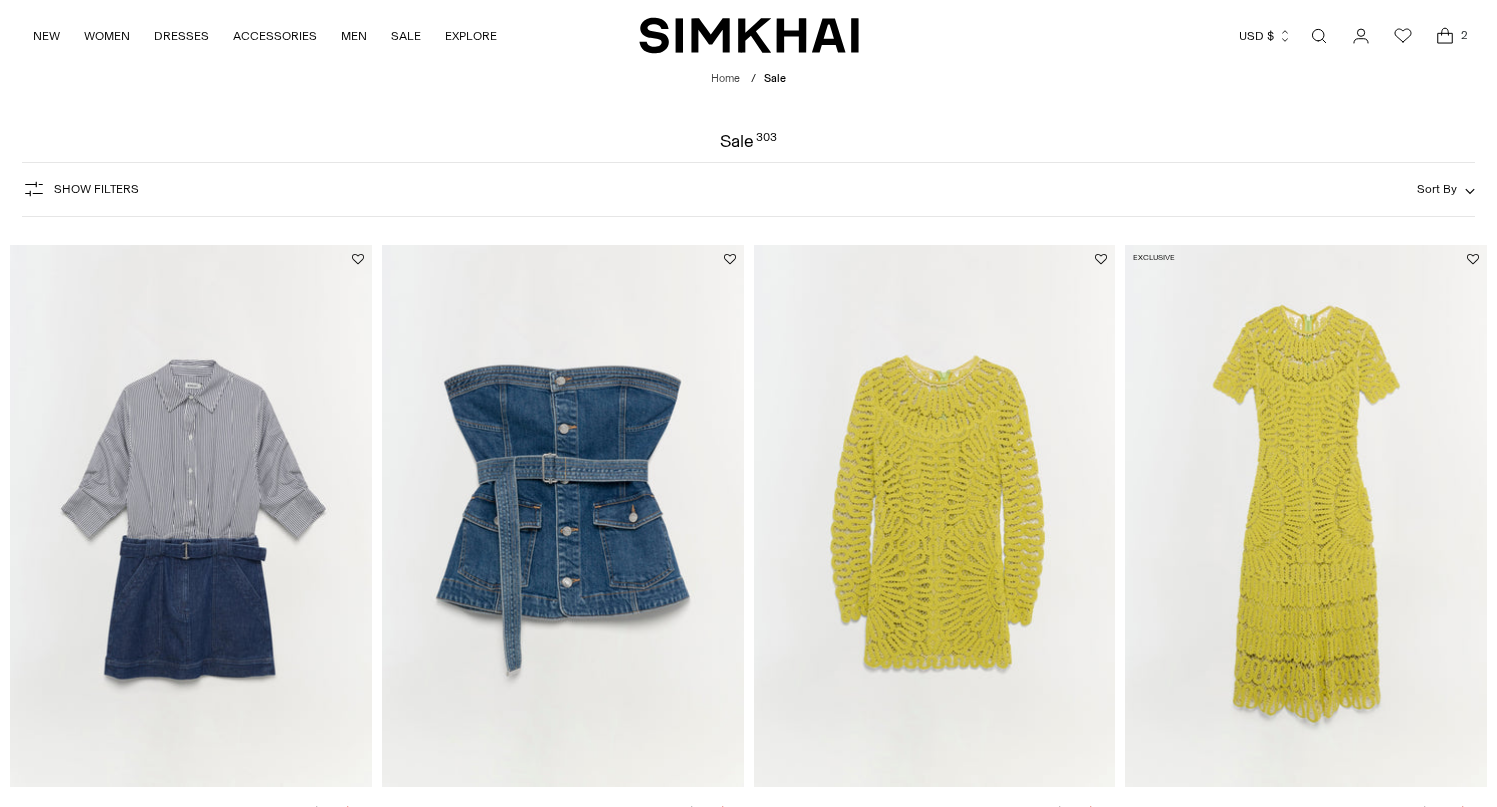 click 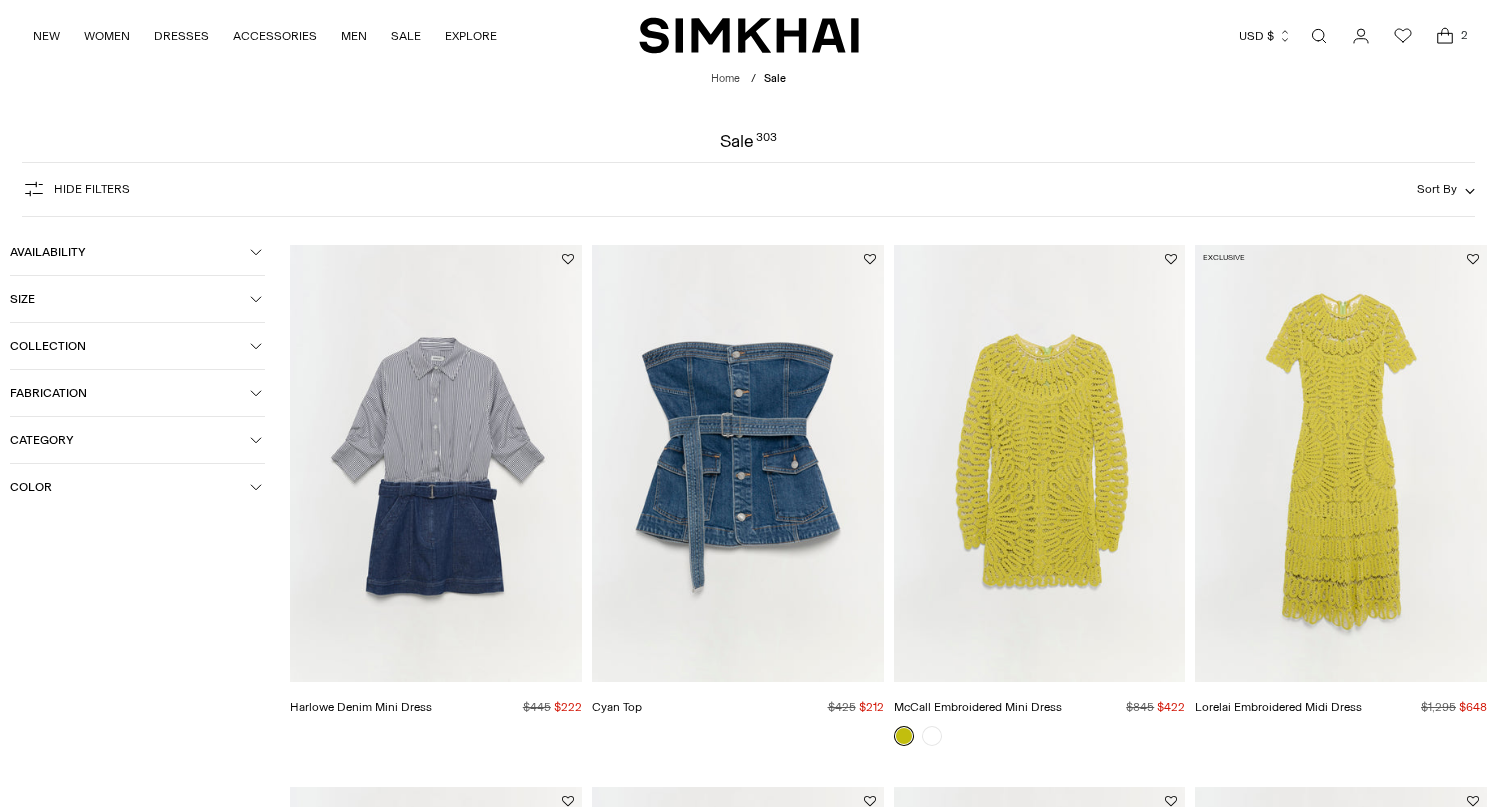 click on "Color" at bounding box center [137, 487] 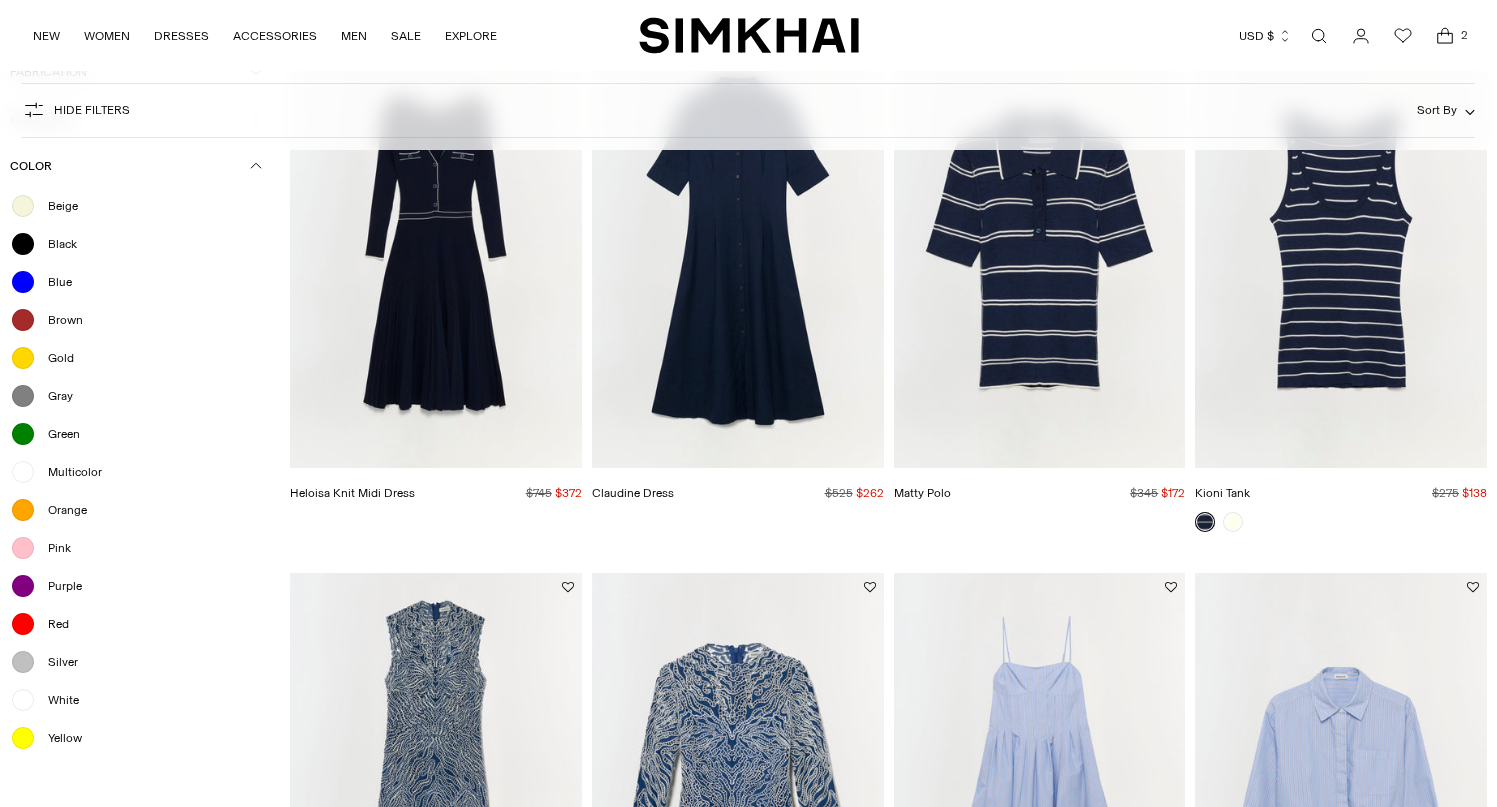 scroll, scrollTop: 798, scrollLeft: 0, axis: vertical 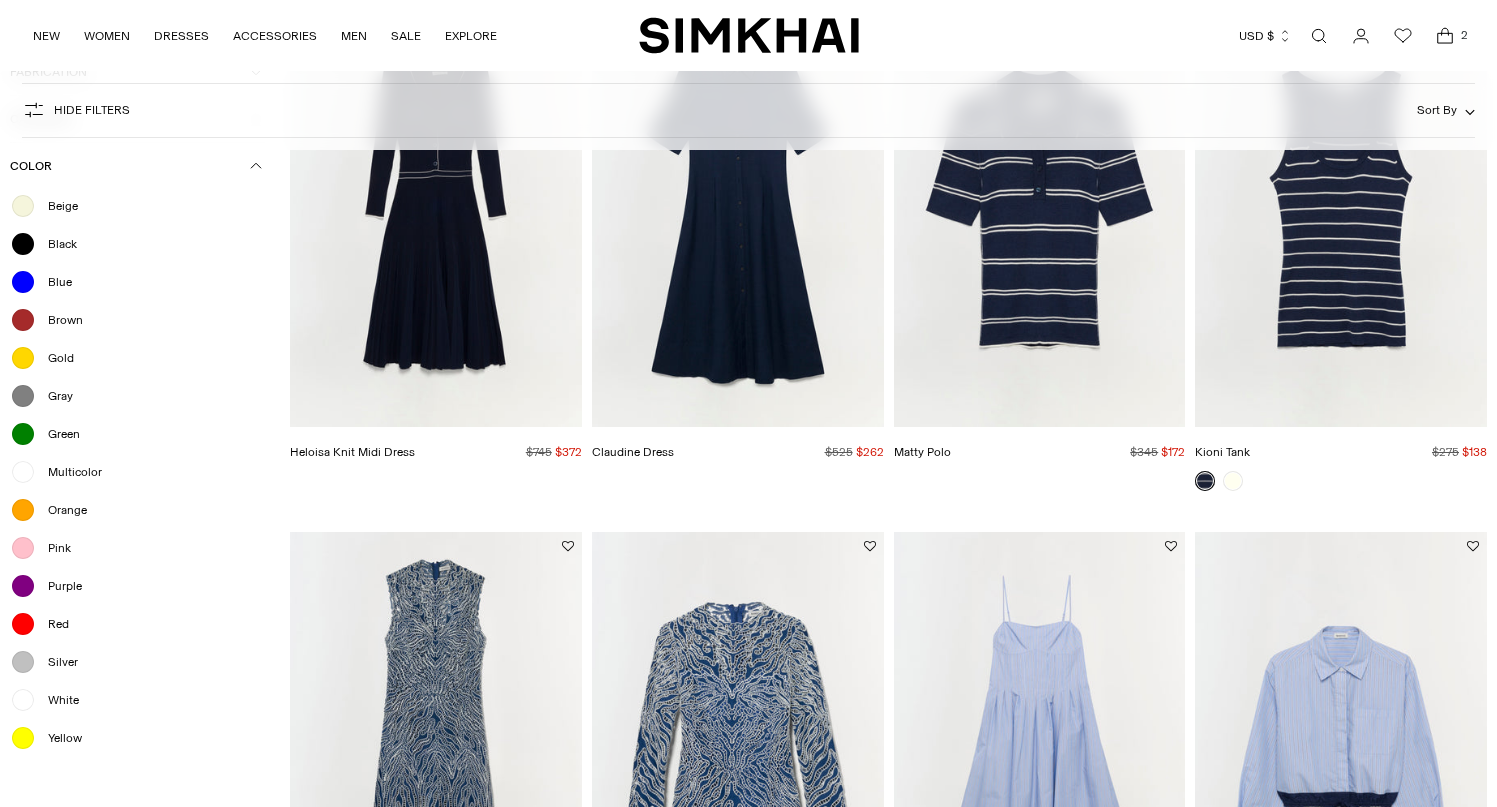 click at bounding box center [23, 700] 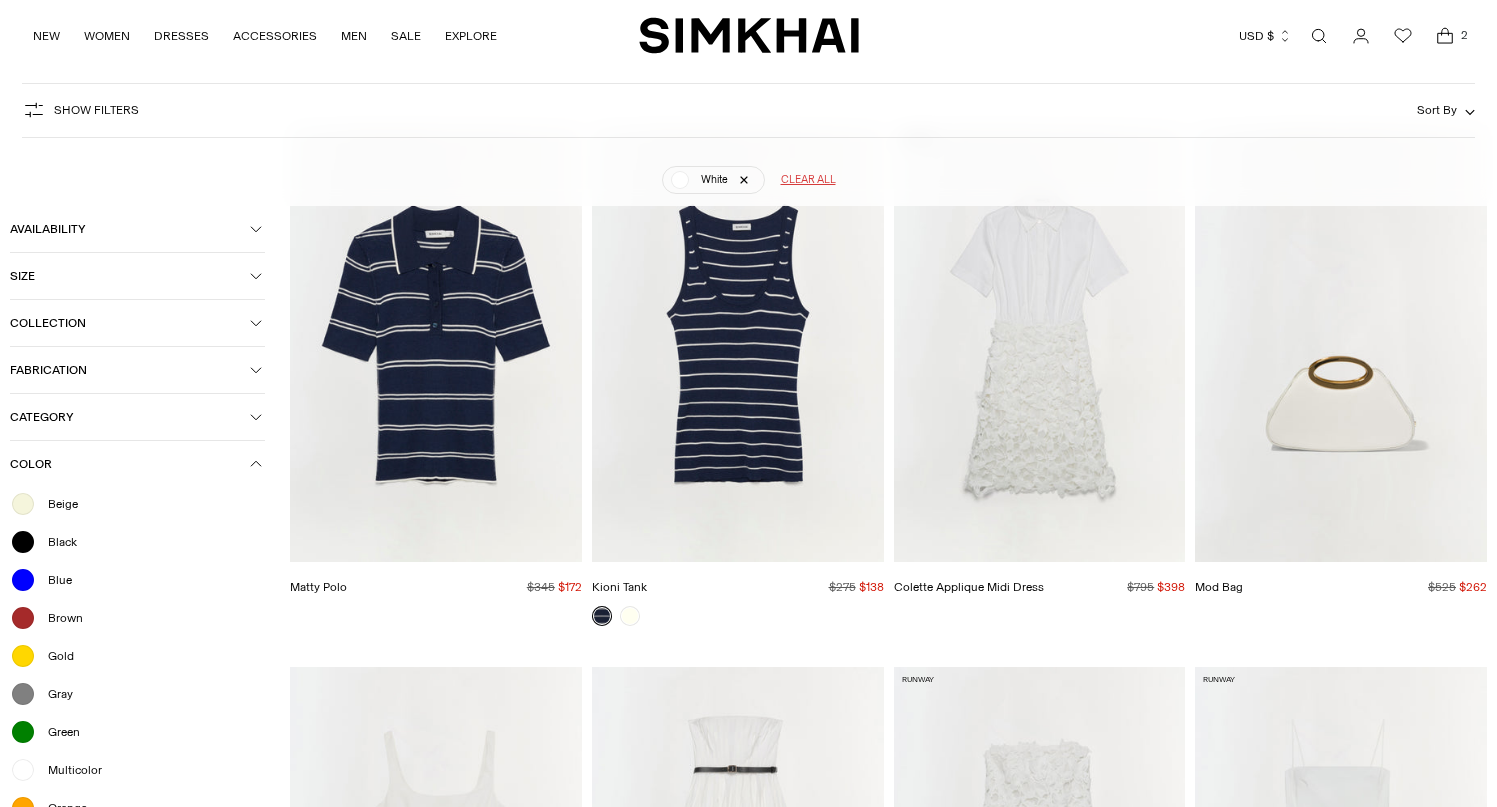 scroll, scrollTop: 113, scrollLeft: 0, axis: vertical 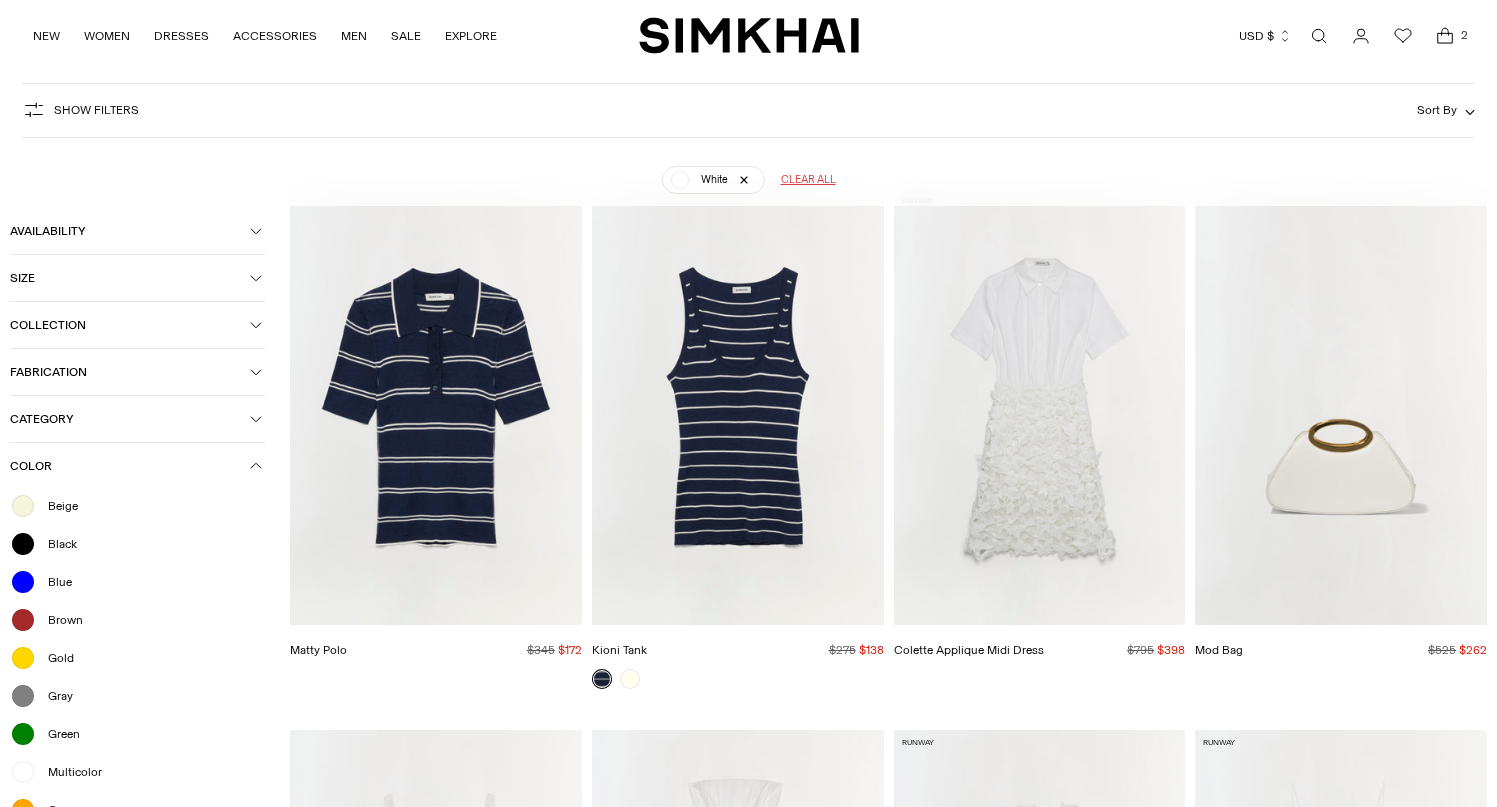 click on "Sort By" at bounding box center (1437, 110) 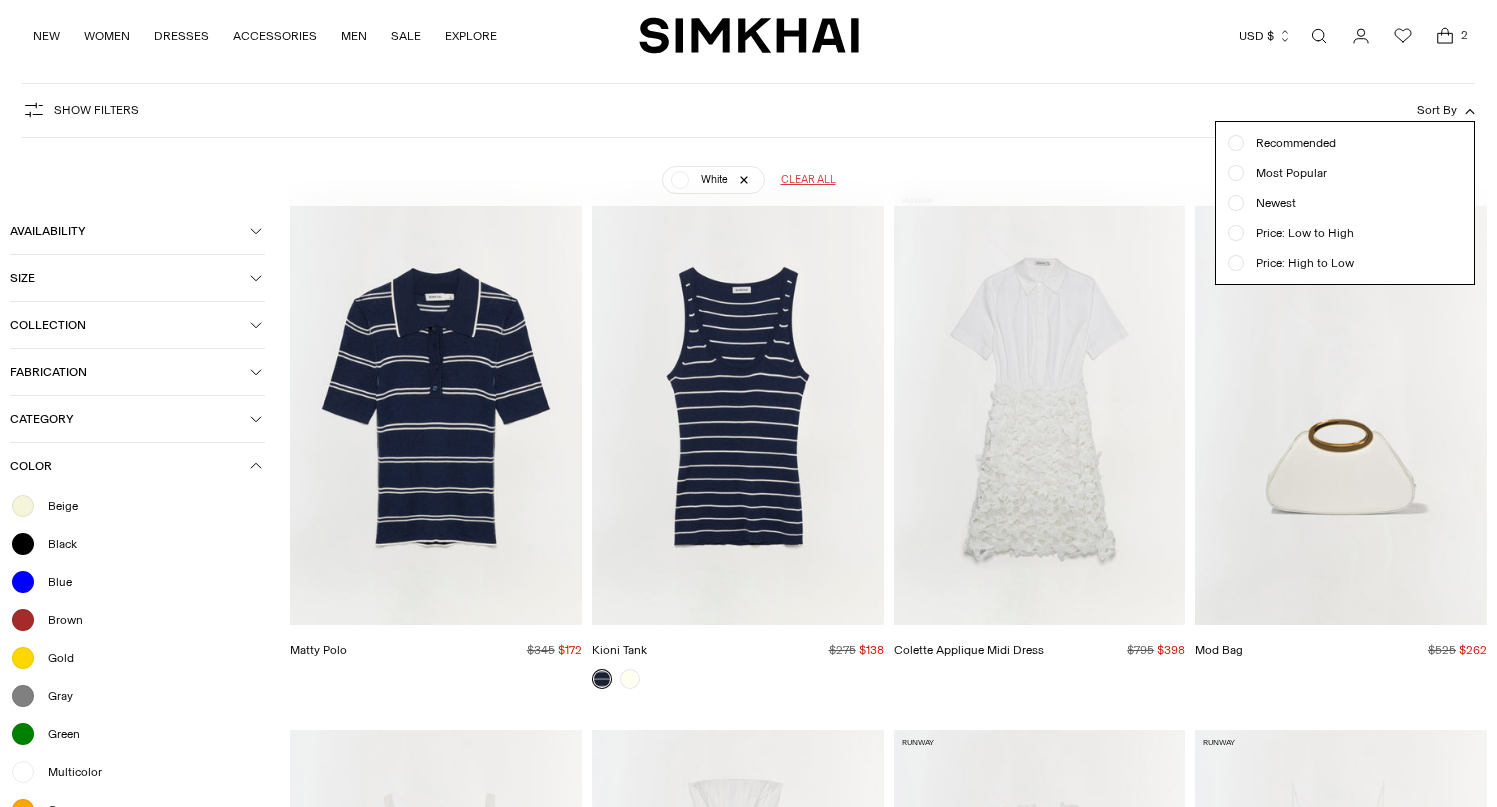 click at bounding box center (1236, 233) 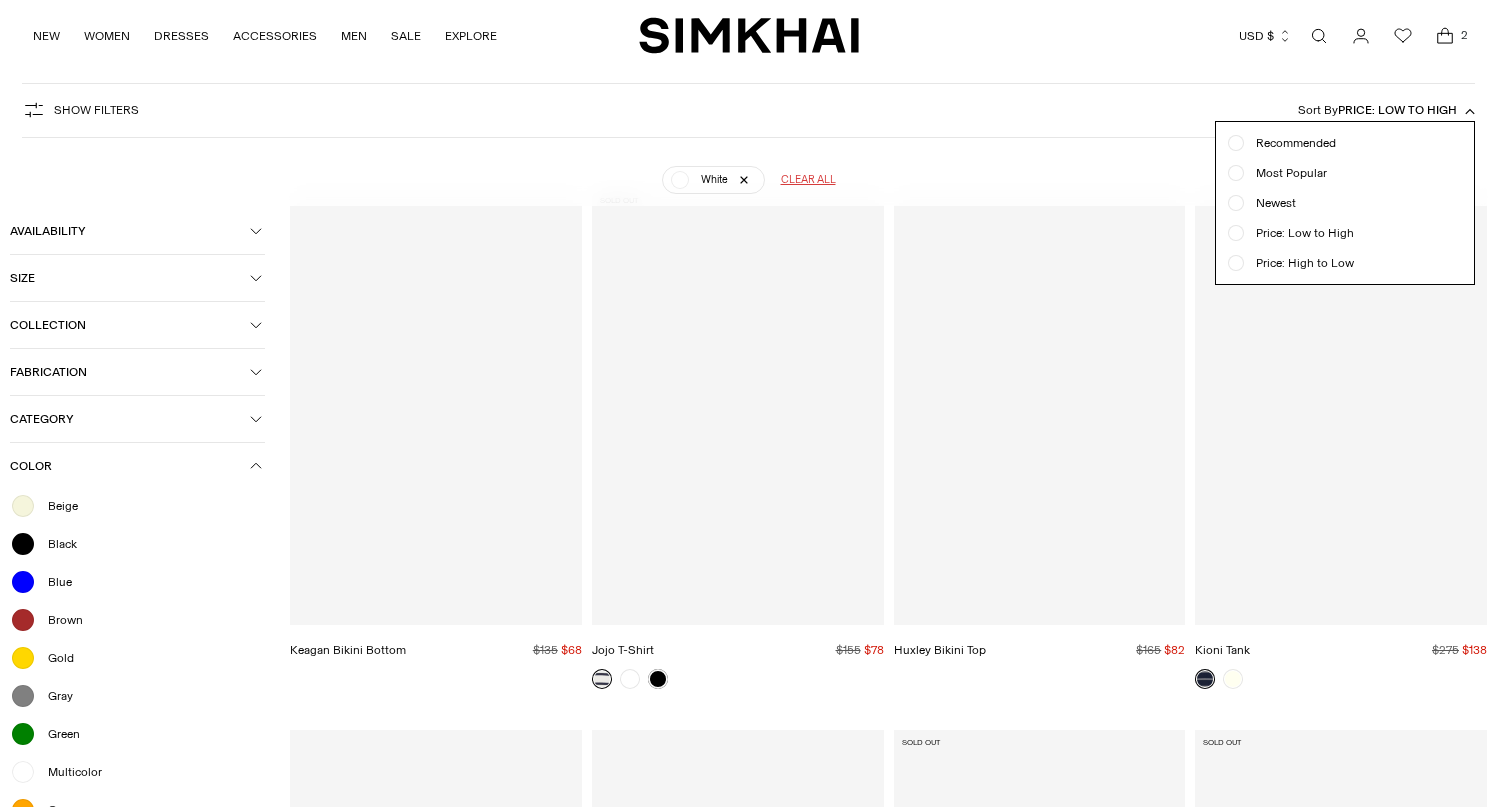 click on "White
Clear all" at bounding box center (748, 172) 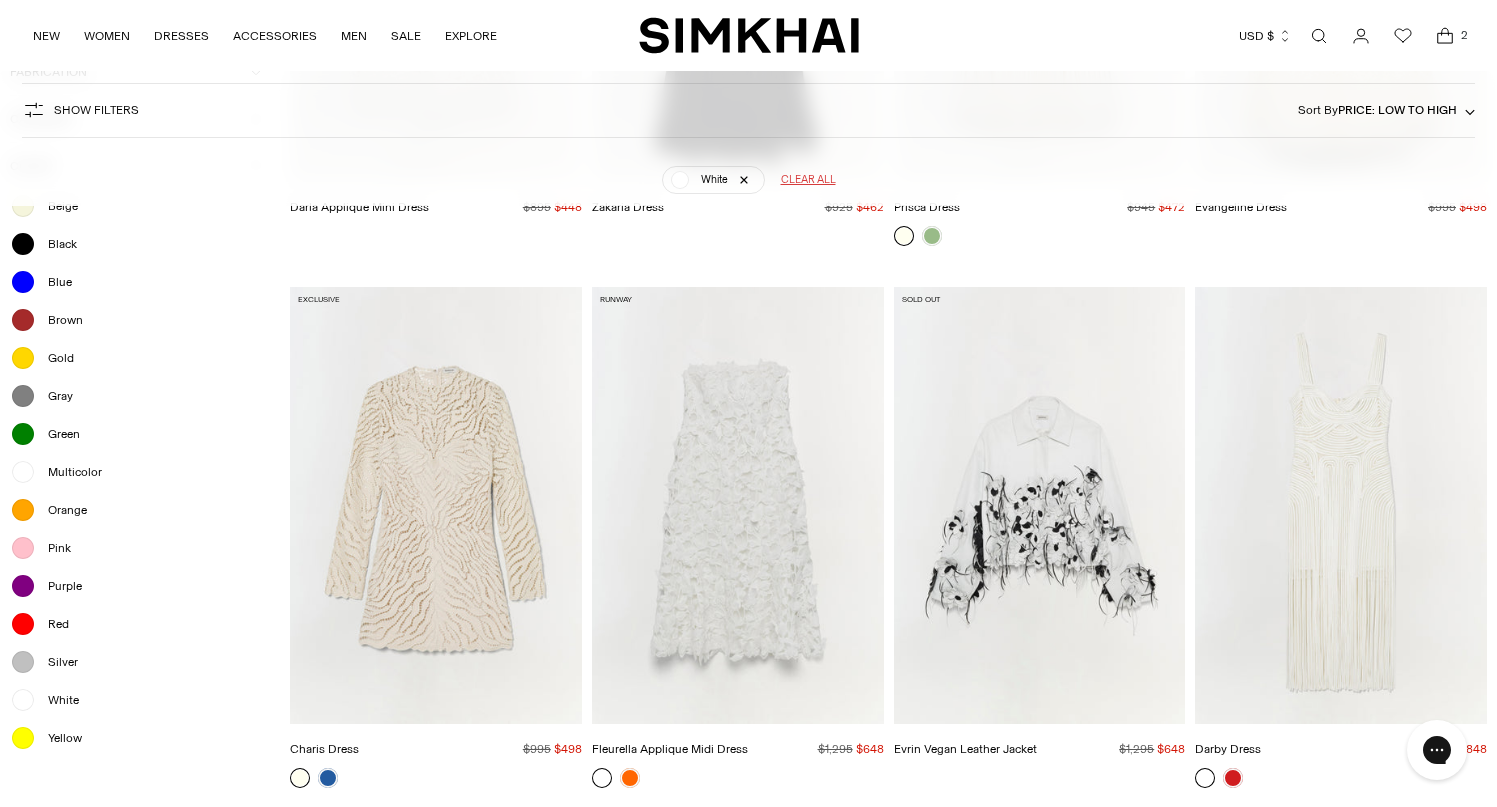scroll, scrollTop: 8622, scrollLeft: 0, axis: vertical 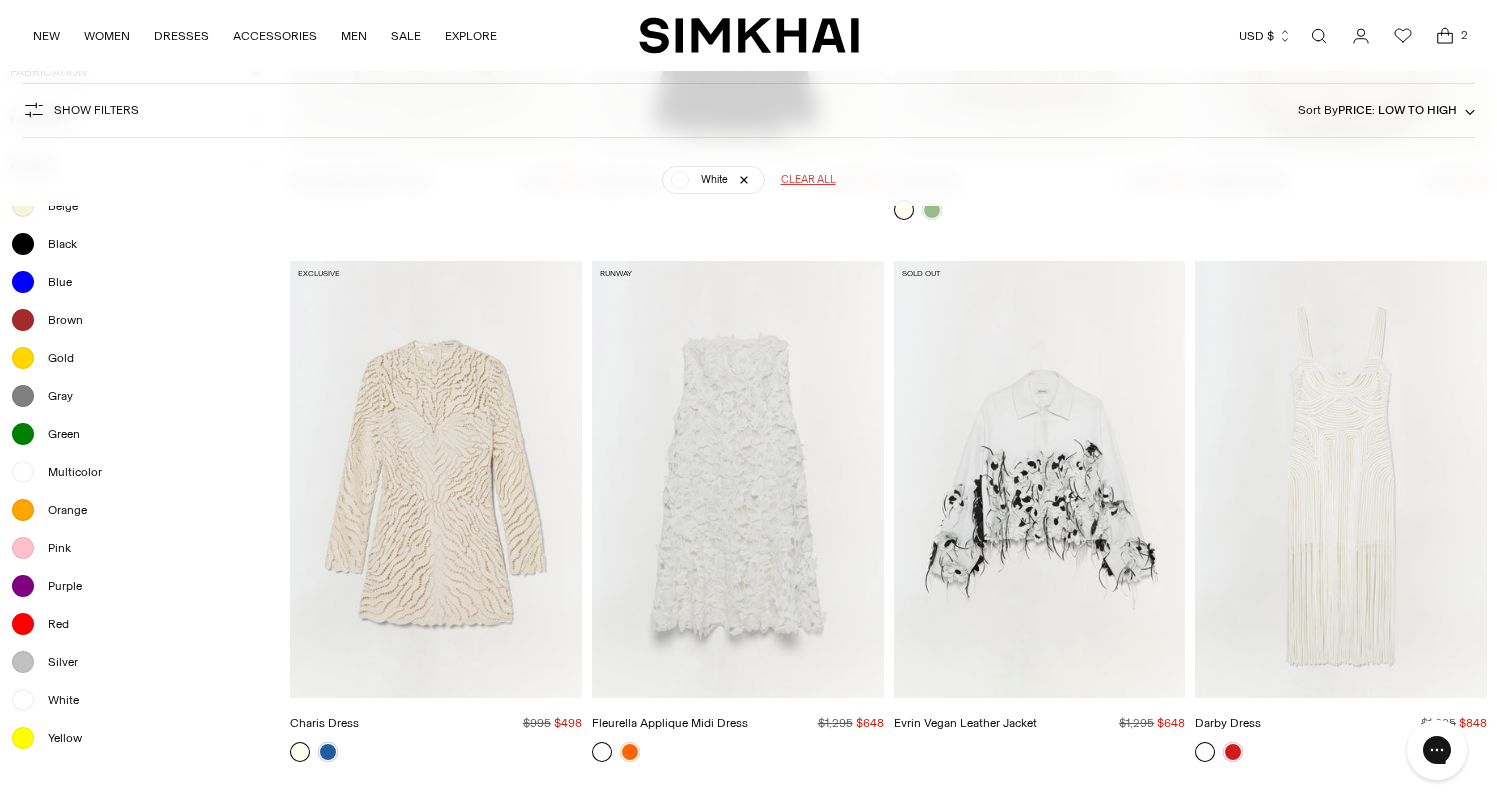 click at bounding box center [0, 0] 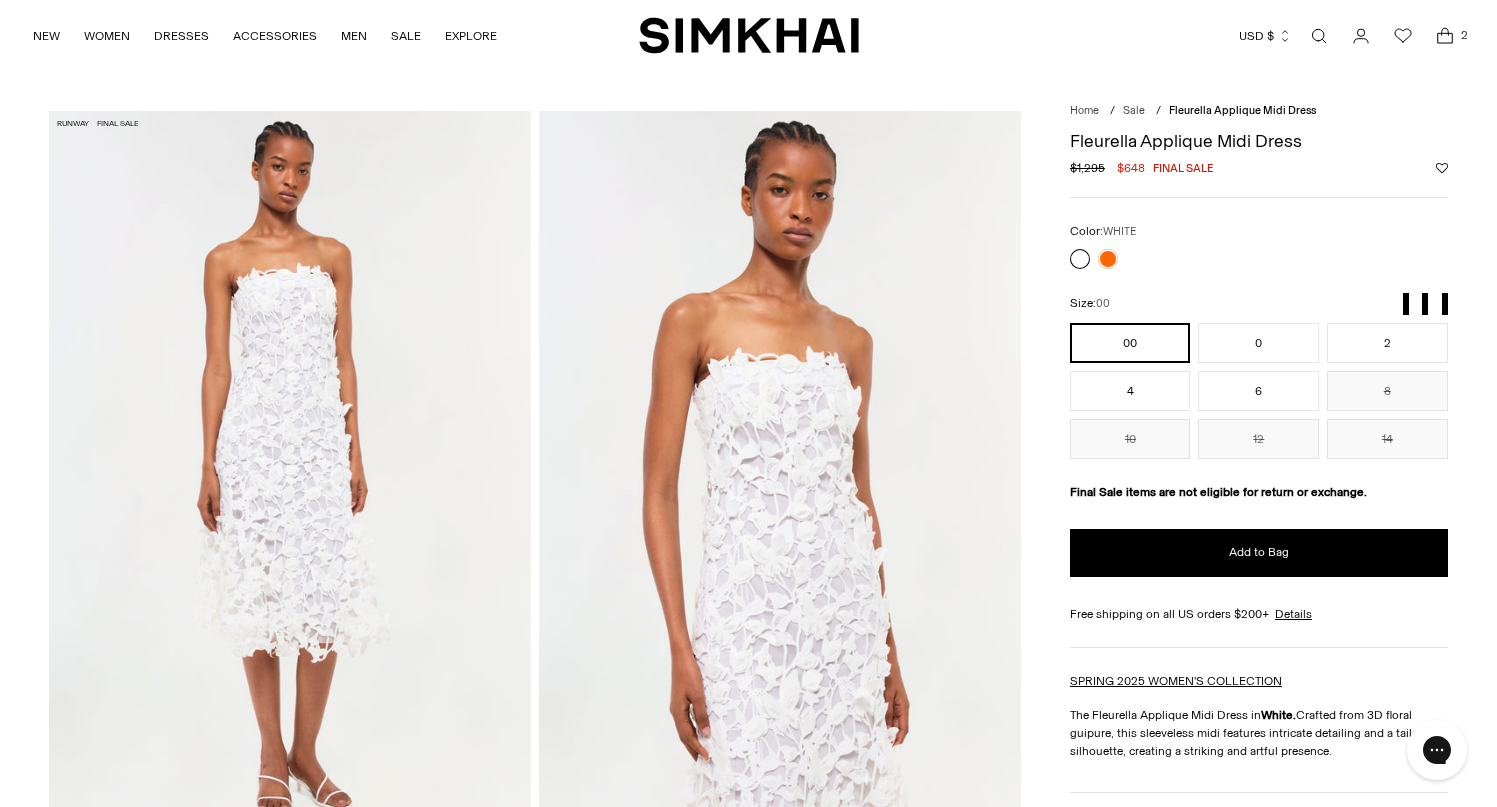 scroll, scrollTop: 0, scrollLeft: 0, axis: both 